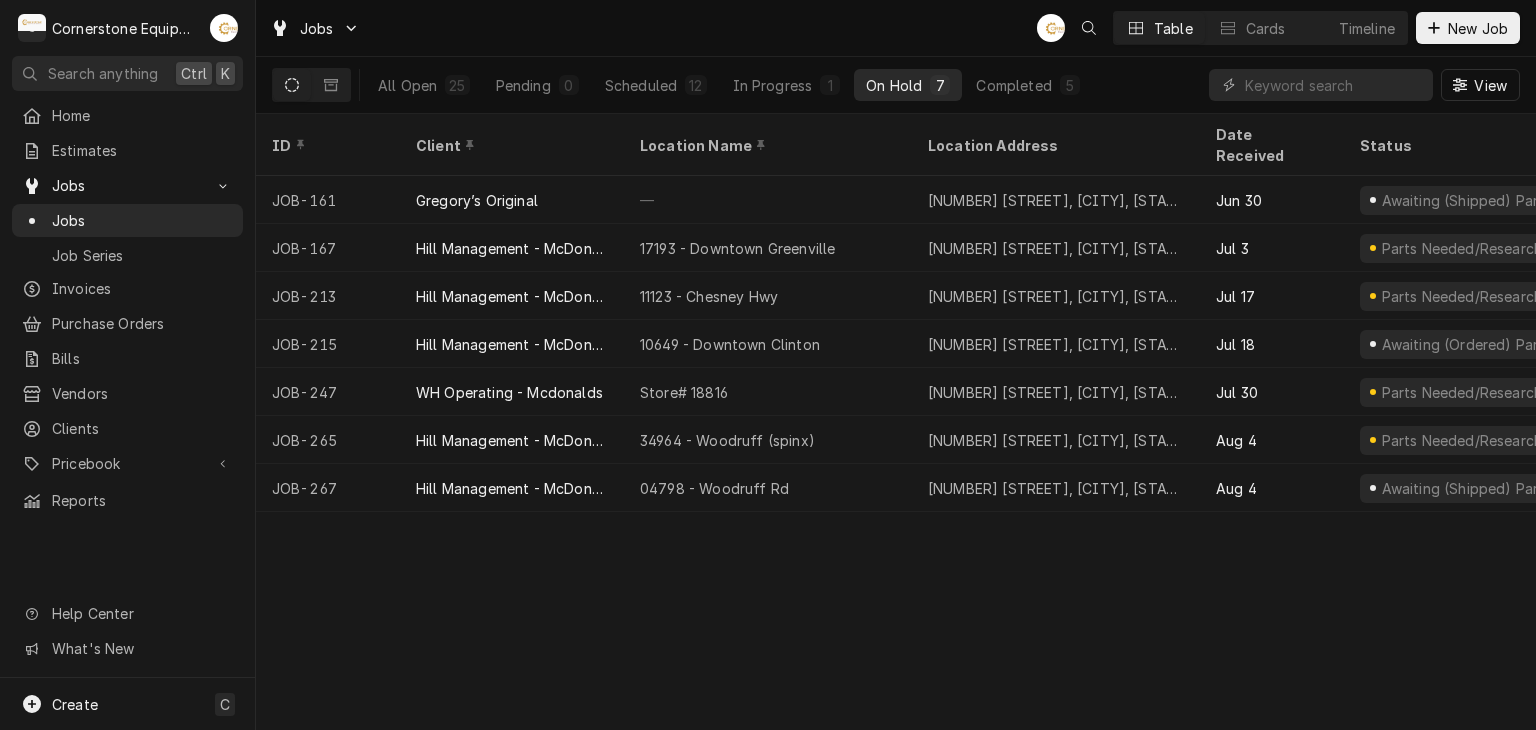 scroll, scrollTop: 0, scrollLeft: 0, axis: both 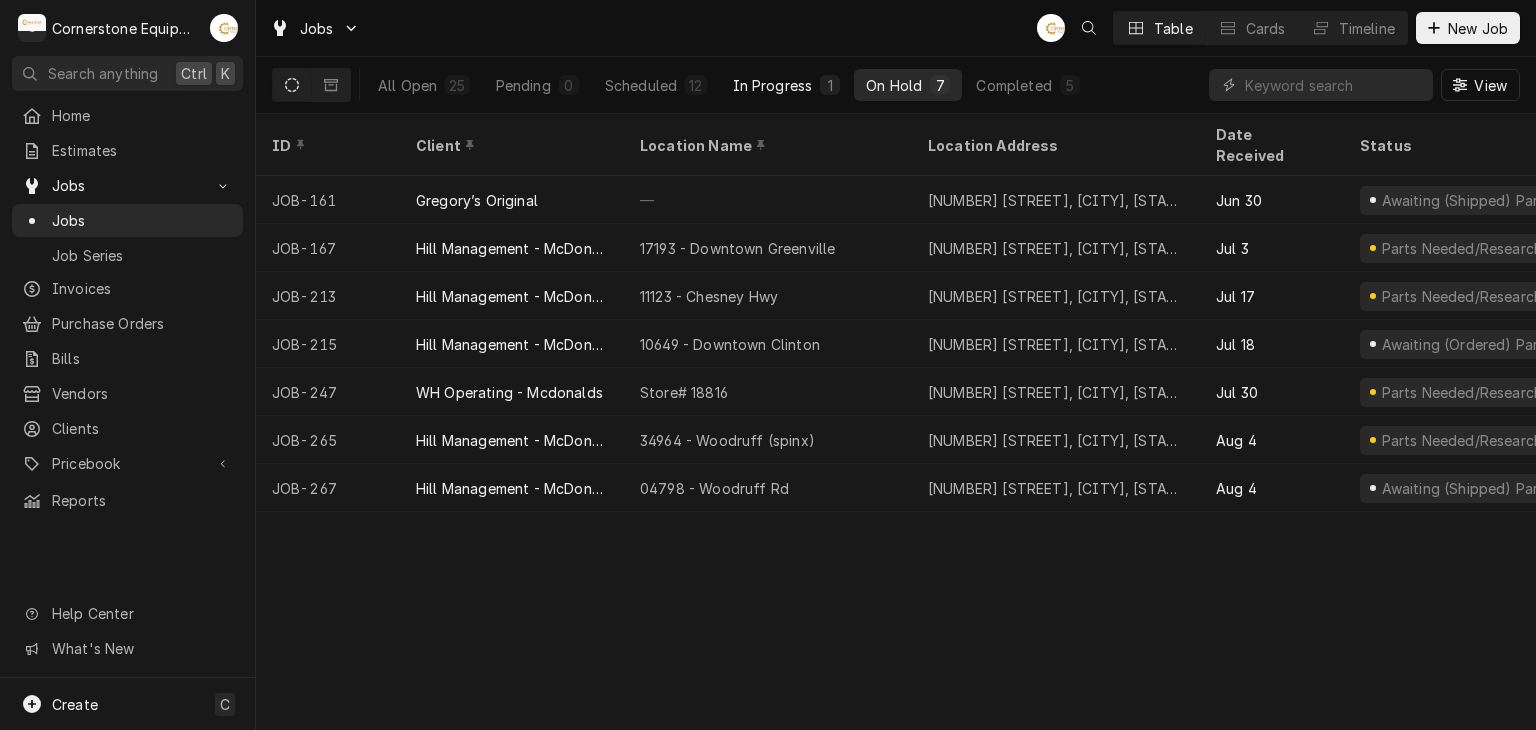 click on "In Progress" at bounding box center (773, 85) 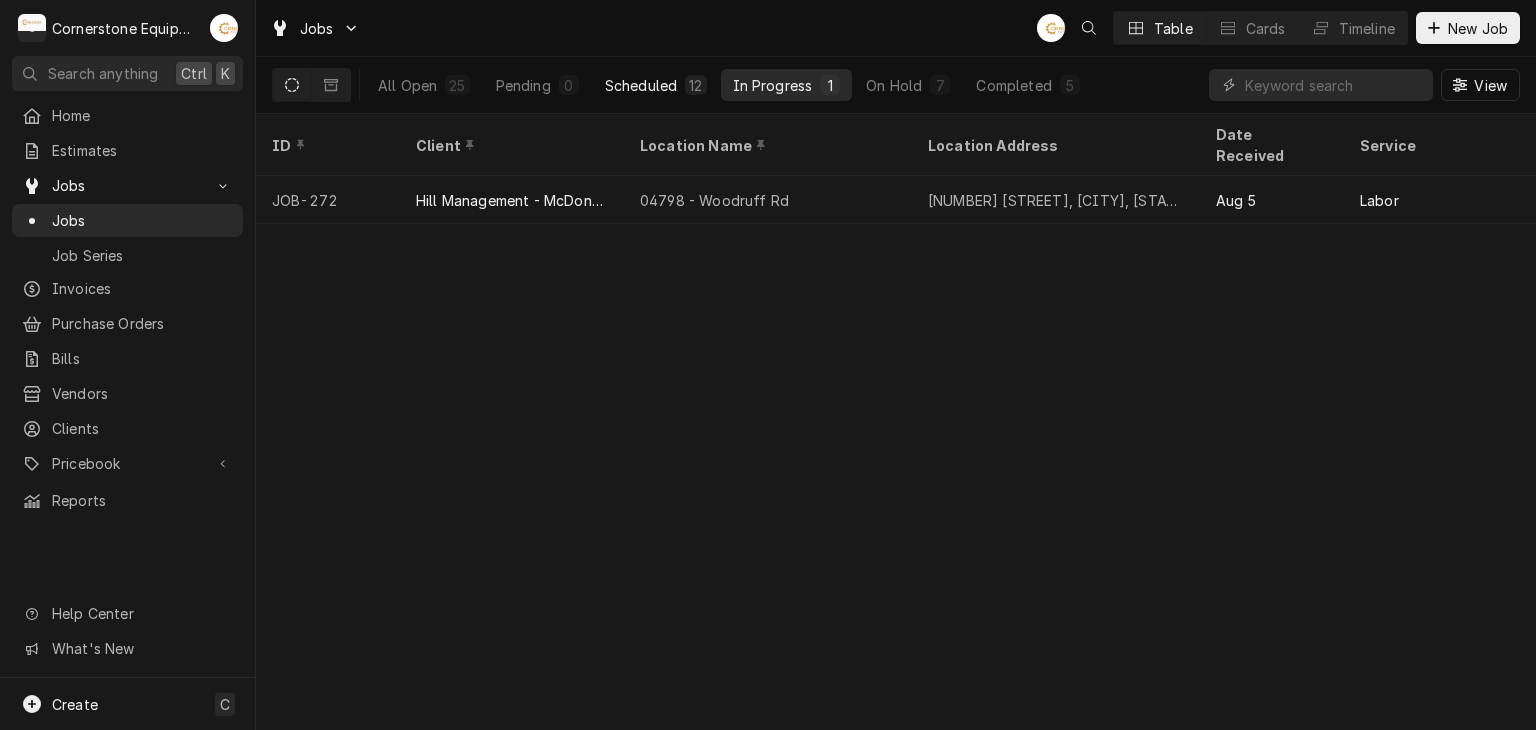 click on "Scheduled" at bounding box center [641, 85] 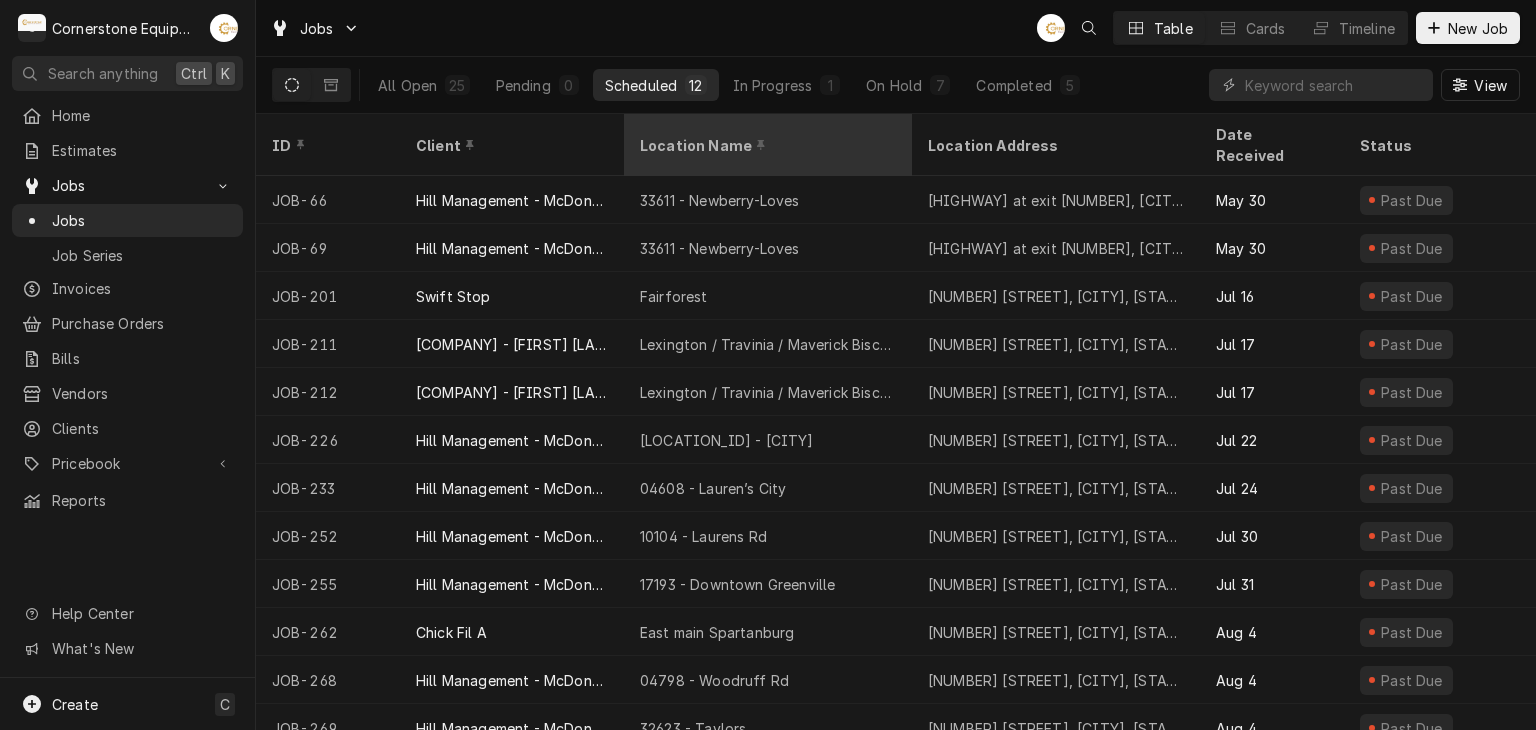 click on "Location Name" at bounding box center [768, 145] 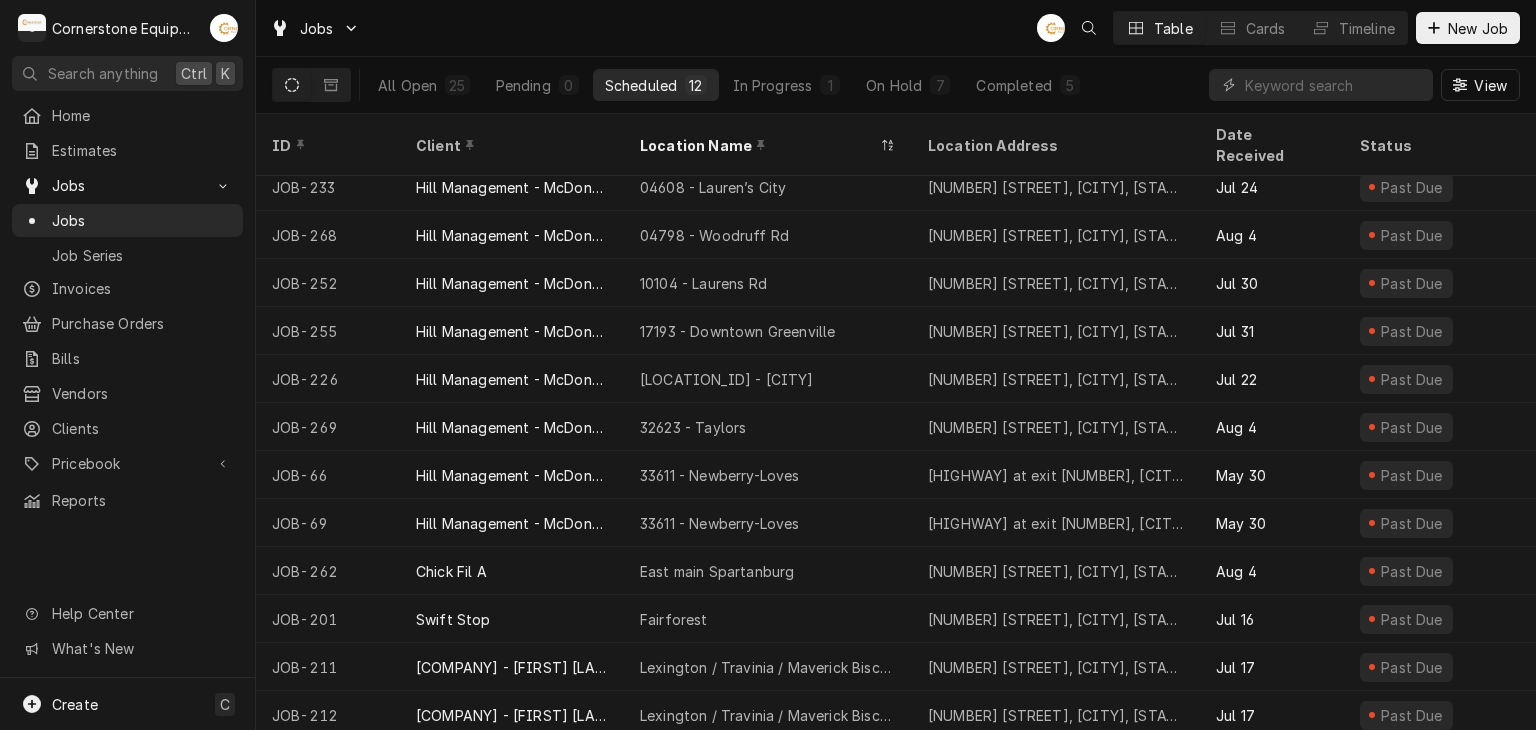scroll, scrollTop: 0, scrollLeft: 0, axis: both 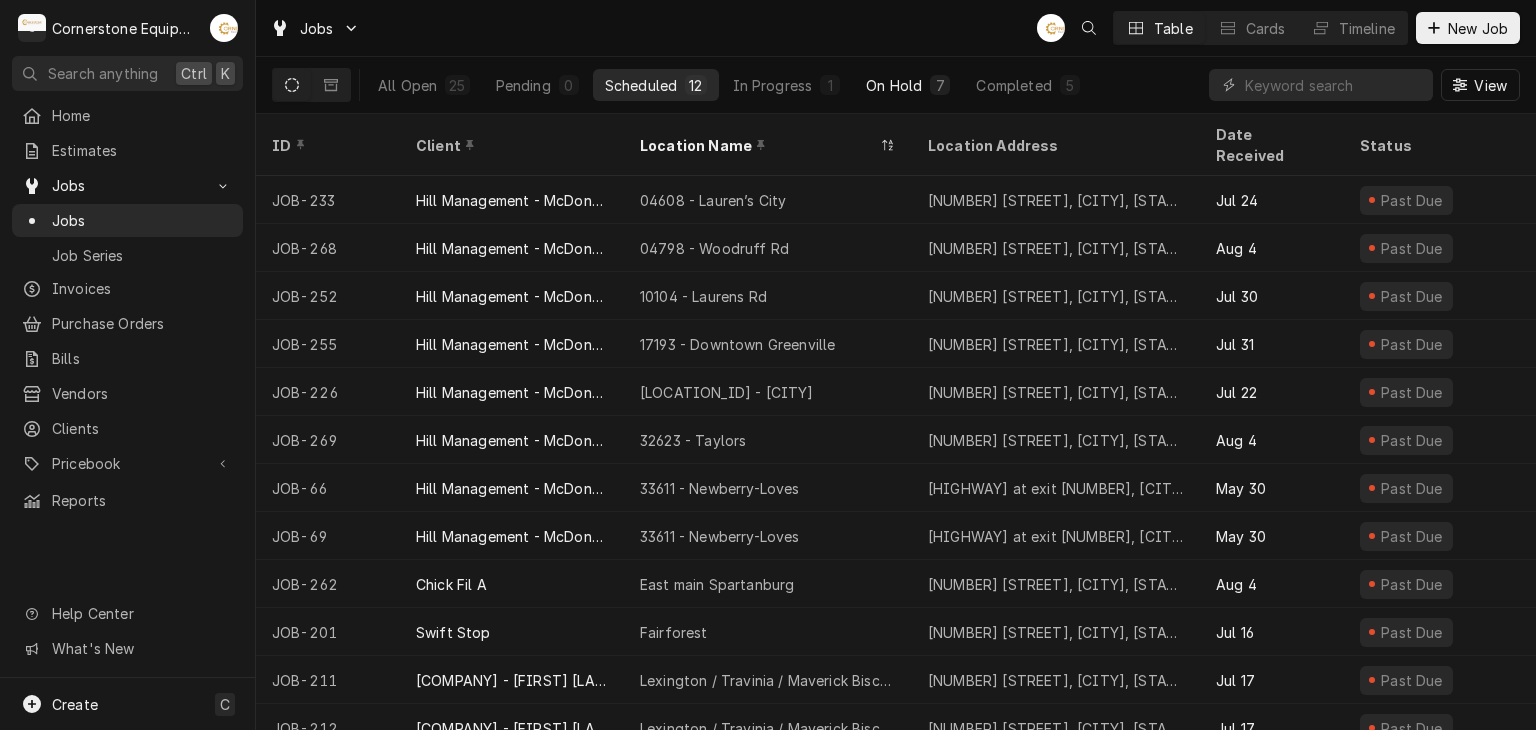 click on "On Hold 7" at bounding box center [908, 85] 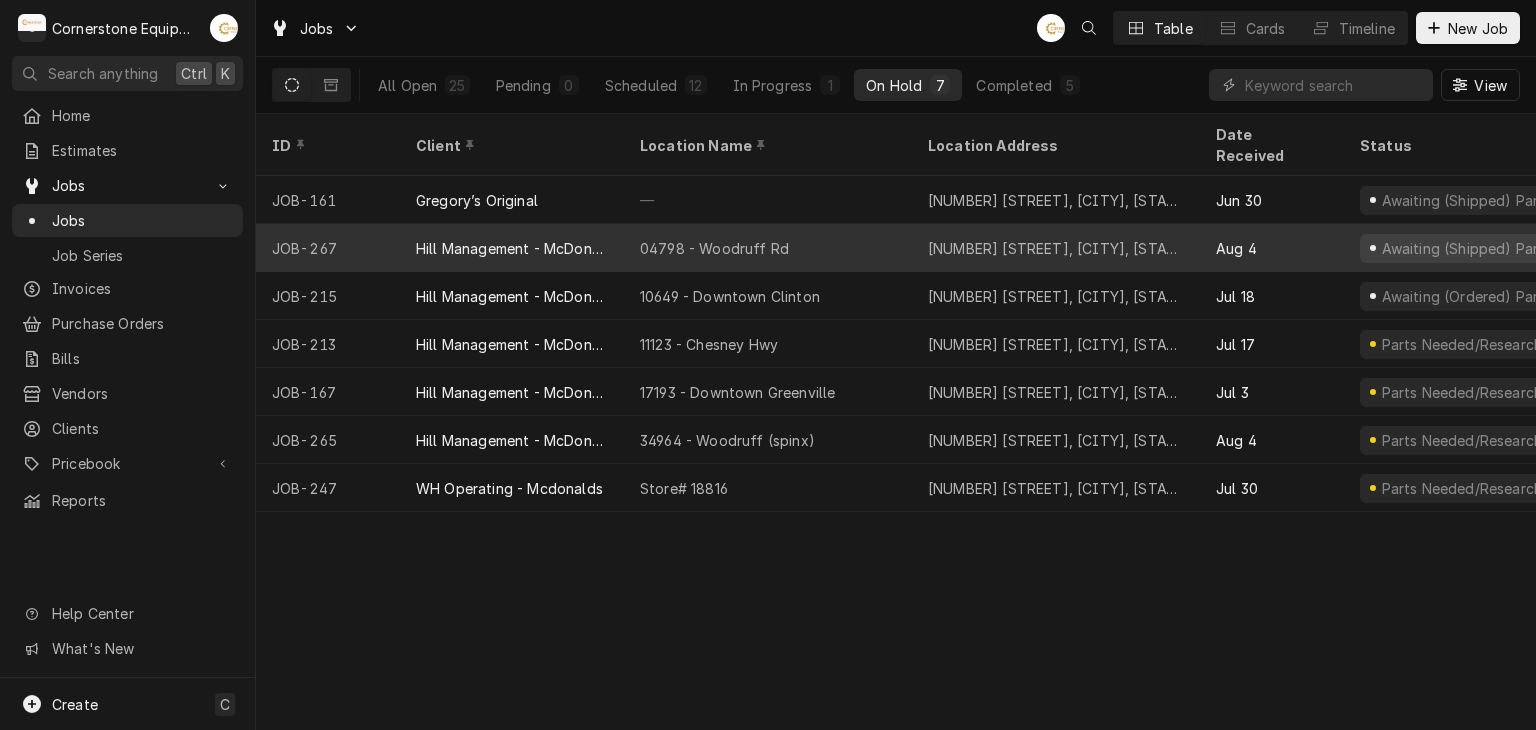 type 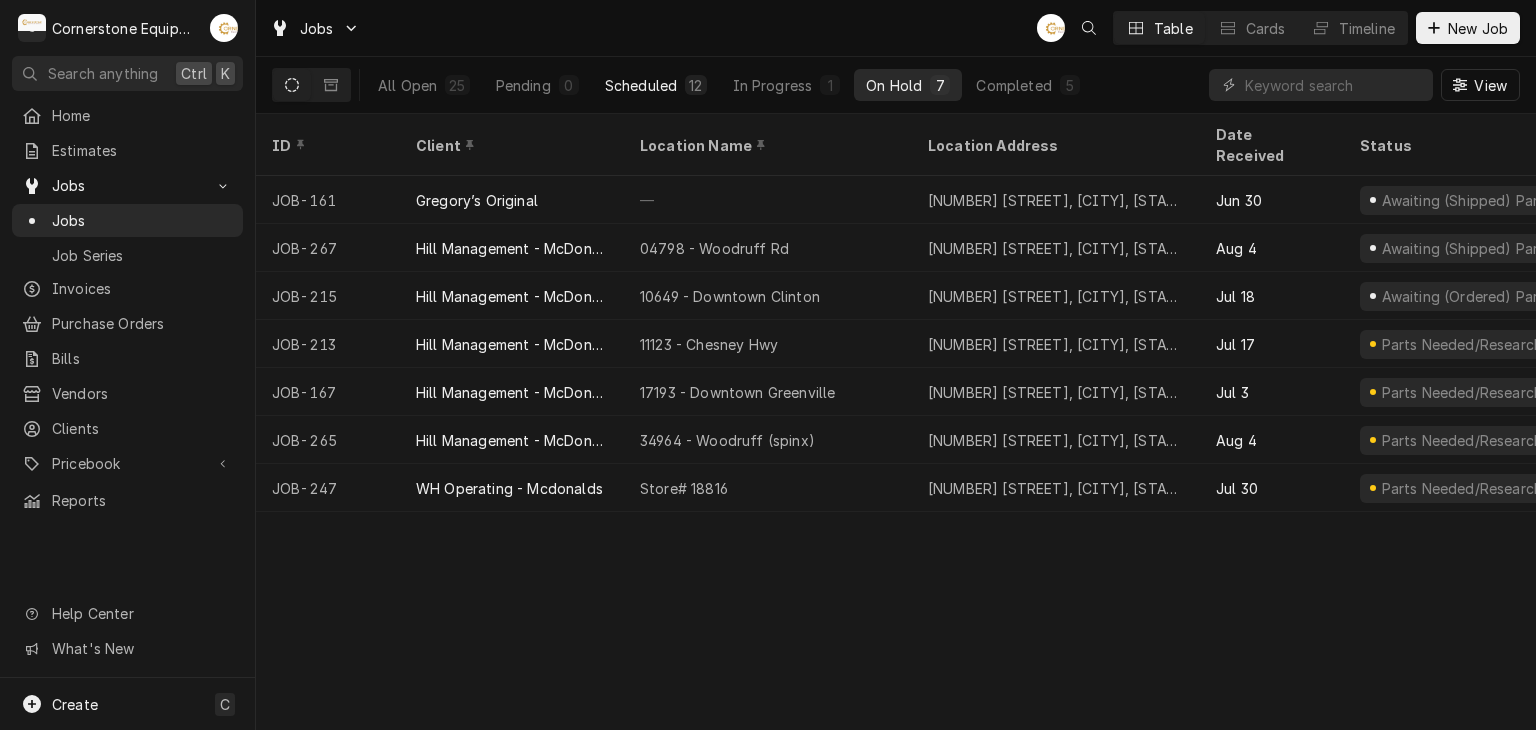 click on "Scheduled" at bounding box center [641, 85] 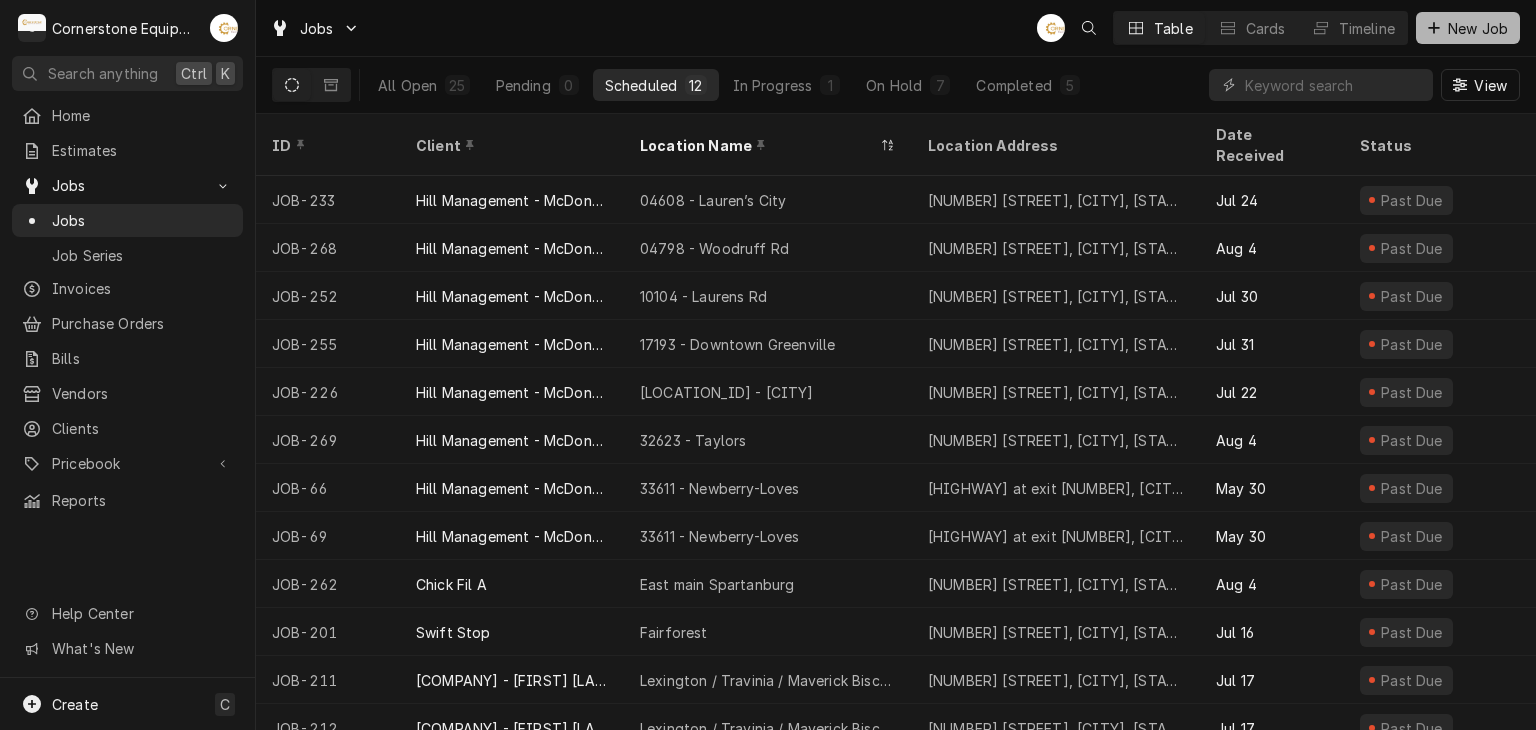 click on "New Job" at bounding box center (1478, 28) 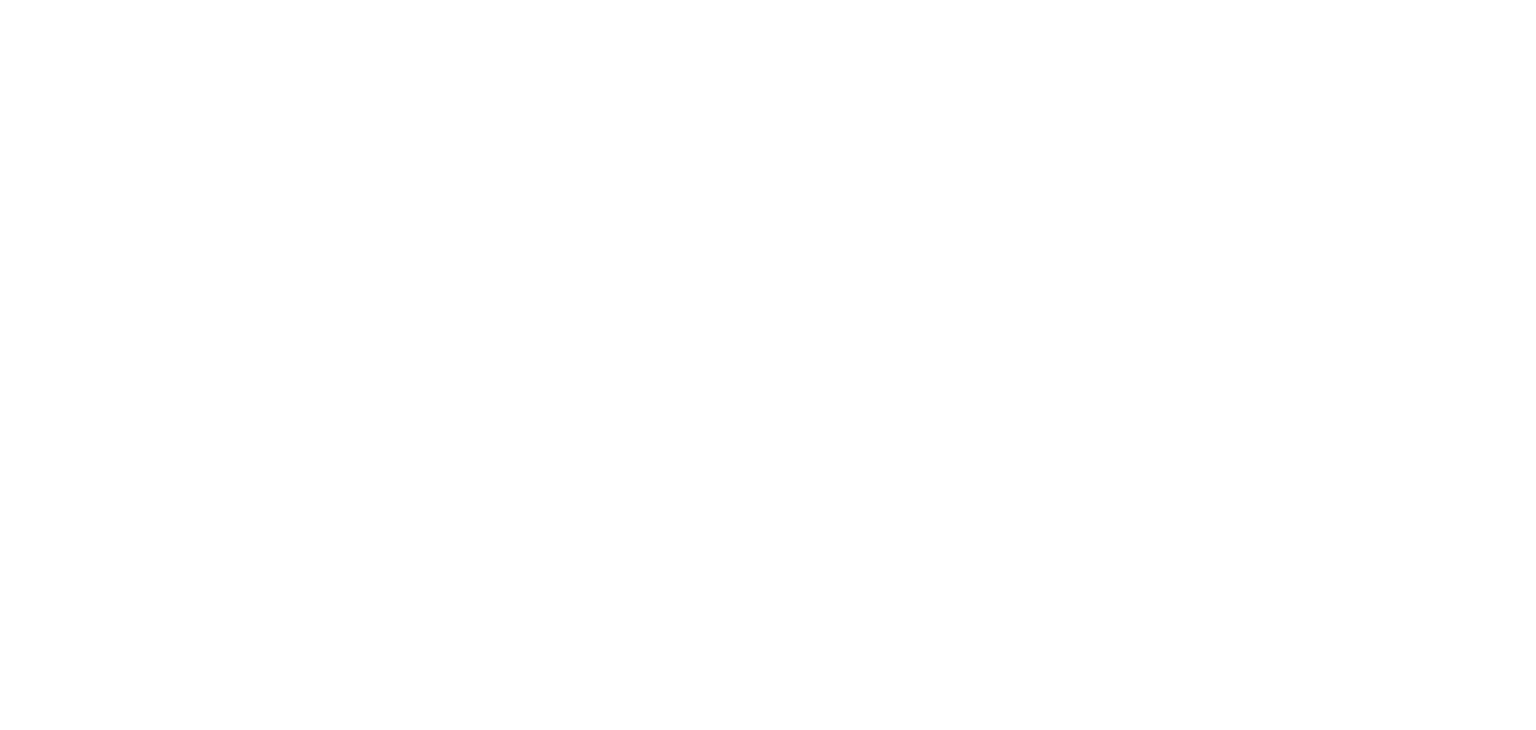 scroll, scrollTop: 0, scrollLeft: 0, axis: both 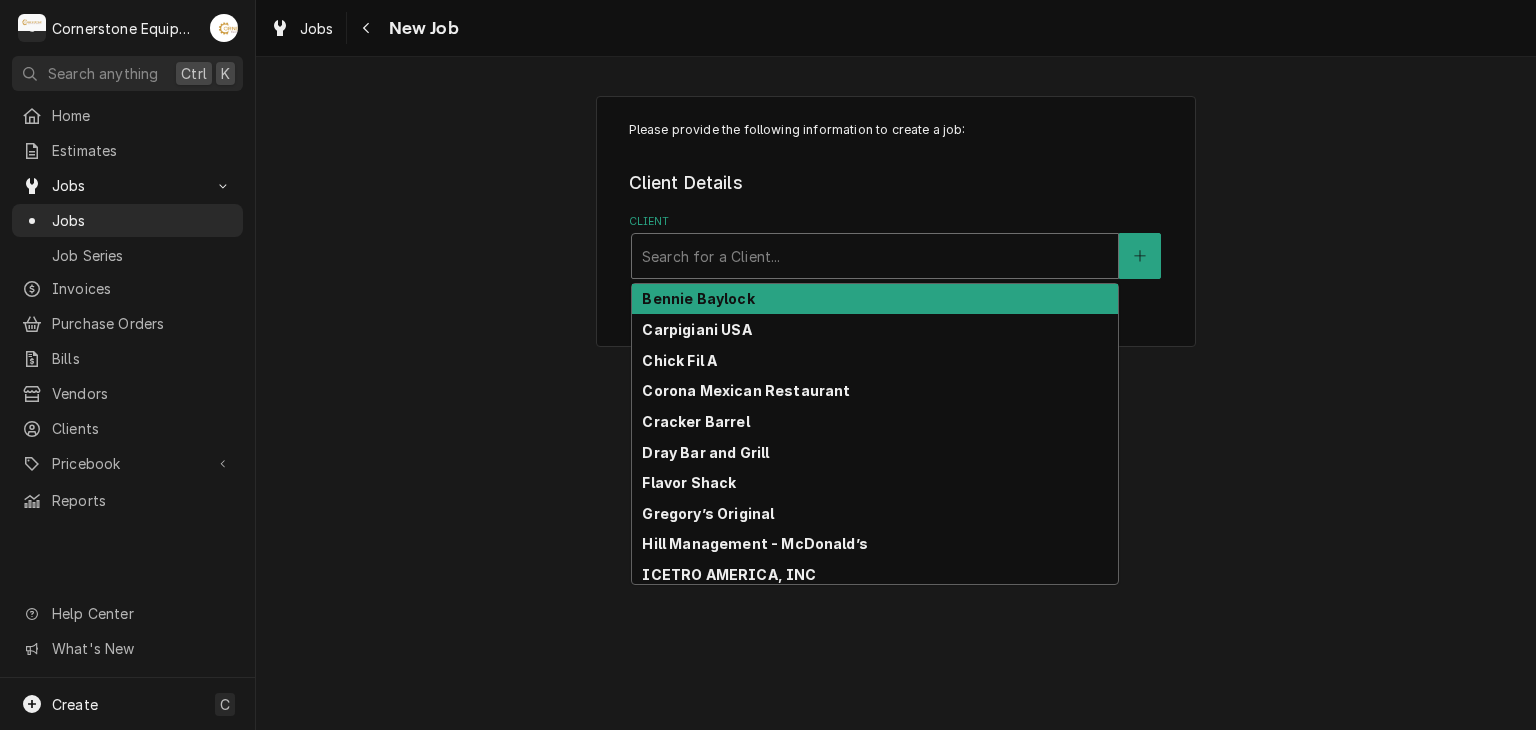 click at bounding box center [875, 256] 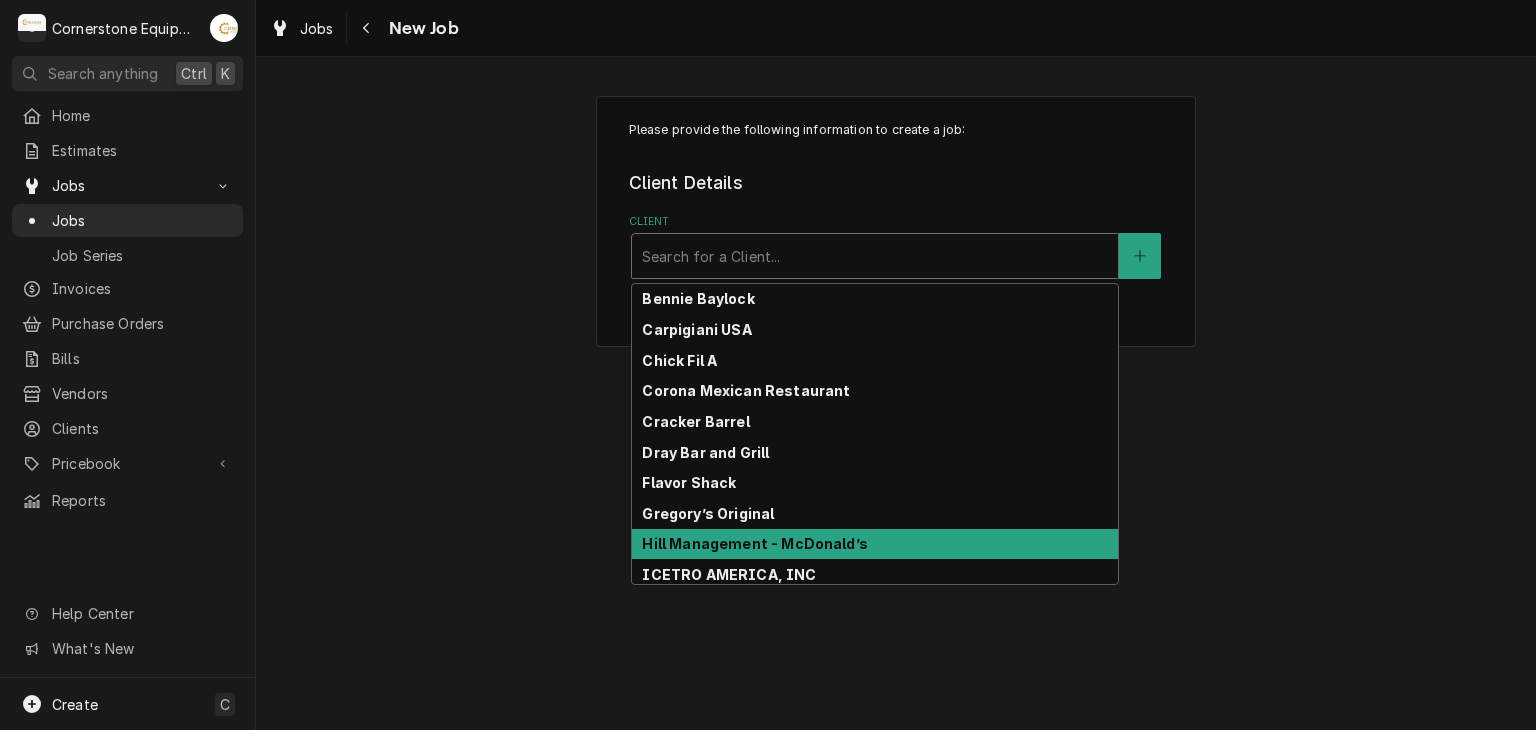 click on "Hill Management - McDonald’s" at bounding box center (754, 543) 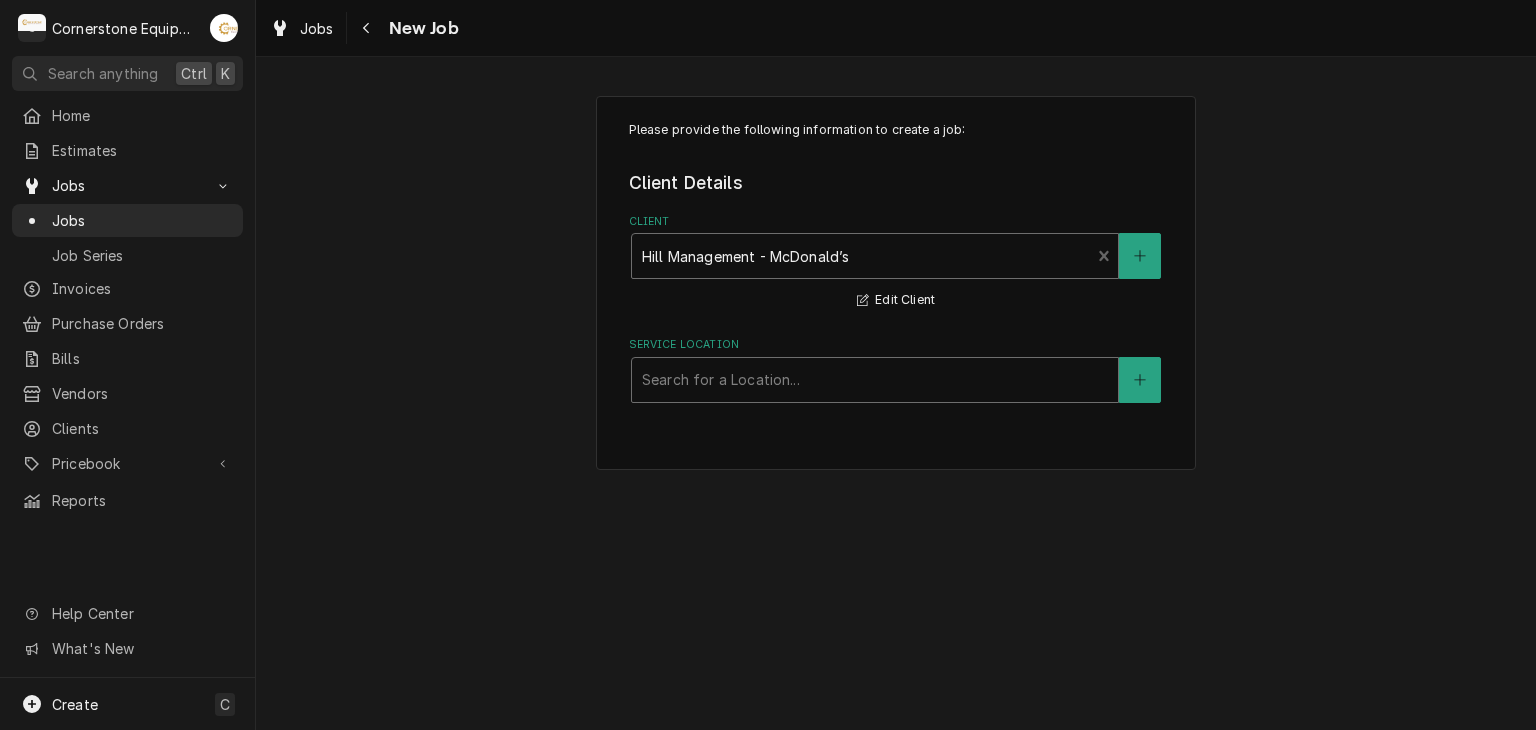 click on "Search for a Location..." at bounding box center [875, 380] 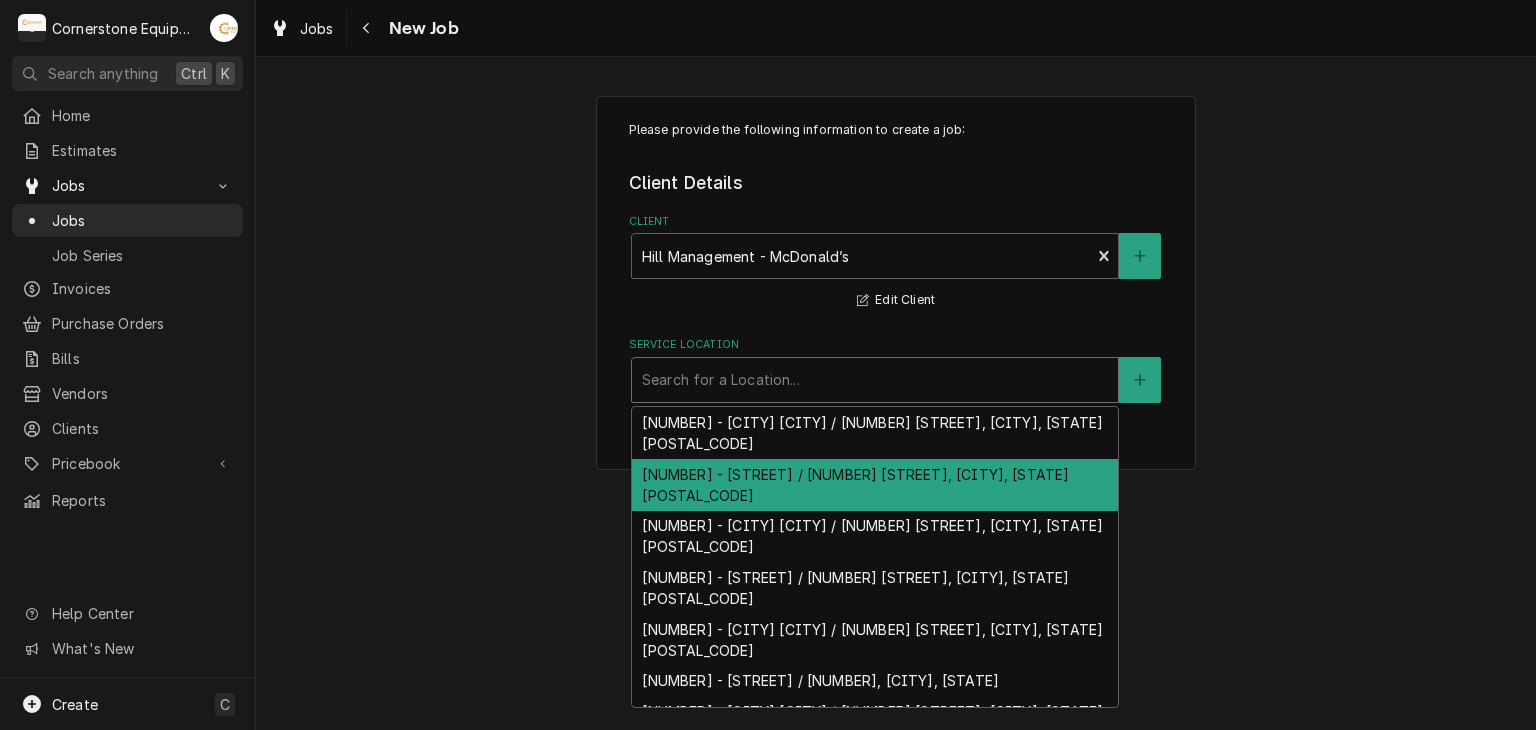 click on "[NUMBER] - [STREET] / [NUMBER] [STREET], [CITY], [STATE] [POSTAL_CODE]" at bounding box center (875, 485) 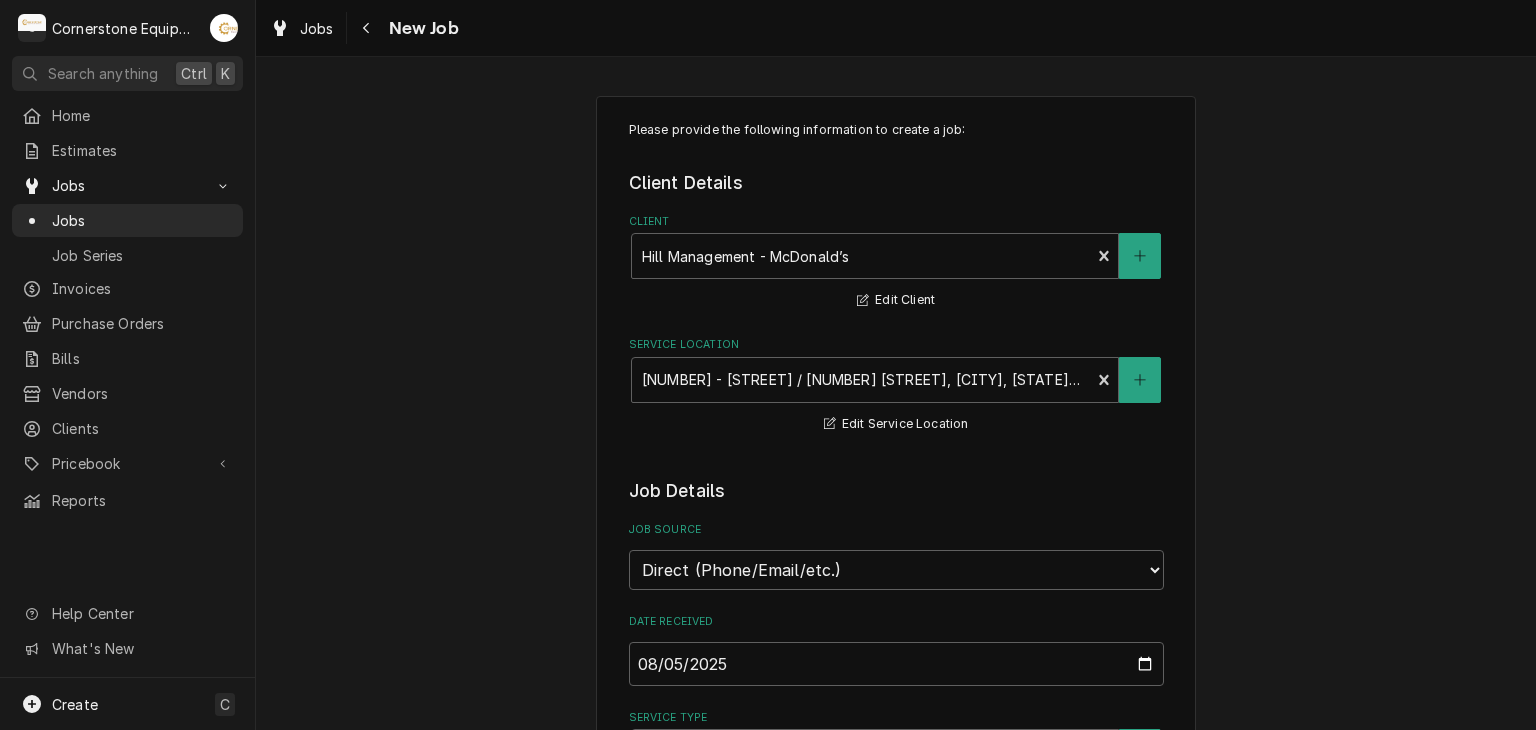click on "Please provide the following information to create a job: Client Details Client Hill Management - McDonald’s Edit Client Service Location 04798 - [STREET] / [NUMBER] [STREET], [CITY], [STATE] Edit Service Location Job Details Job Source Direct (Phone/Email/etc.) Other Date Received [DATE] Service Type Search for a Service... Job Type Reason For Call Technician Instructions  ( optional ) Priority No Priority Urgent High Medium Low Labels  ( optional ) Add Labels... Equipment Expected Is Equipment involved on this Job? Who called in this service? Search for a Contact... Who should the tech(s) ask for? Search for a Contact... Attachments  ( if any ) Add Attachment Estimated Arrival Time AM / PM 6:00 AM 6:15 AM 6:30 AM 6:45 AM 7:00 AM 7:15 AM 7:30 AM 7:45 AM 8:00 AM 8:15 AM 8:30 AM 8:45 AM 9:00 AM 9:15 AM 9:30 AM 9:45 AM 10:00 AM 10:15 AM 10:30 AM 10:45 AM 11:00 AM 11:15 AM 11:30 AM 11:45 AM 12:00 PM 12:15 PM 12:30 PM 12:45 PM 1:00 PM 1:15 PM 1:30 PM 1:45 PM 2:00 PM 2:15 PM 2:30 PM 2:45 PM 3:00 PM" at bounding box center [896, 1107] 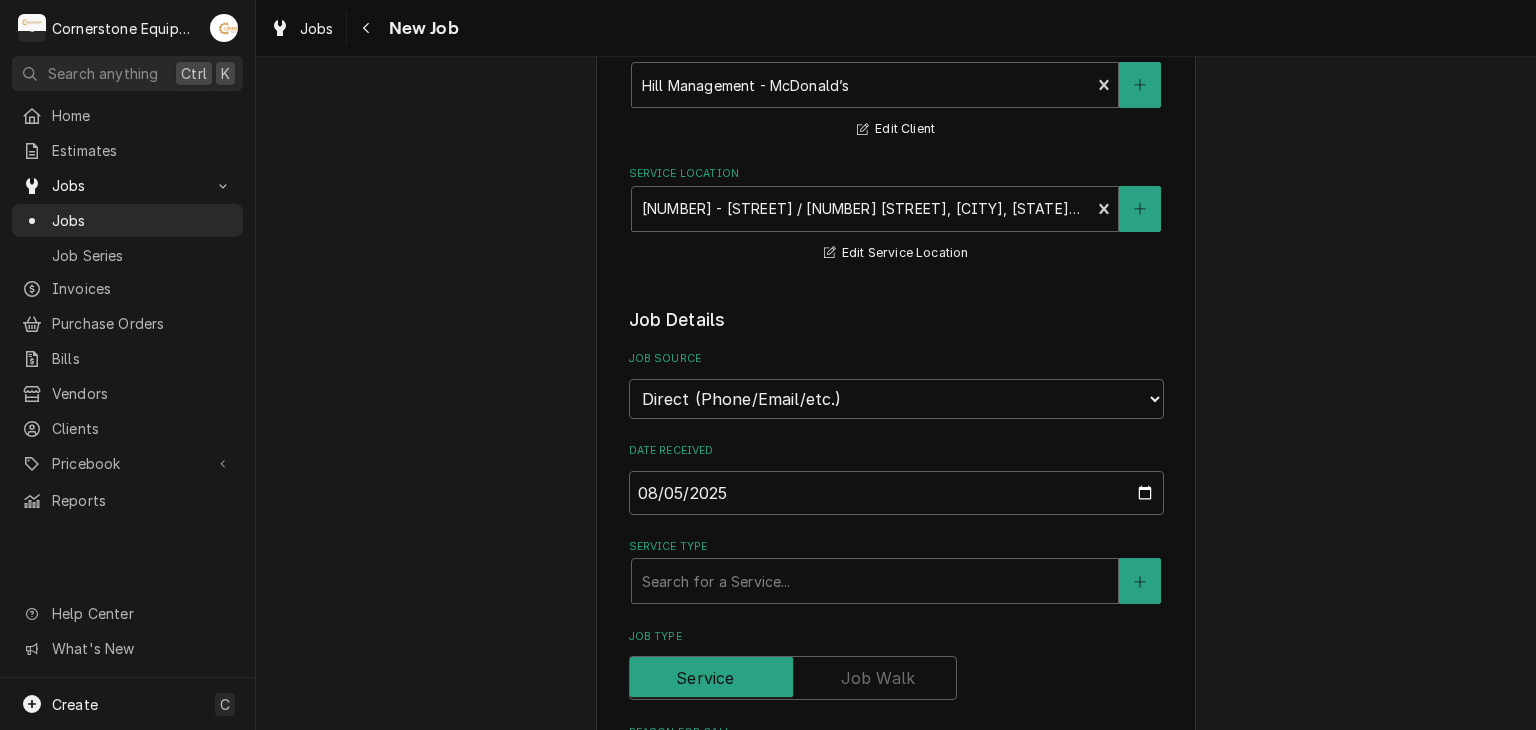 scroll, scrollTop: 200, scrollLeft: 0, axis: vertical 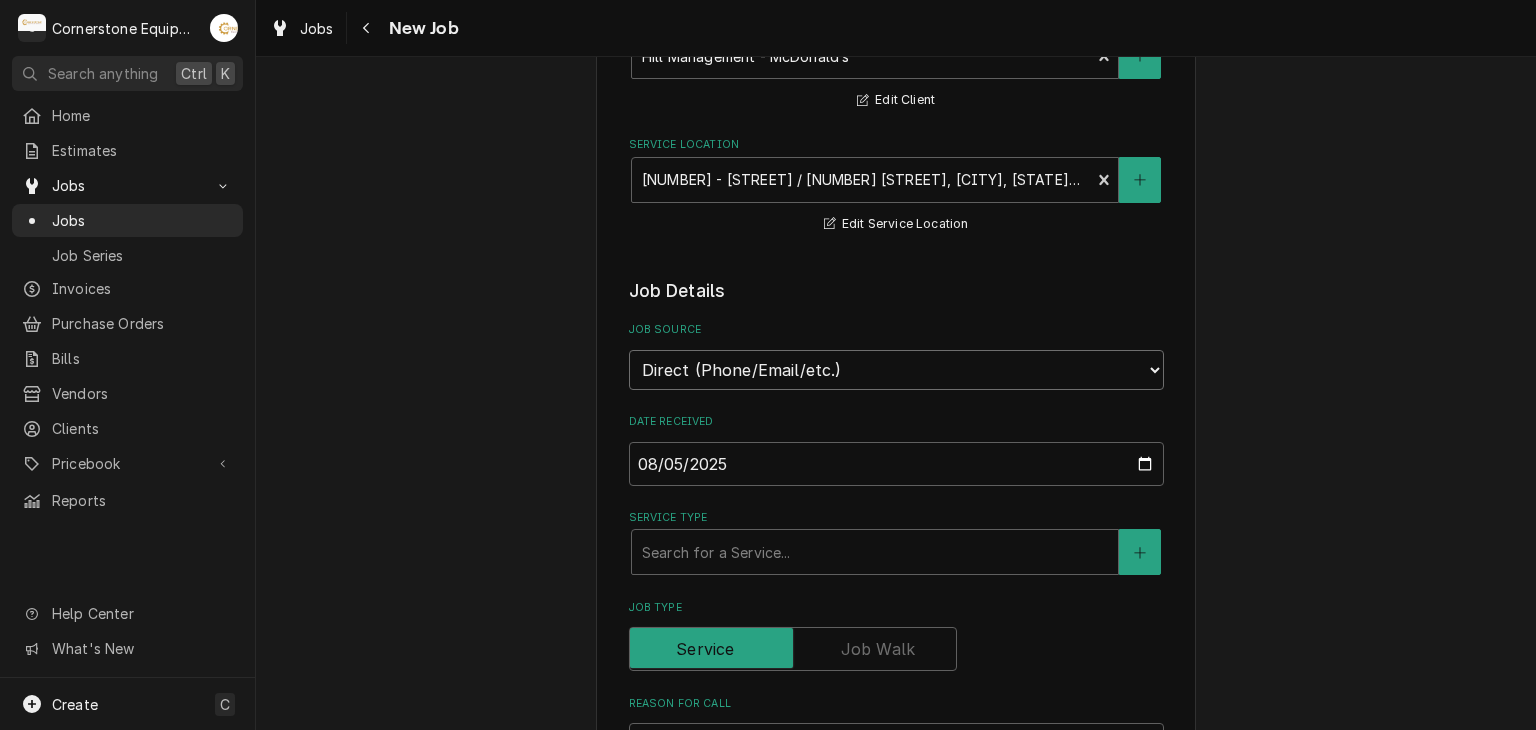 click on "Direct (Phone/Email/etc.) Other" at bounding box center (896, 370) 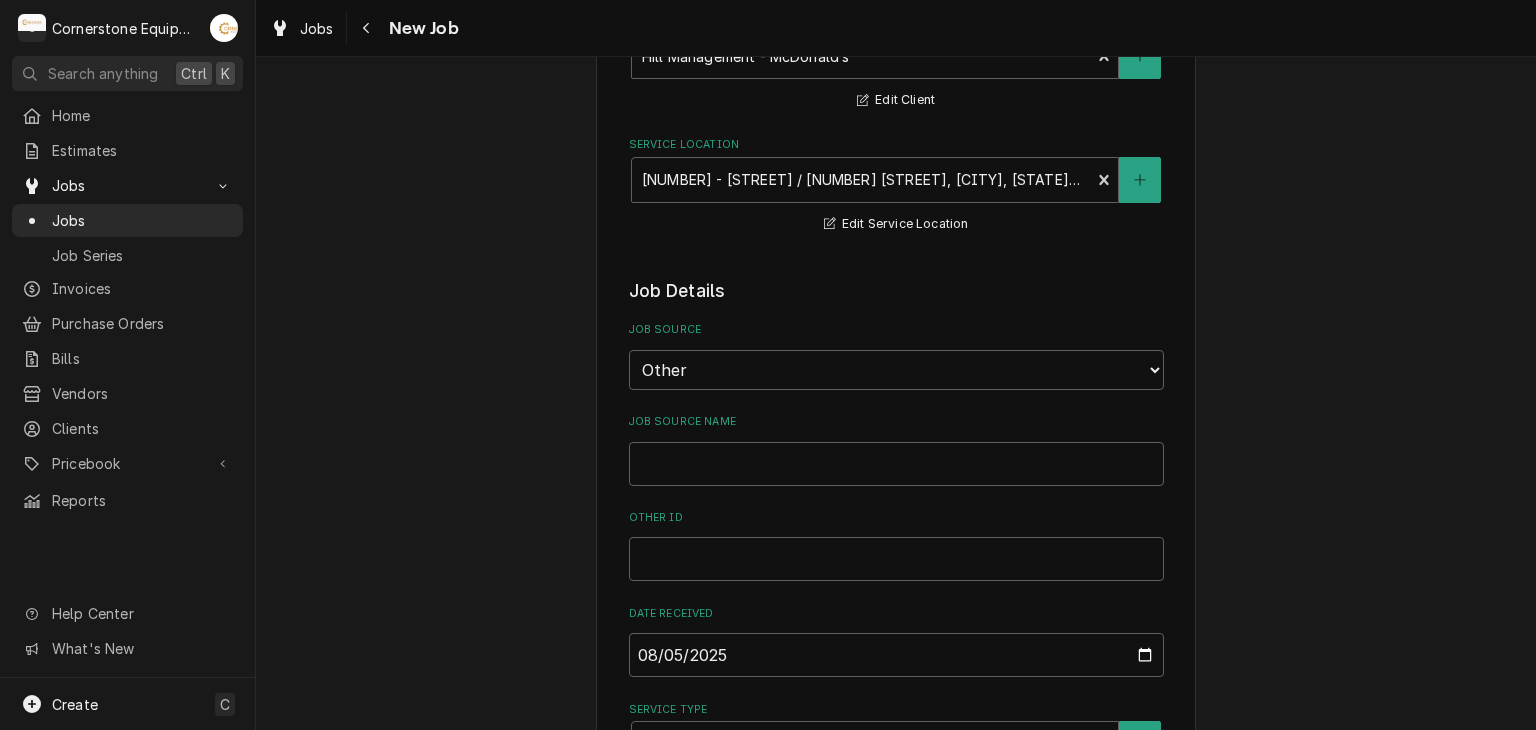 click on "Job Details Job Source Direct (Phone/Email/etc.) Other Job Source Name Other ID Date Received 2025-08-05 Service Type Search for a Service... Job Type Reason For Call Technician Instructions  ( optional ) Priority No Priority Urgent High Medium Low Labels  ( optional ) Add Labels... Equipment Expected Is Equipment involved on this Job? Who called in this service? Search for a Contact... Who should the tech(s) ask for? Search for a Contact... Attachments  ( if any ) Add Attachment Estimated Arrival Time AM / PM 6:00 AM 6:15 AM 6:30 AM 6:45 AM 7:00 AM 7:15 AM 7:30 AM 7:45 AM 8:00 AM 8:15 AM 8:30 AM 8:45 AM 9:00 AM 9:15 AM 9:30 AM 9:45 AM 10:00 AM 10:15 AM 10:30 AM 10:45 AM 11:00 AM 11:15 AM 11:30 AM 11:45 AM 12:00 PM 12:15 PM 12:30 PM 12:45 PM 1:00 PM 1:15 PM 1:30 PM 1:45 PM 2:00 PM 2:15 PM 2:30 PM 2:45 PM 3:00 PM 3:15 PM 3:30 PM 3:45 PM 4:00 PM 4:15 PM 4:30 PM 4:45 PM 5:00 PM 5:15 PM 5:30 PM 5:45 PM 6:00 PM 6:15 PM 6:30 PM 6:45 PM 7:00 PM 7:15 PM 7:30 PM 7:45 PM 8:00 PM 8:15 PM 8:30 PM 8:45 PM 9:00 PM 9:15 PM" at bounding box center [896, 1117] 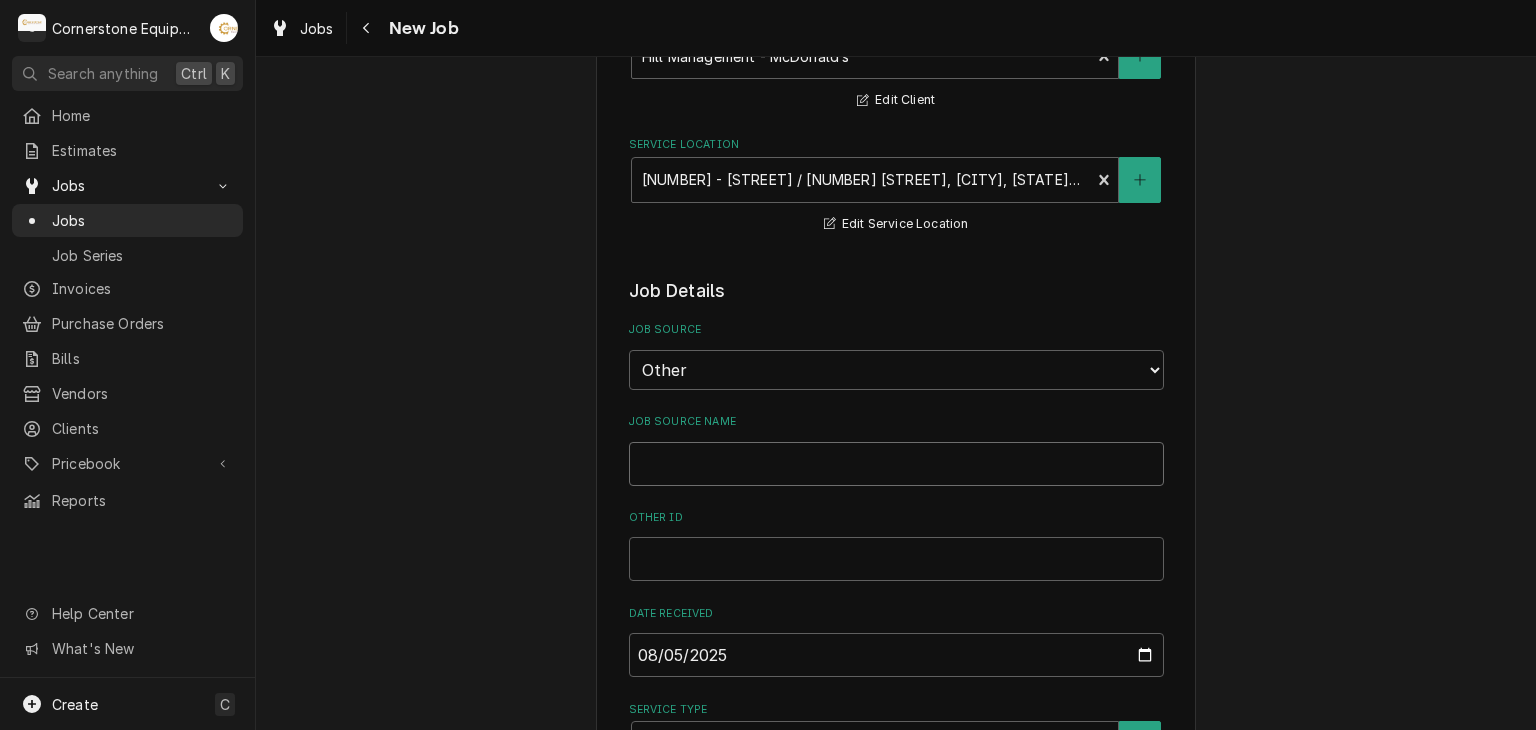 click on "Job Source Name" at bounding box center (896, 464) 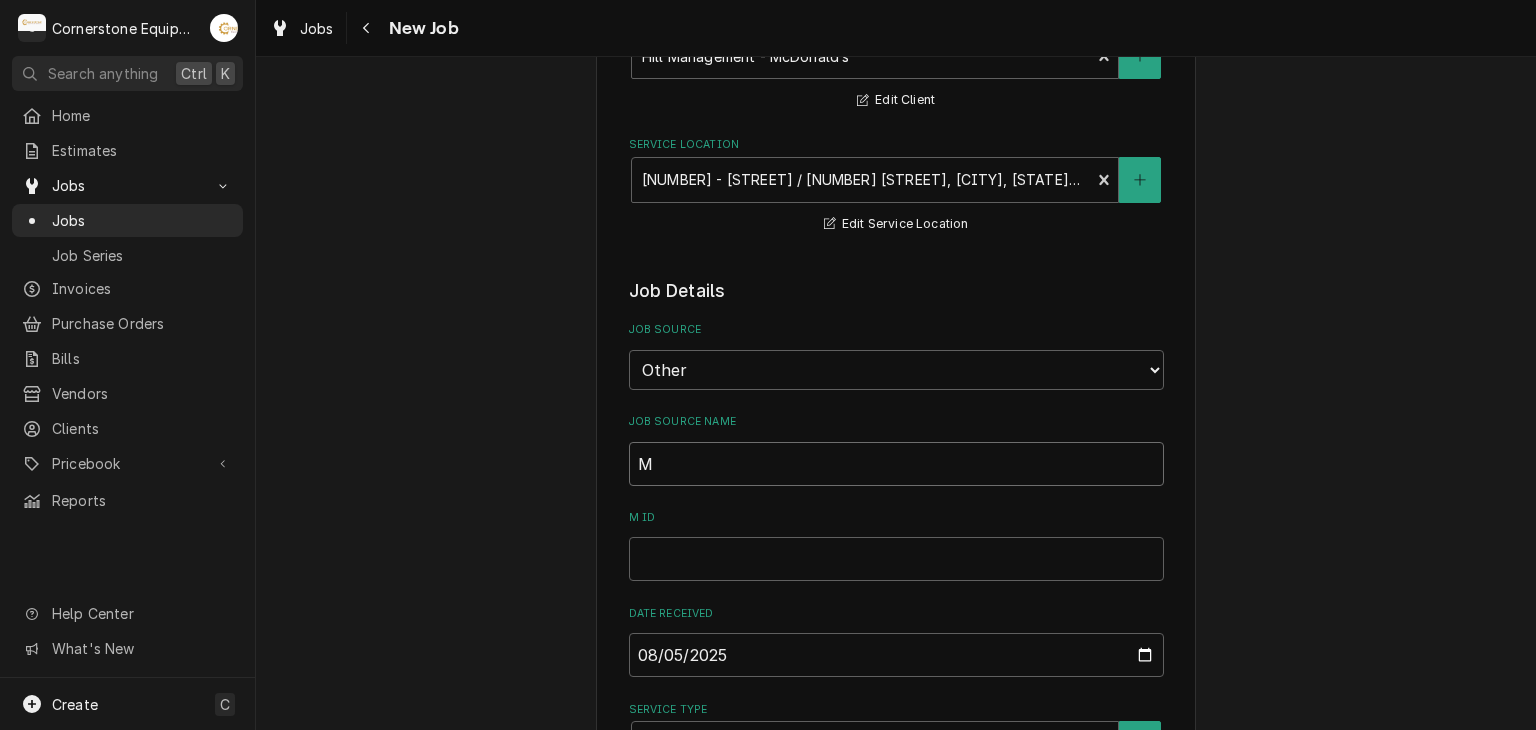 type on "x" 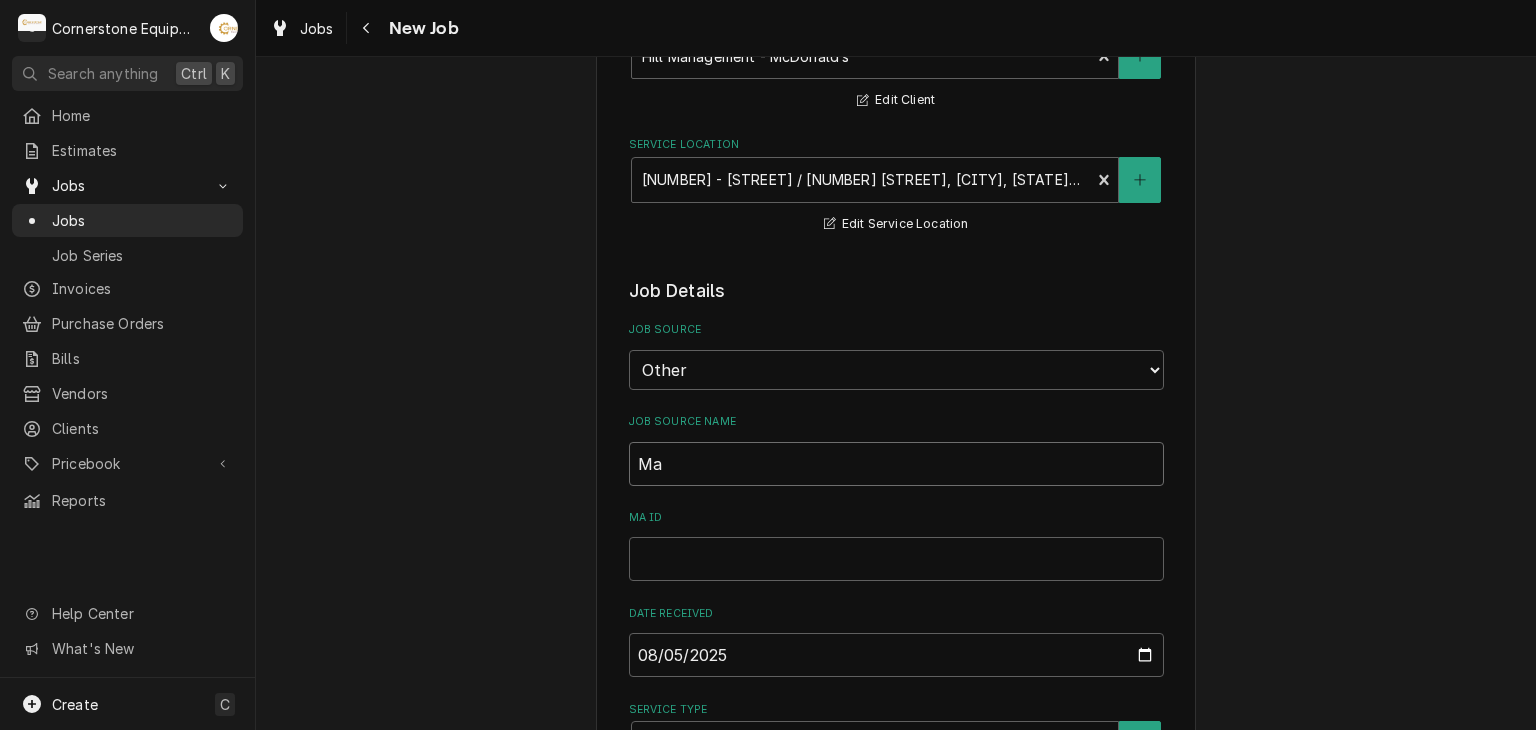 type on "x" 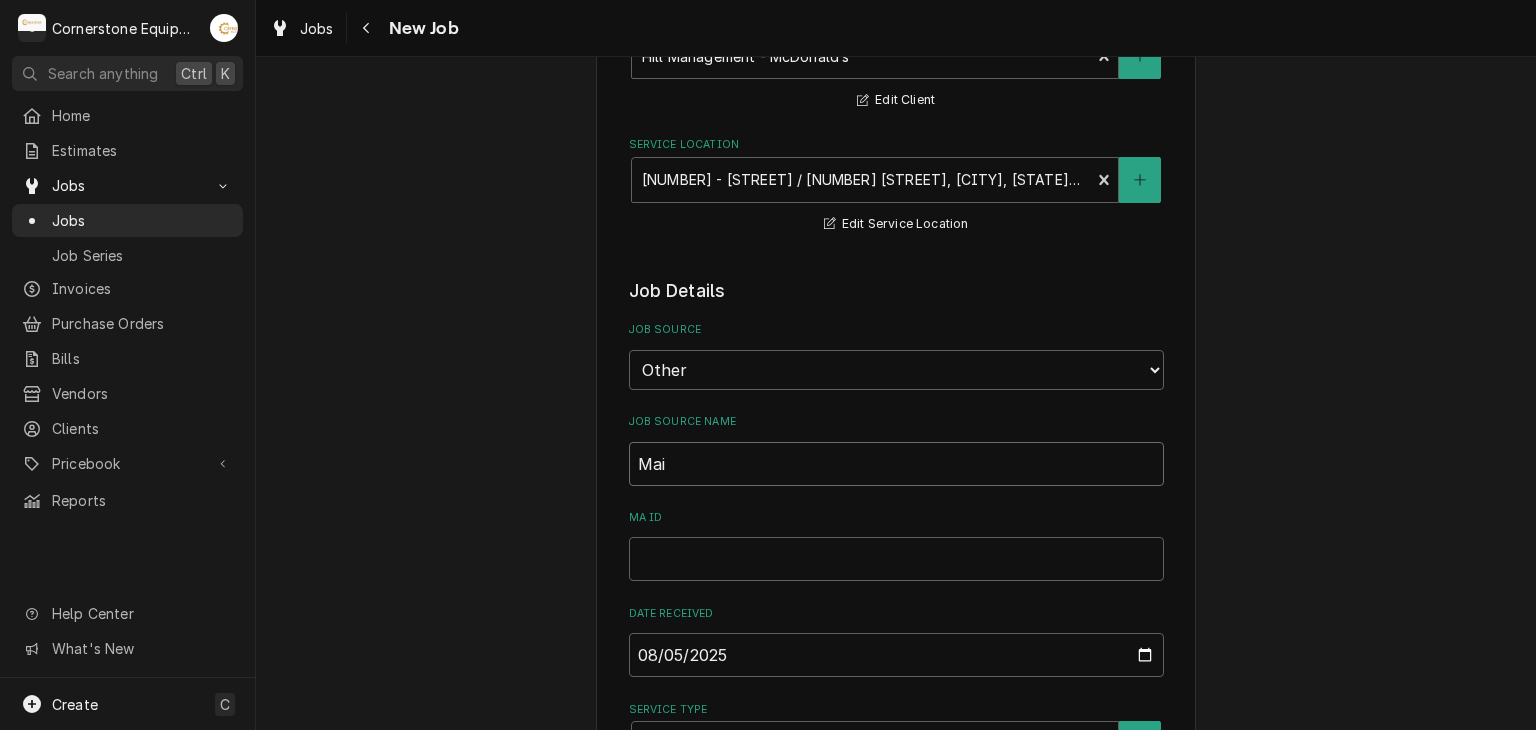 type on "x" 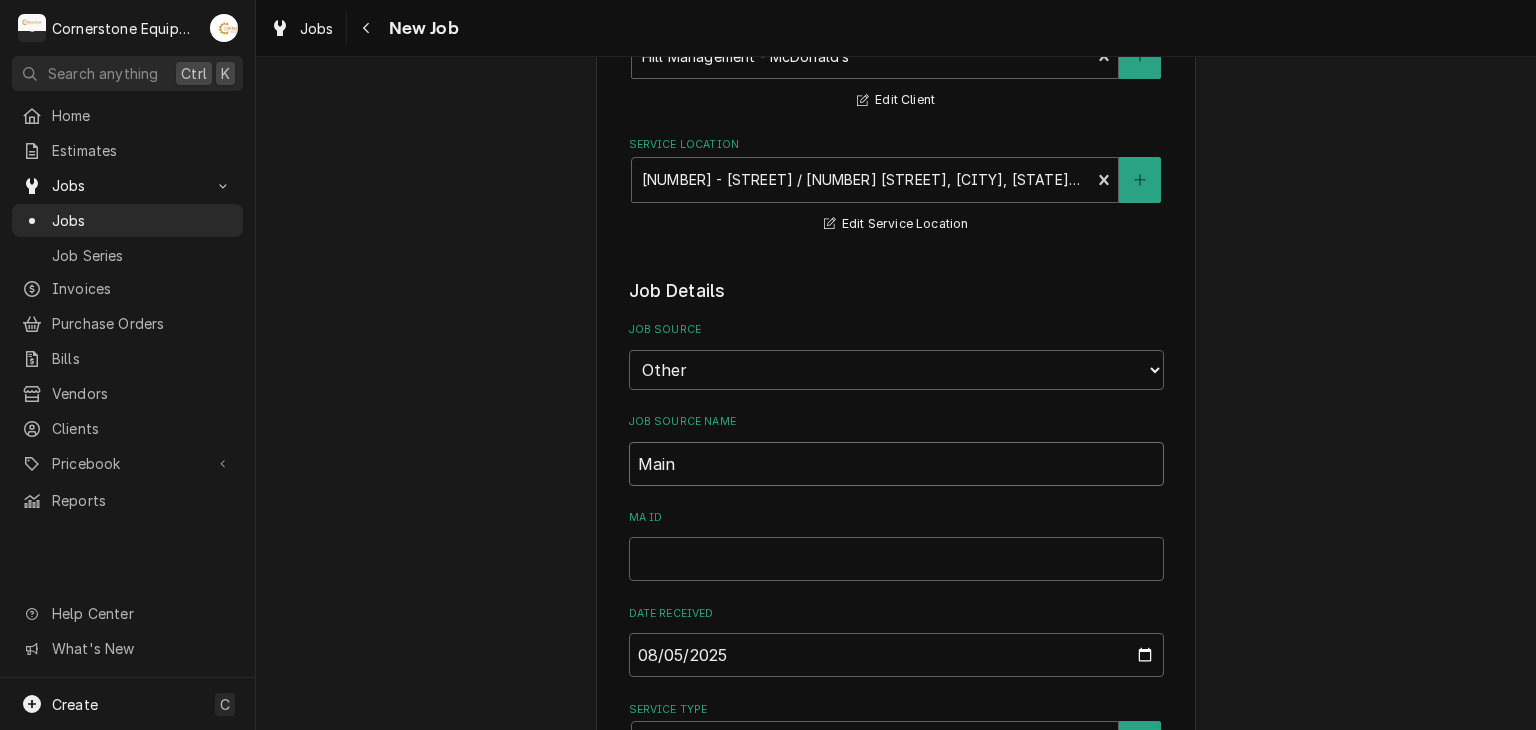 type on "x" 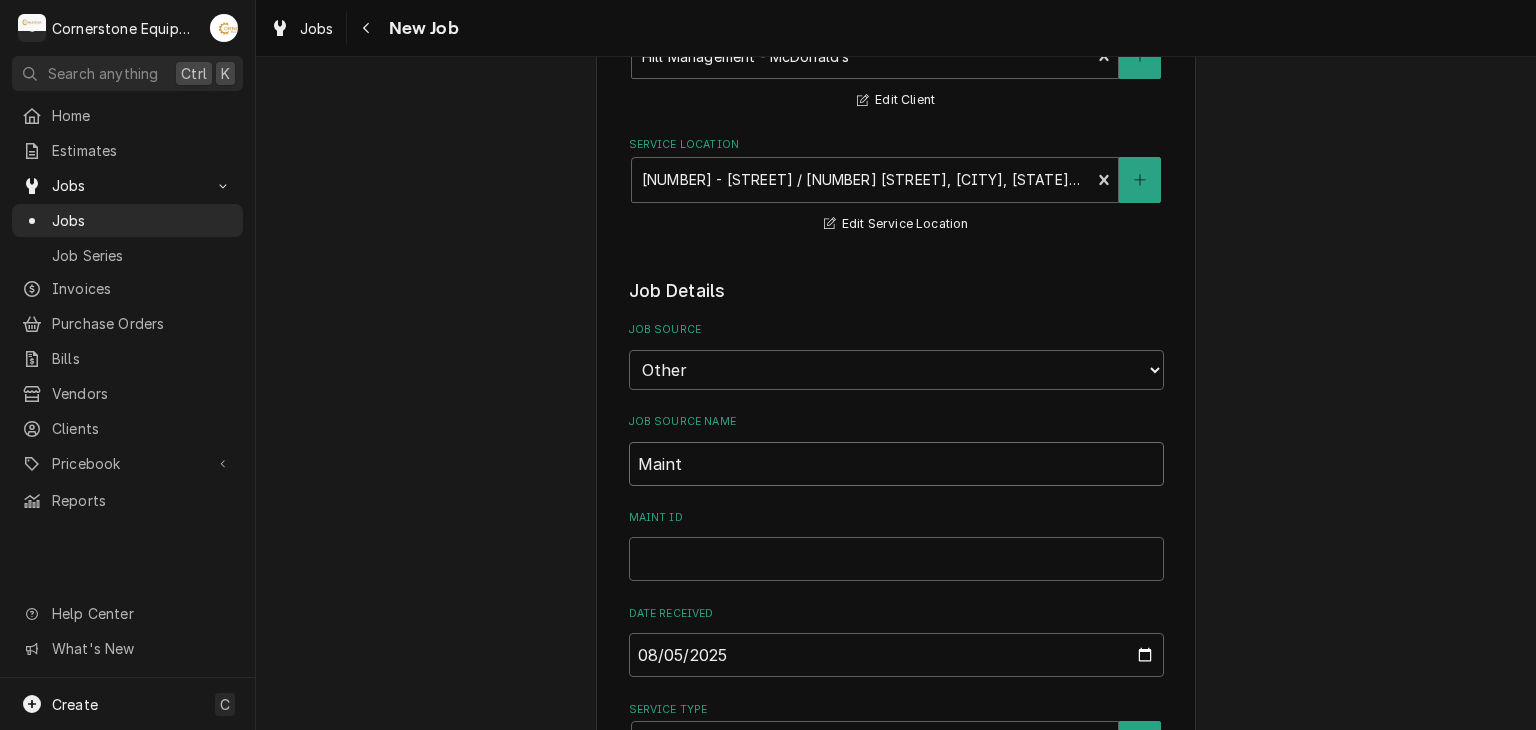type on "x" 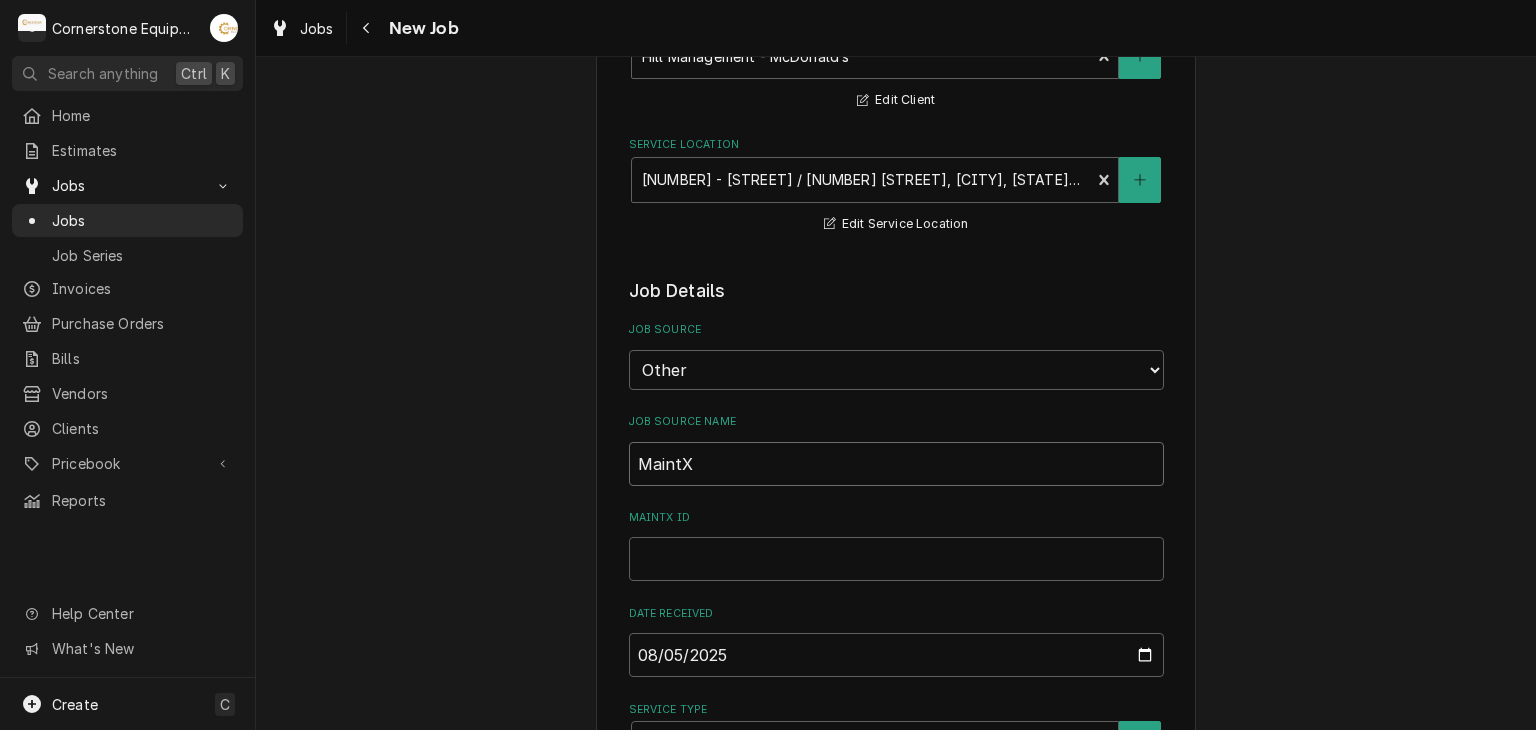 type on "x" 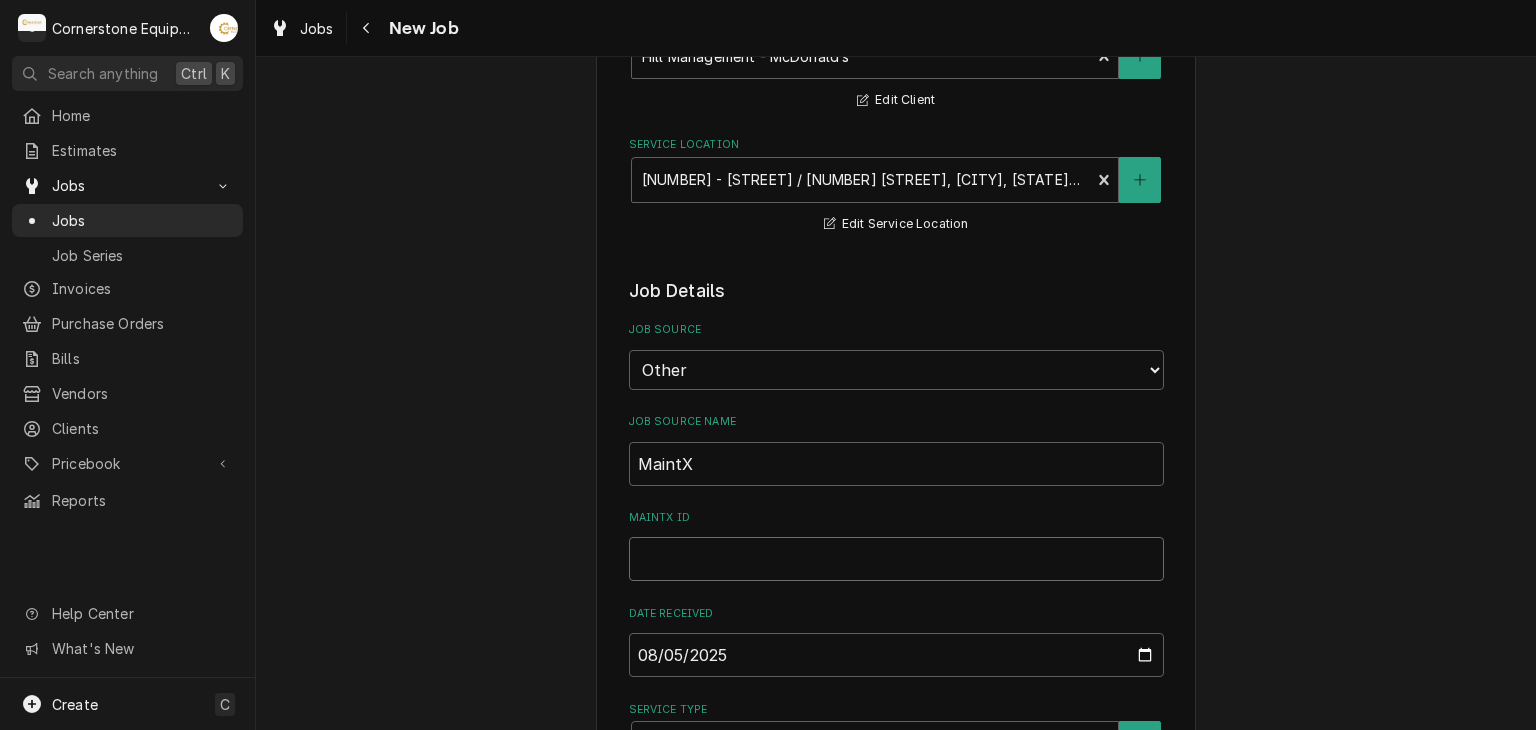 click on "MaintX ID" at bounding box center [896, 559] 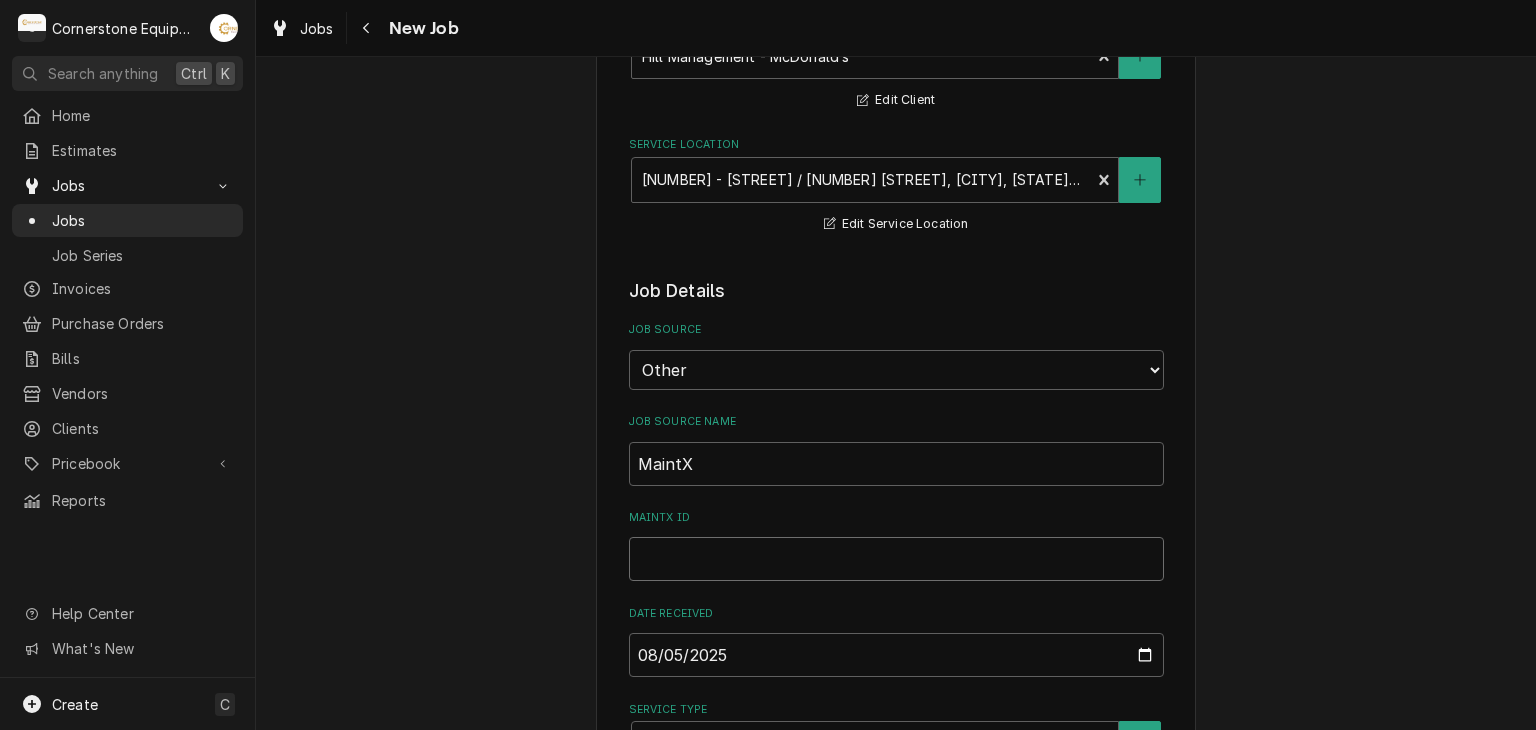 type on "x" 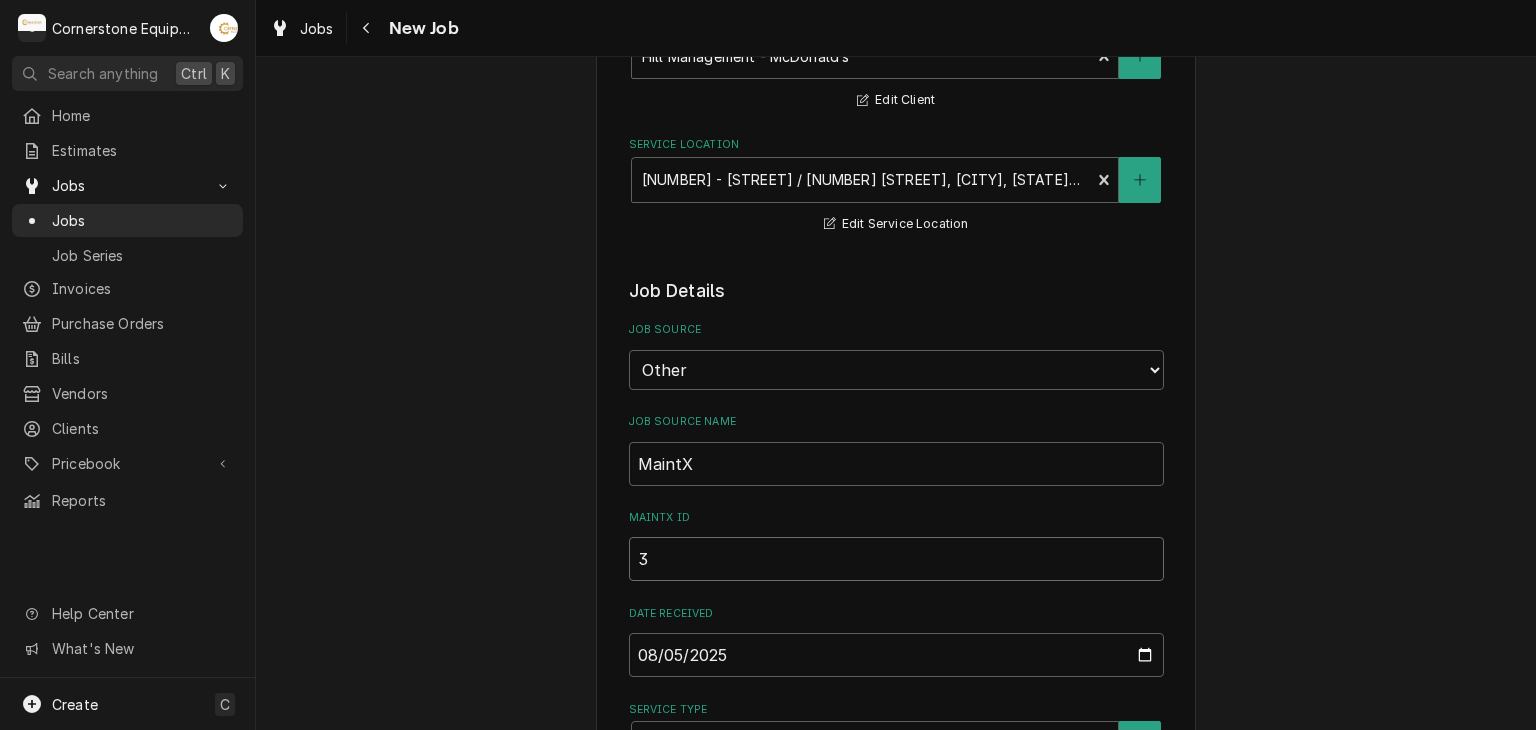 type on "x" 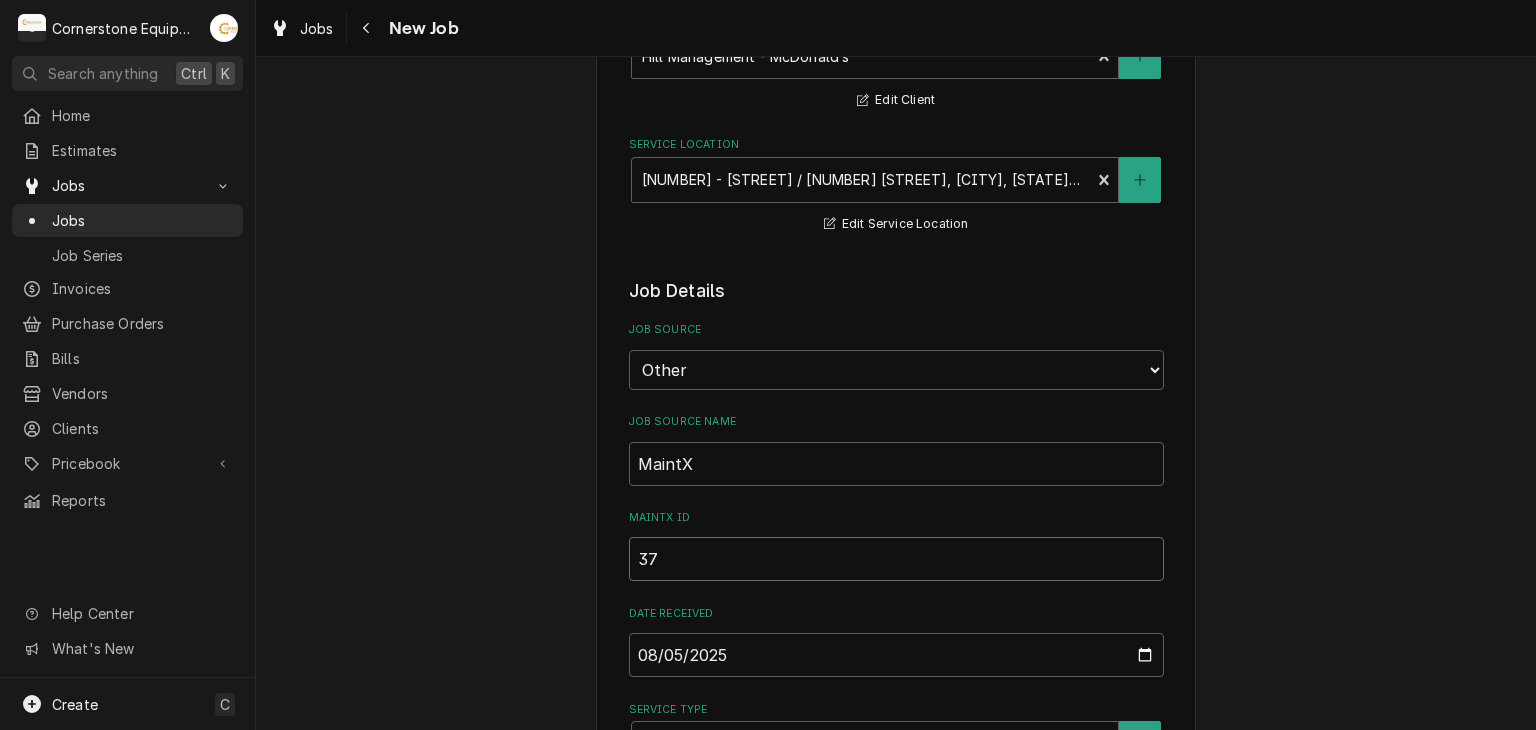 type on "x" 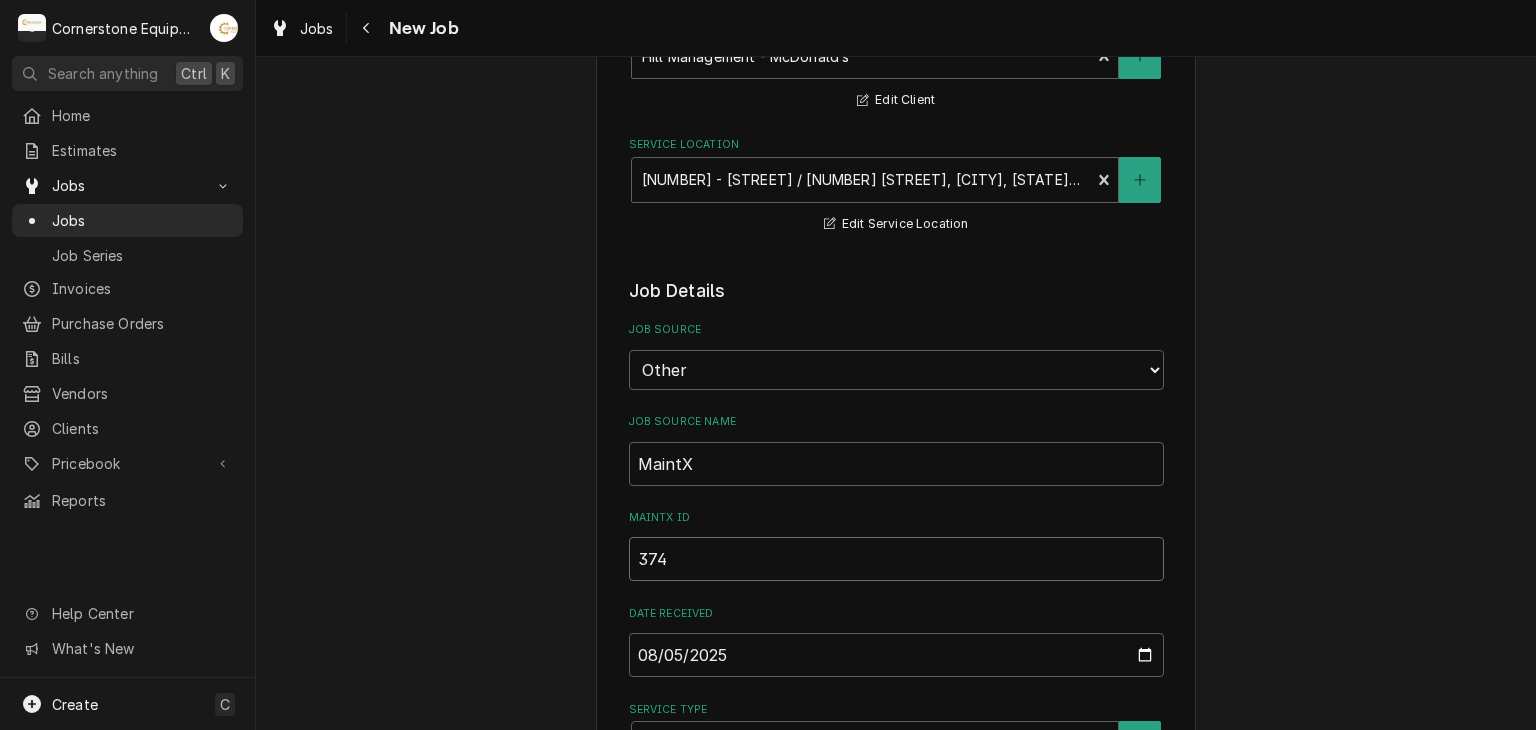 type on "x" 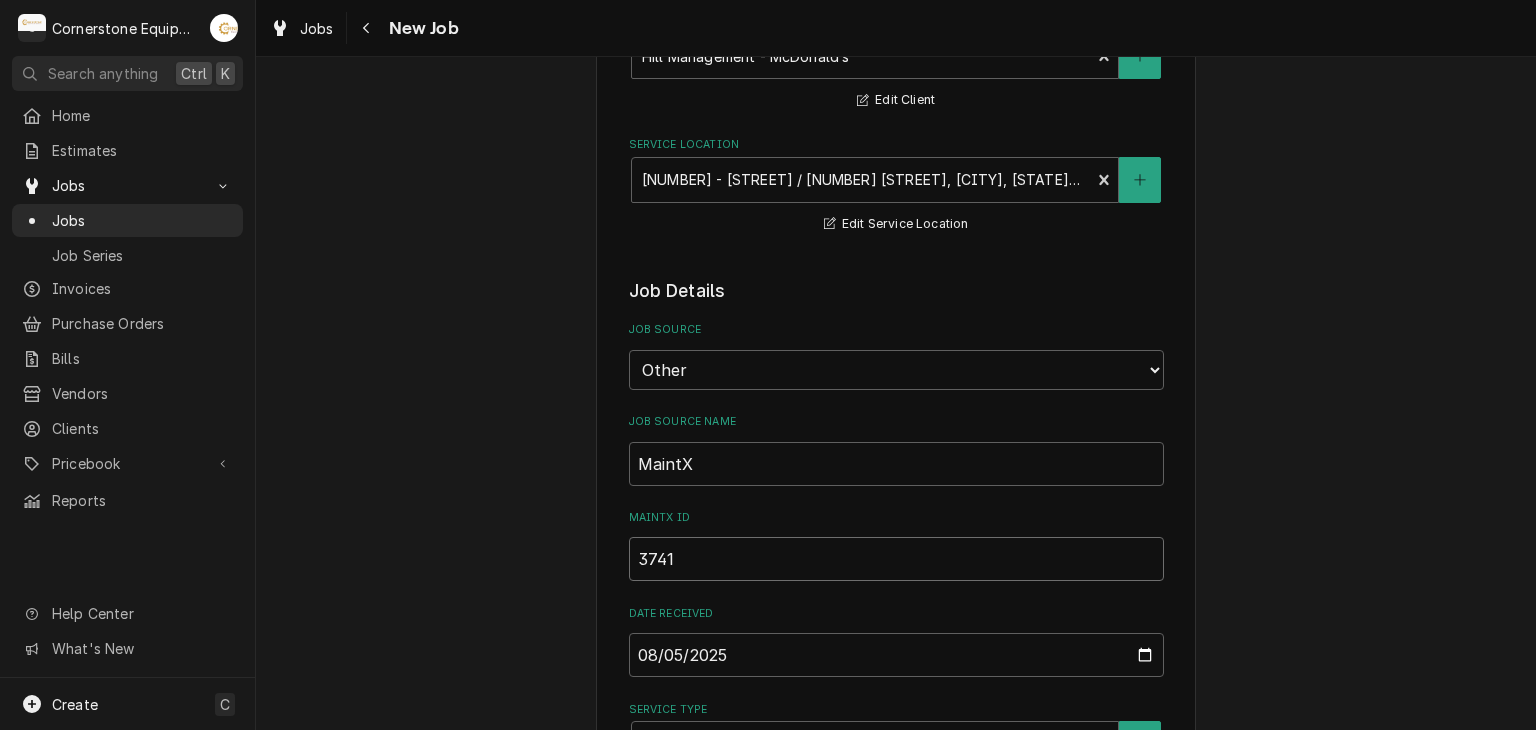 type on "x" 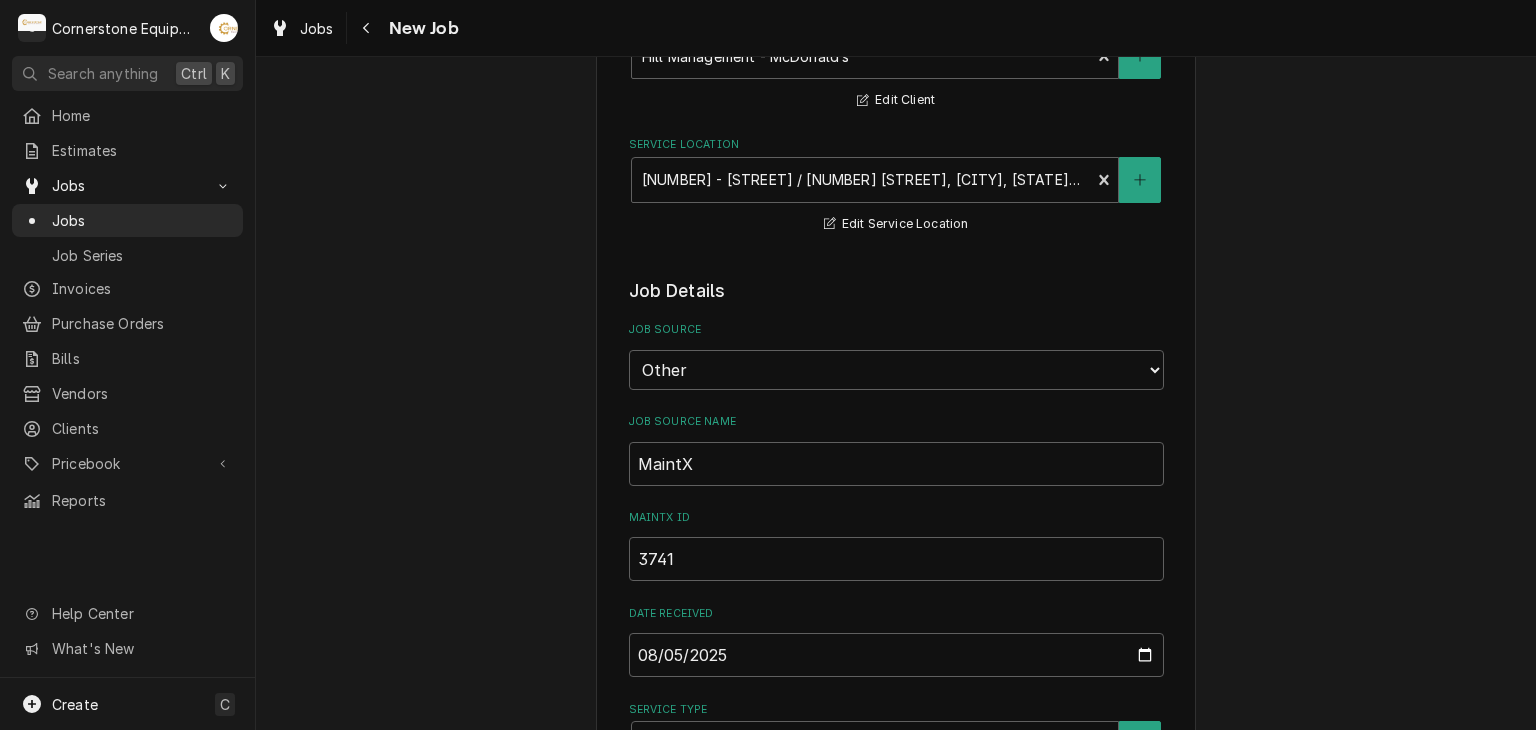 click on "Please provide the following information to create a job: Client Details Client Hill Management - McDonald’s Edit Client Service Location 04798 - [STREET] / [NUMBER] [STREET], [CITY], [STATE] Edit Service Location Job Details Job Source Direct (Phone/Email/etc.) Other Job Source Name MaintX MaintX ID 3741 Date Received [DATE] Service Type Search for a Service... Job Type Reason For Call Technician Instructions  ( optional ) Priority No Priority Urgent High Medium Low Labels  ( optional ) Add Labels... Equipment Expected Is Equipment involved on this Job? Who called in this service? Search for a Contact... Who should the tech(s) ask for? Search for a Contact... Attachments  ( if any ) Add Attachment Estimated Arrival Time AM / PM 6:00 AM 6:15 AM 6:30 AM 6:45 AM 7:00 AM 7:15 AM 7:30 AM 7:45 AM 8:00 AM 8:15 AM 8:30 AM 8:45 AM 9:00 AM 9:15 AM 9:30 AM 9:45 AM 10:00 AM 10:15 AM 10:30 AM 10:45 AM 11:00 AM 11:15 AM 11:30 AM 11:45 AM 12:00 PM 12:15 PM 12:30 PM 12:45 PM 1:00 PM 1:15 PM 1:30 PM 1:45 PM" at bounding box center (896, 1003) 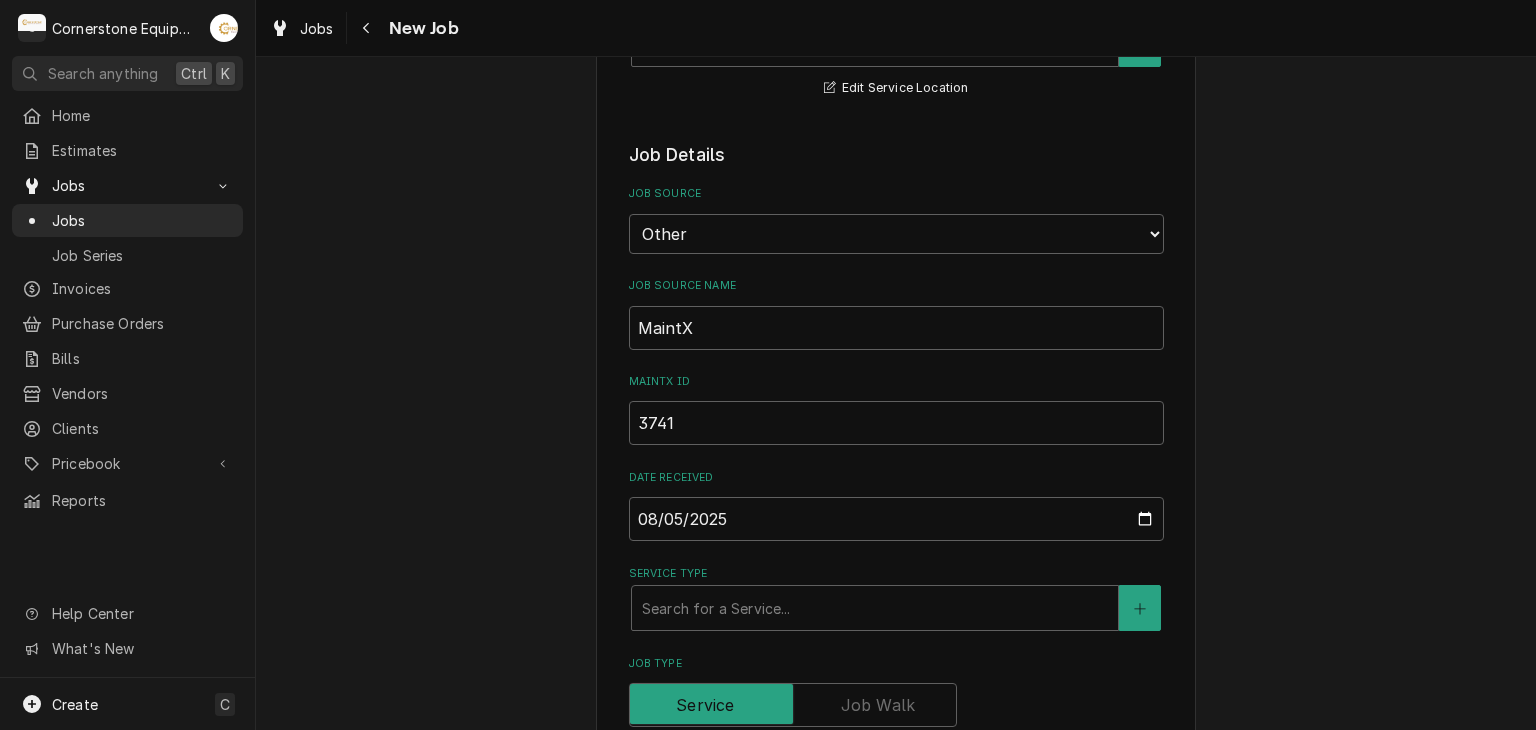 scroll, scrollTop: 360, scrollLeft: 0, axis: vertical 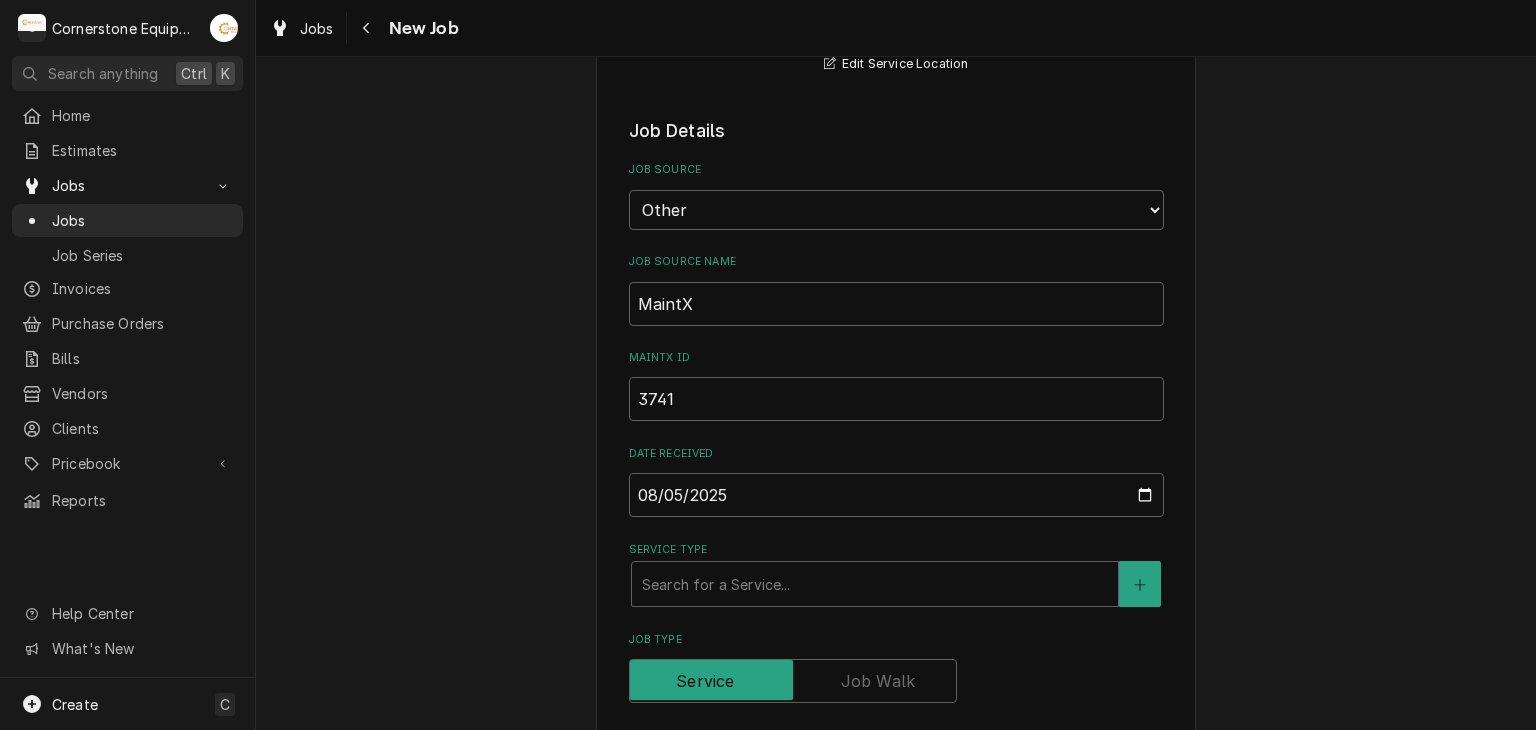 click on "Job Details Job Source Direct (Phone/Email/etc.) Other Job Source Name MaintX MaintX ID 3741 Date Received [DATE] Service Type Search for a Service... Job Type Reason For Call Technician Instructions  ( optional ) Priority No Priority Urgent High Medium Low Labels  ( optional ) Add Labels... Equipment Expected Is Equipment involved on this Job? Who called in this service? Search for a Contact... Who should the tech(s) ask for? Search for a Contact... Attachments  ( if any ) Add Attachment Estimated Arrival Time AM / PM 6:00 AM 6:15 AM 6:30 AM 6:45 AM 7:00 AM 7:15 AM 7:30 AM 7:45 AM 8:00 AM 8:15 AM 8:30 AM 8:45 AM 9:00 AM 9:15 AM 9:30 AM 9:45 AM 10:00 AM 10:15 AM 10:30 AM 10:45 AM 11:00 AM 11:15 AM 11:30 AM 11:45 AM 12:00 PM 12:15 PM 12:30 PM 12:45 PM 1:00 PM 1:15 PM 1:30 PM 1:45 PM 2:00 PM 2:15 PM 2:30 PM 2:45 PM 3:00 PM 3:15 PM 3:30 PM 3:45 PM 4:00 PM 4:15 PM 4:30 PM 4:45 PM 5:00 PM 5:15 PM 5:30 PM 5:45 PM 6:00 PM 6:15 PM 6:30 PM 6:45 PM 7:00 PM 7:15 PM 7:30 PM 7:45 PM 8:00 PM 8:15 PM 8:30 PM 8:45 PM" at bounding box center [896, 957] 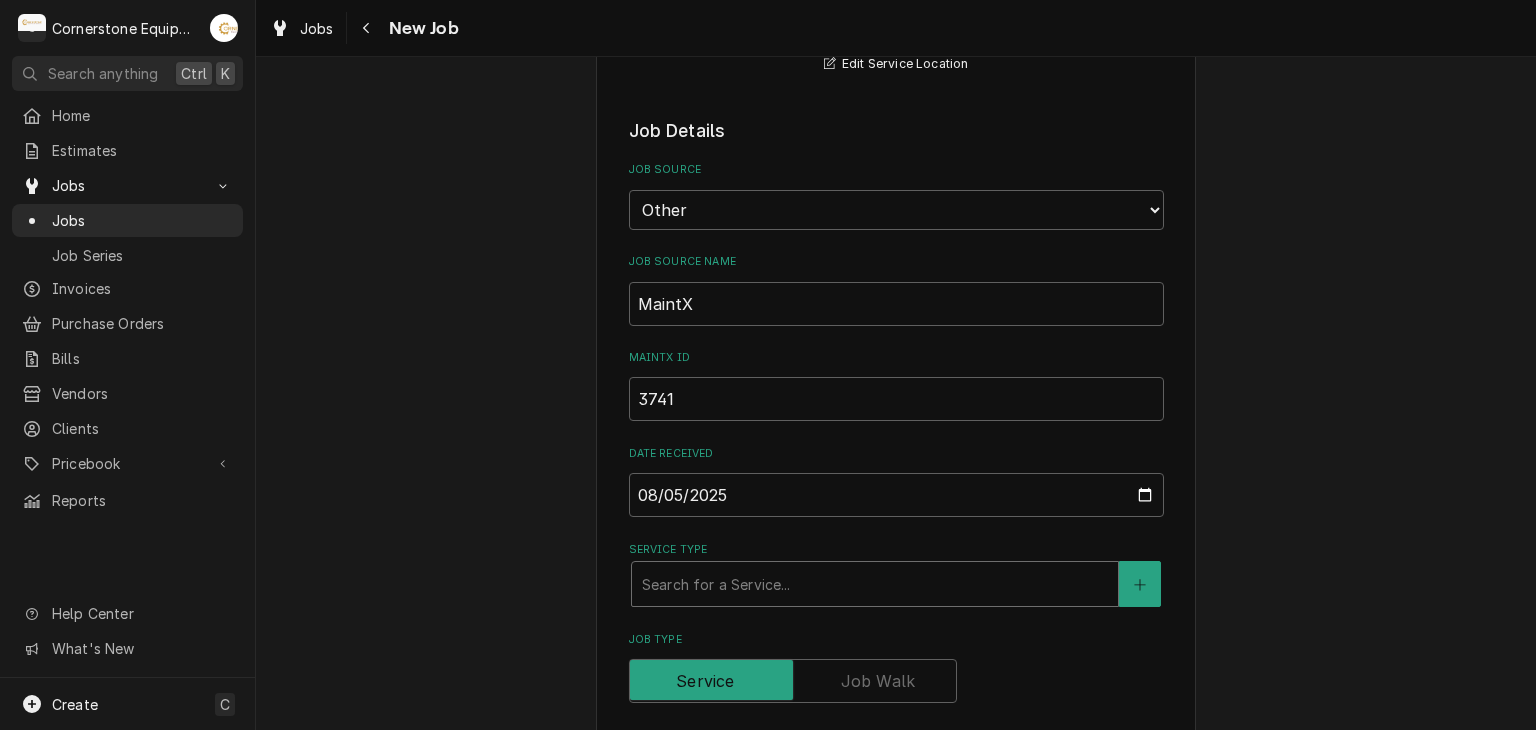click at bounding box center [875, 584] 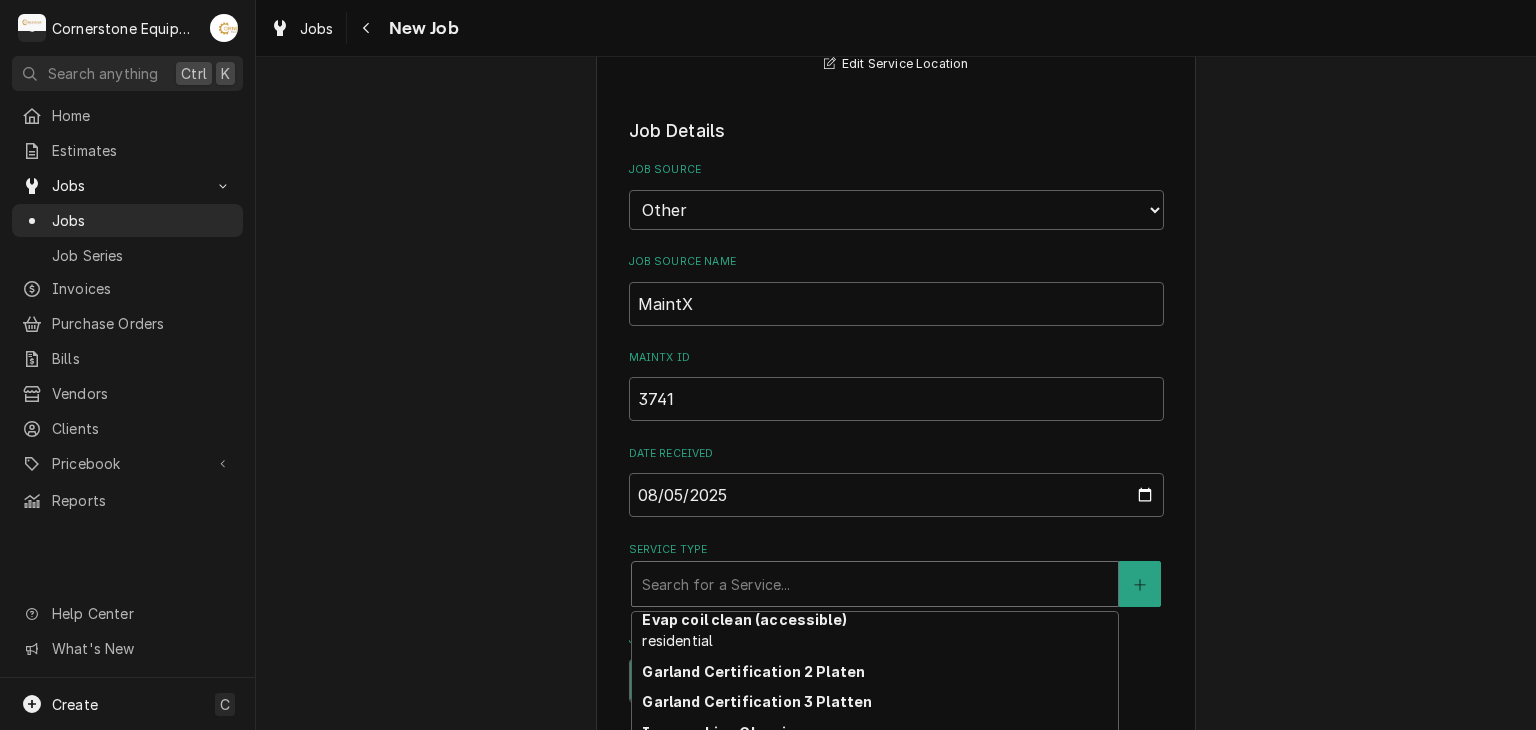scroll, scrollTop: 0, scrollLeft: 0, axis: both 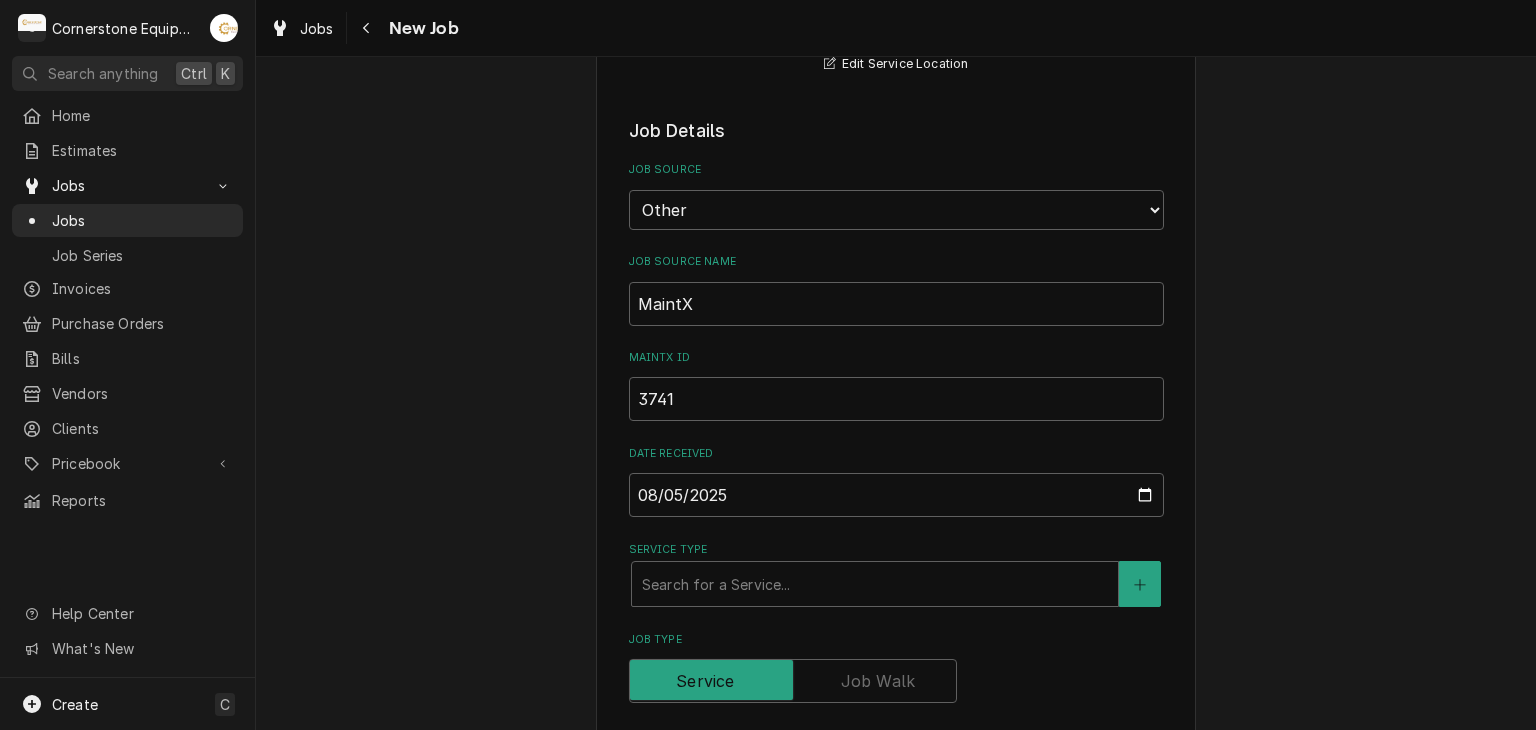 click on "Please provide the following information to create a job: Client Details Client Hill Management - McDonald’s Edit Client Service Location 04798 - [STREET] / [NUMBER] [STREET], [CITY], [STATE] Edit Service Location Job Details Job Source Direct (Phone/Email/etc.) Other Job Source Name MaintX MaintX ID 3741 Date Received [DATE] Service Type Search for a Service... Job Type Reason For Call Technician Instructions  ( optional ) Priority No Priority Urgent High Medium Low Labels  ( optional ) Add Labels... Equipment Expected Is Equipment involved on this Job? Who called in this service? Search for a Contact... Who should the tech(s) ask for? Search for a Contact... Attachments  ( if any ) Add Attachment Estimated Arrival Time AM / PM 6:00 AM 6:15 AM 6:30 AM 6:45 AM 7:00 AM 7:15 AM 7:30 AM 7:45 AM 8:00 AM 8:15 AM 8:30 AM 8:45 AM 9:00 AM 9:15 AM 9:30 AM 9:45 AM 10:00 AM 10:15 AM 10:30 AM 10:45 AM 11:00 AM 11:15 AM 11:30 AM 11:45 AM 12:00 PM 12:15 PM 12:30 PM 12:45 PM 1:00 PM 1:15 PM 1:30 PM 1:45 PM" at bounding box center [896, 843] 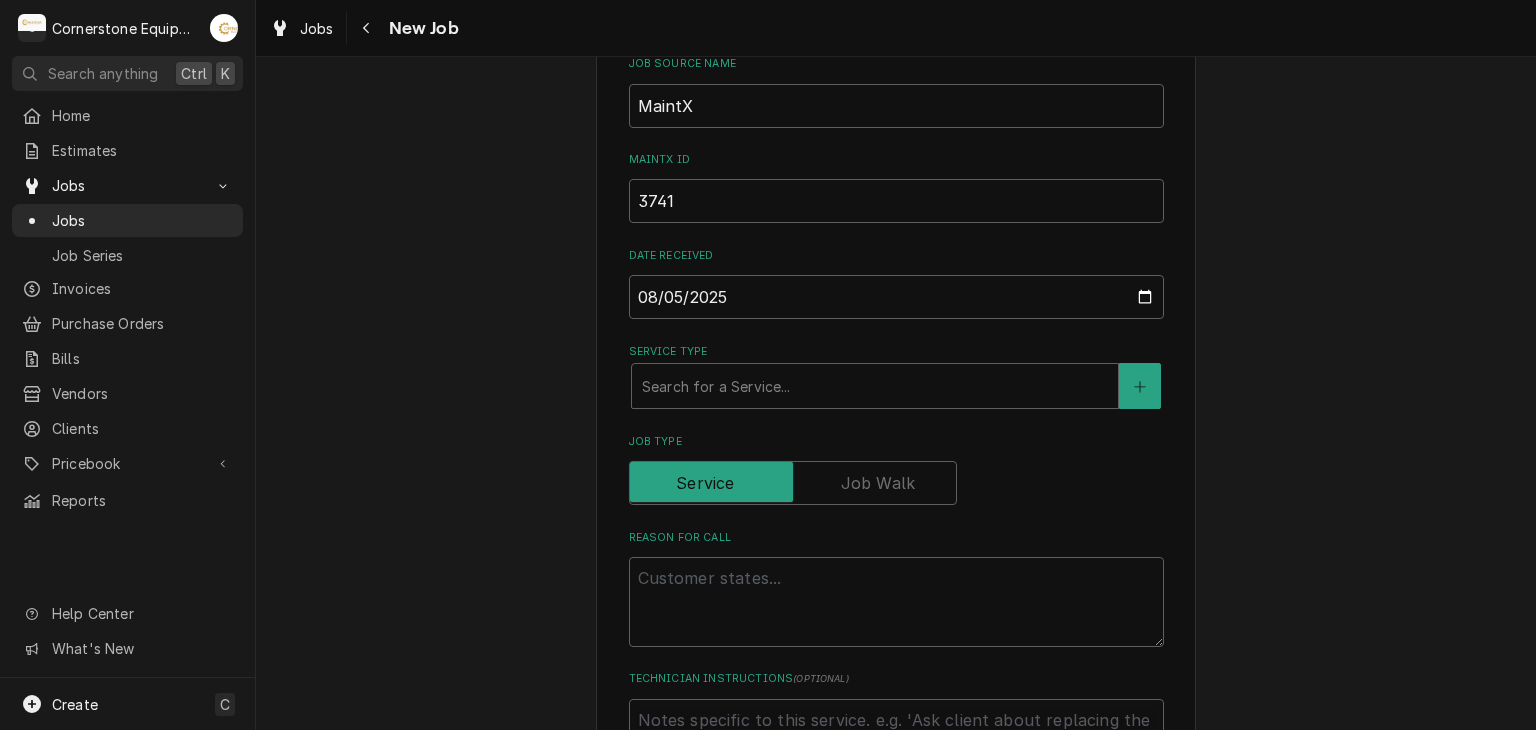 scroll, scrollTop: 560, scrollLeft: 0, axis: vertical 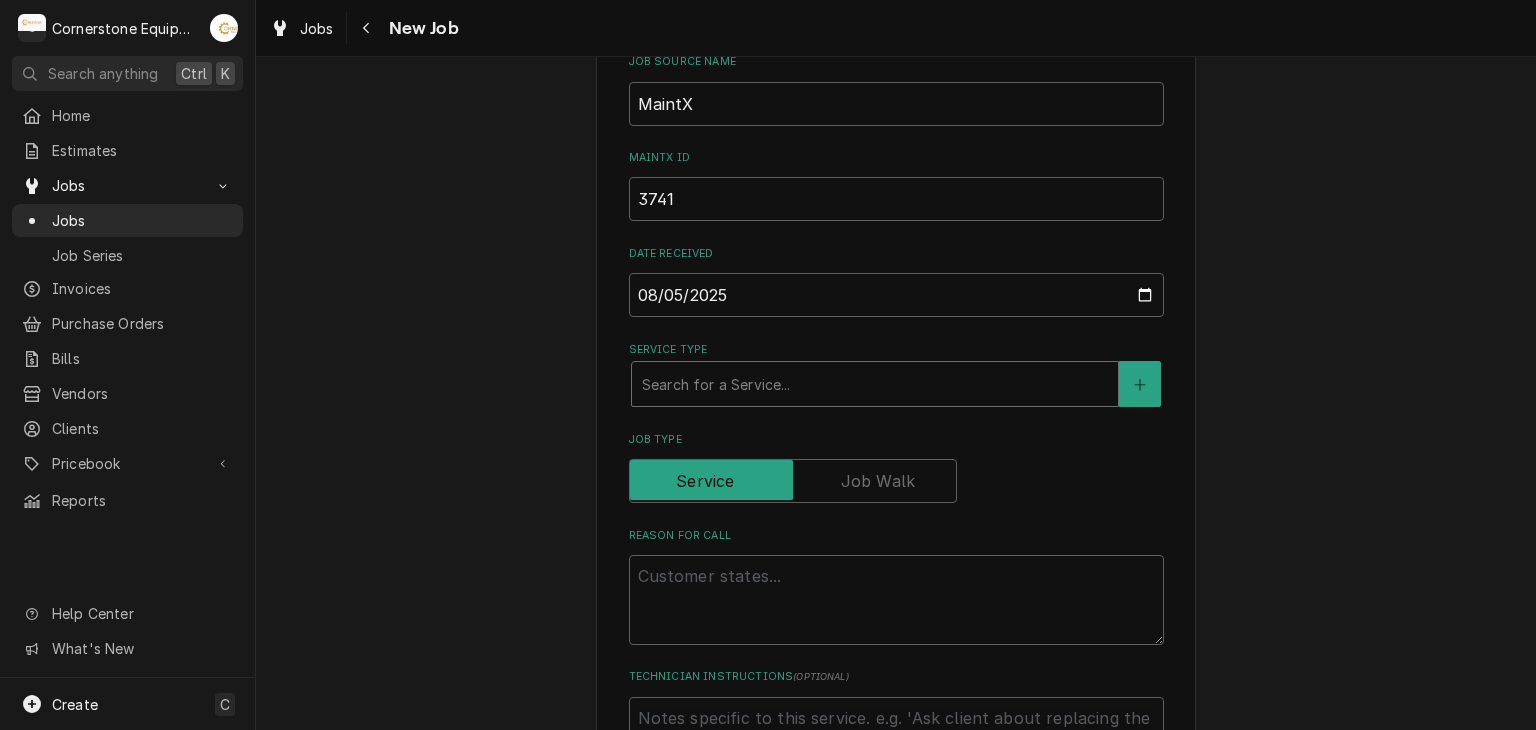 click on "Search for a Service..." at bounding box center [875, 384] 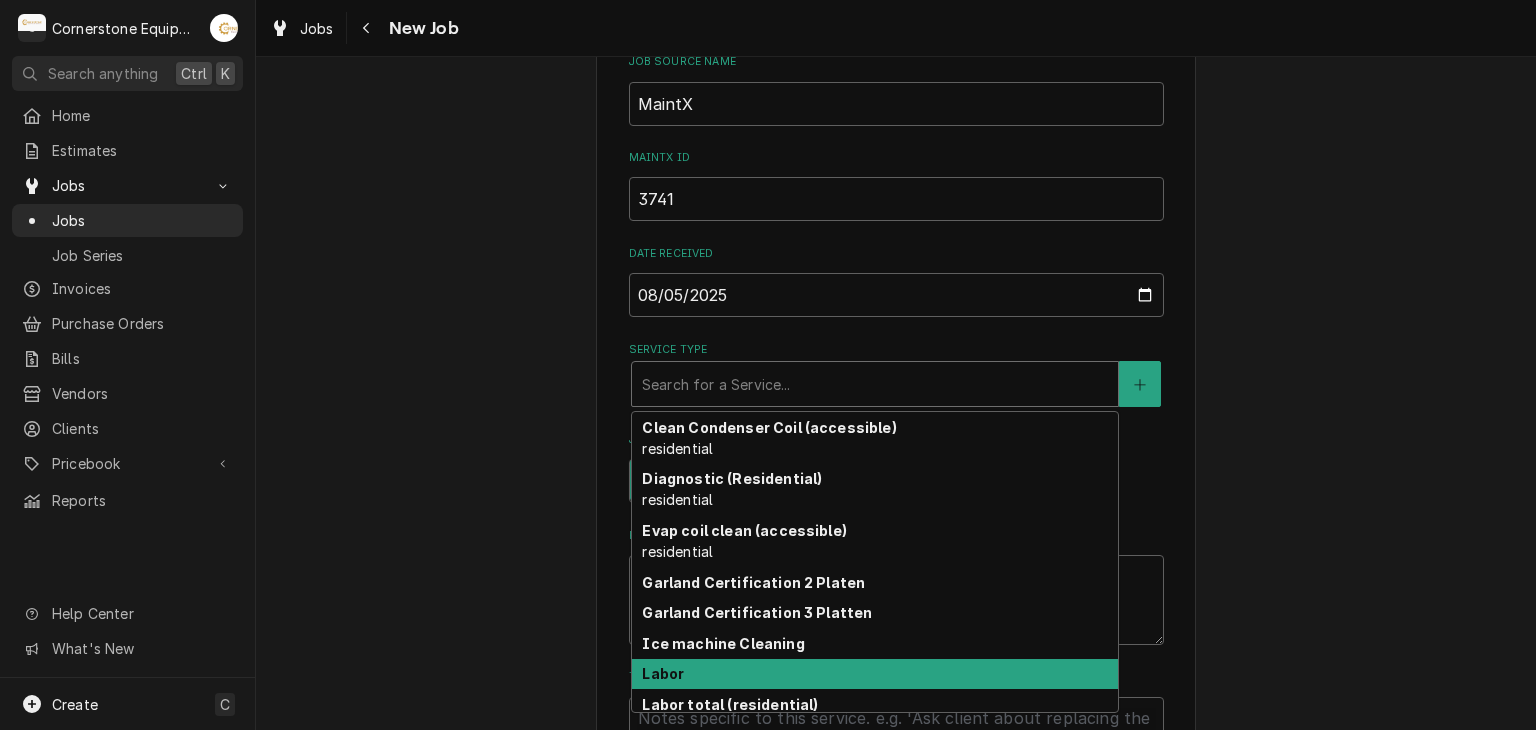 click on "Labor" at bounding box center (875, 674) 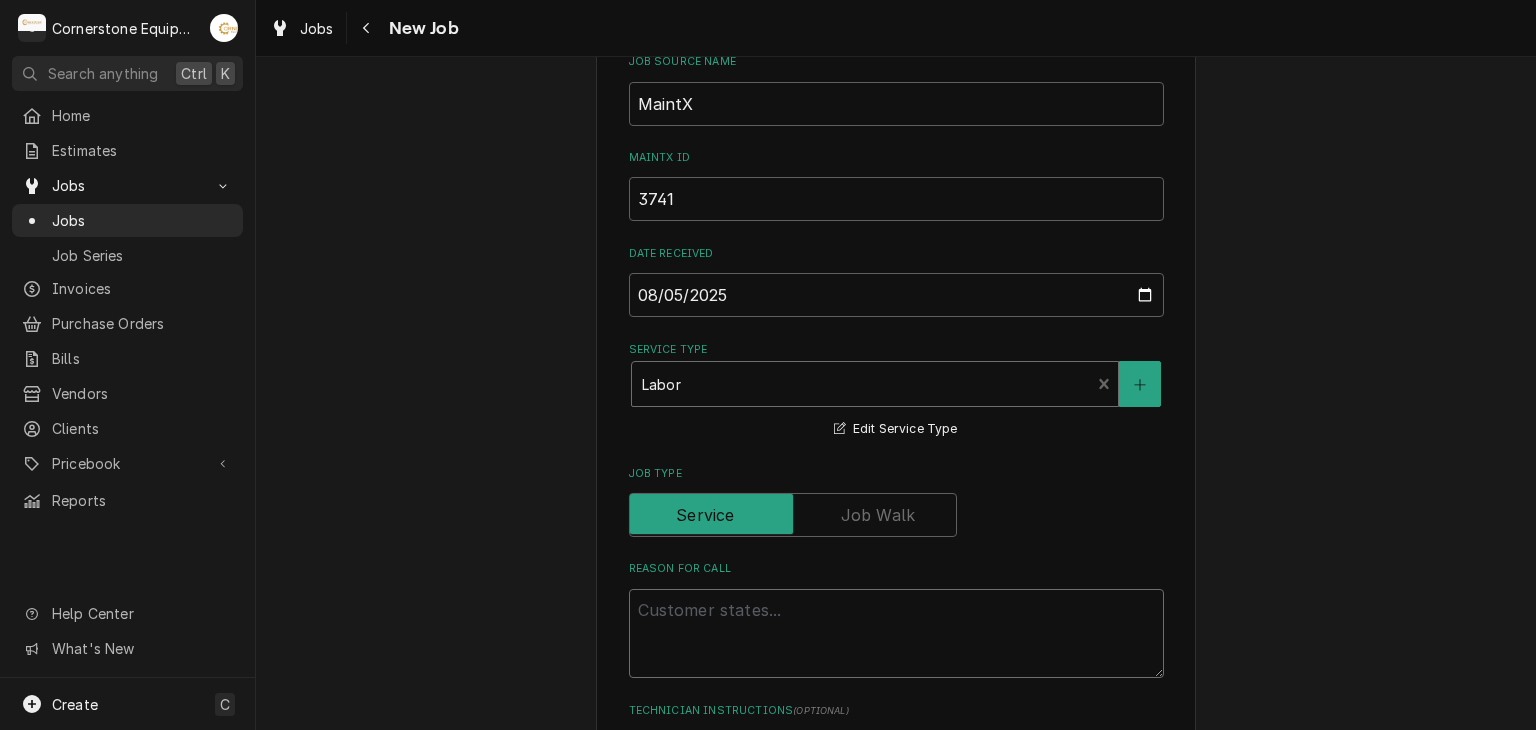 click on "Reason For Call" at bounding box center [896, 634] 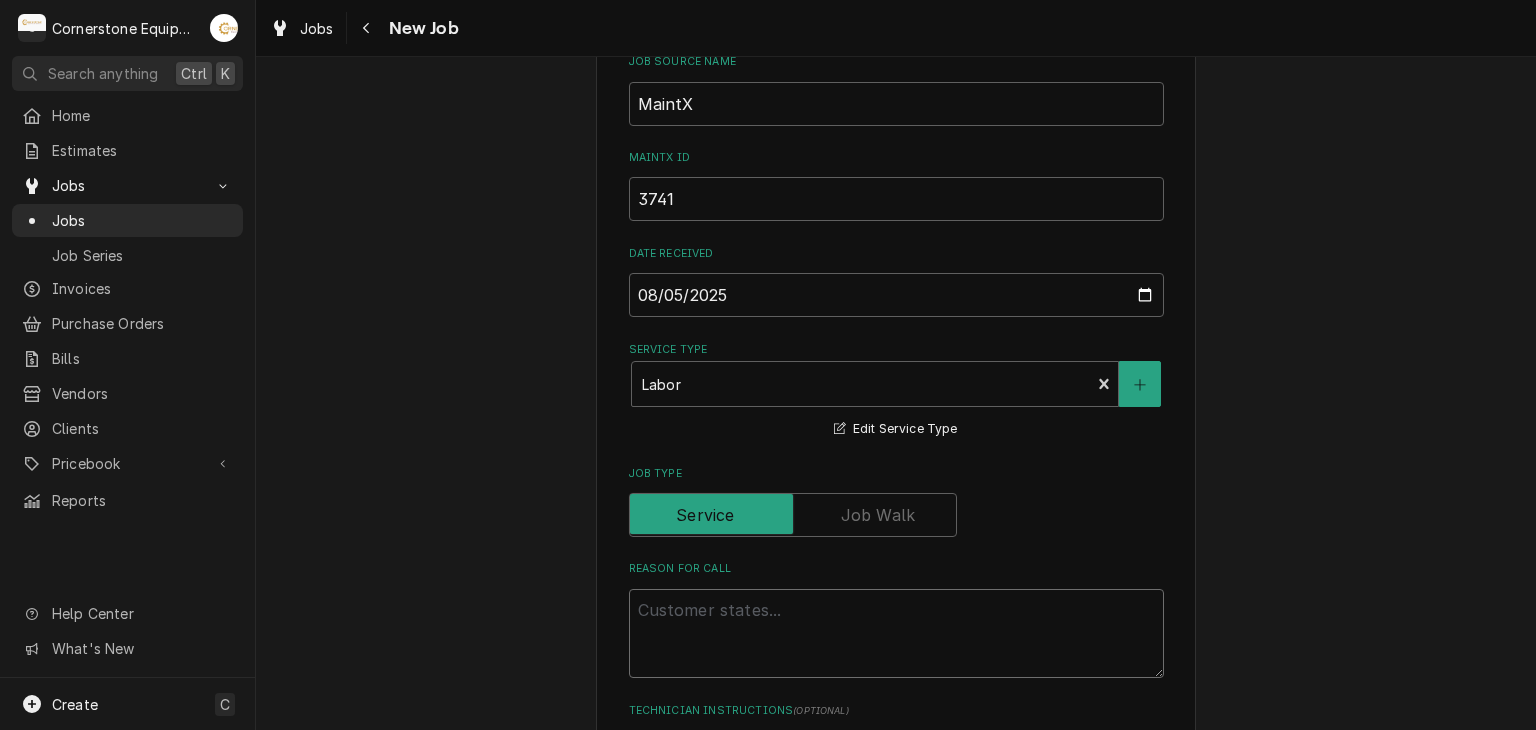 type on "x" 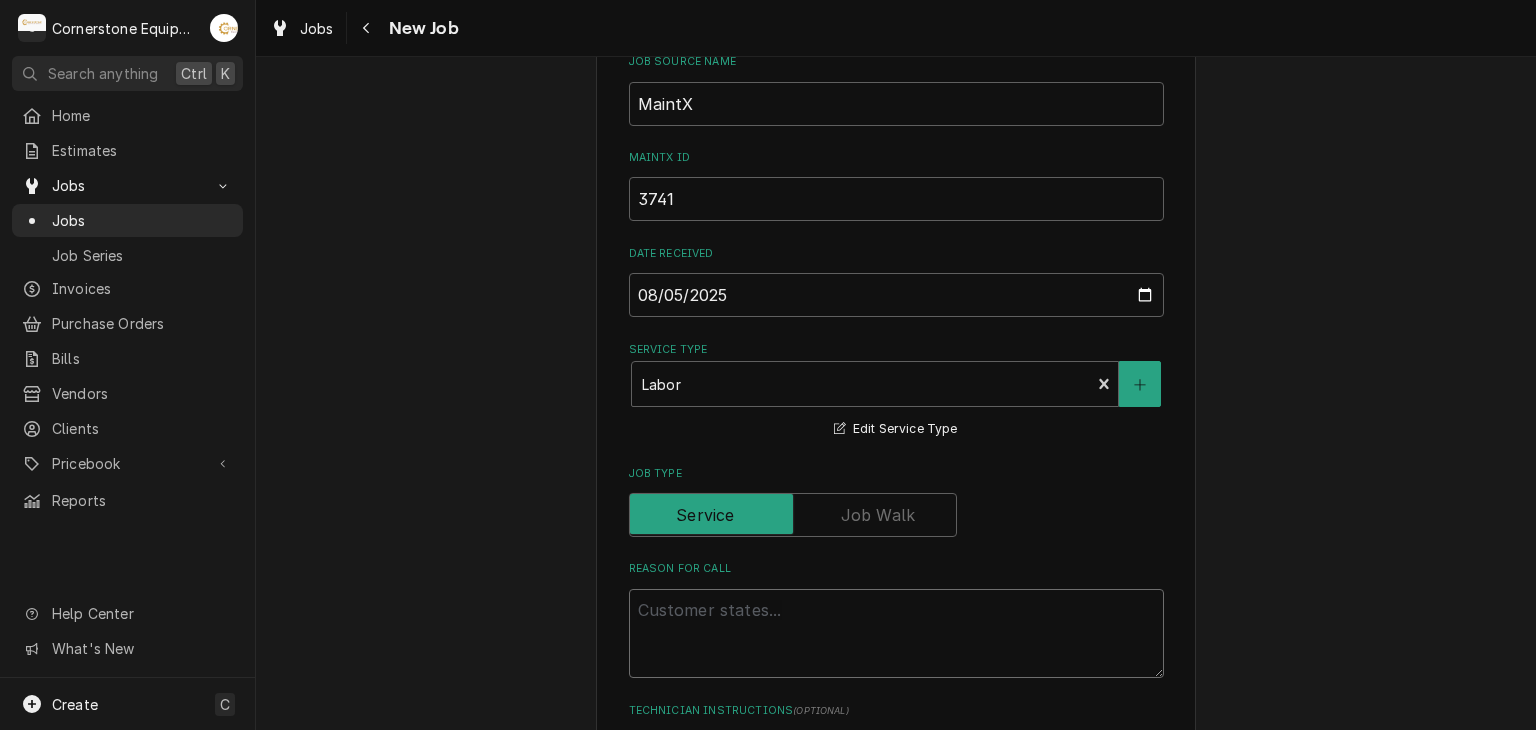 type on "S" 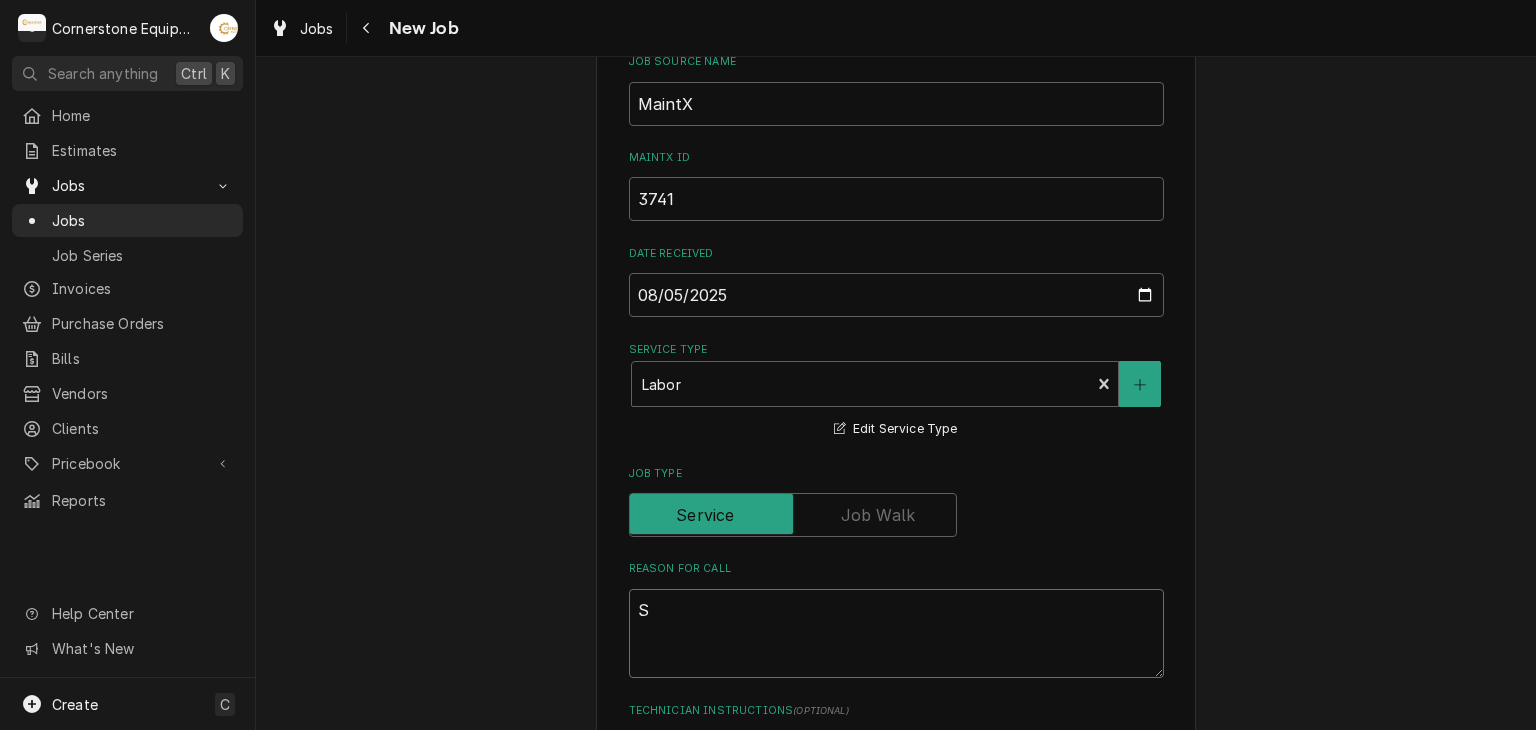 type on "x" 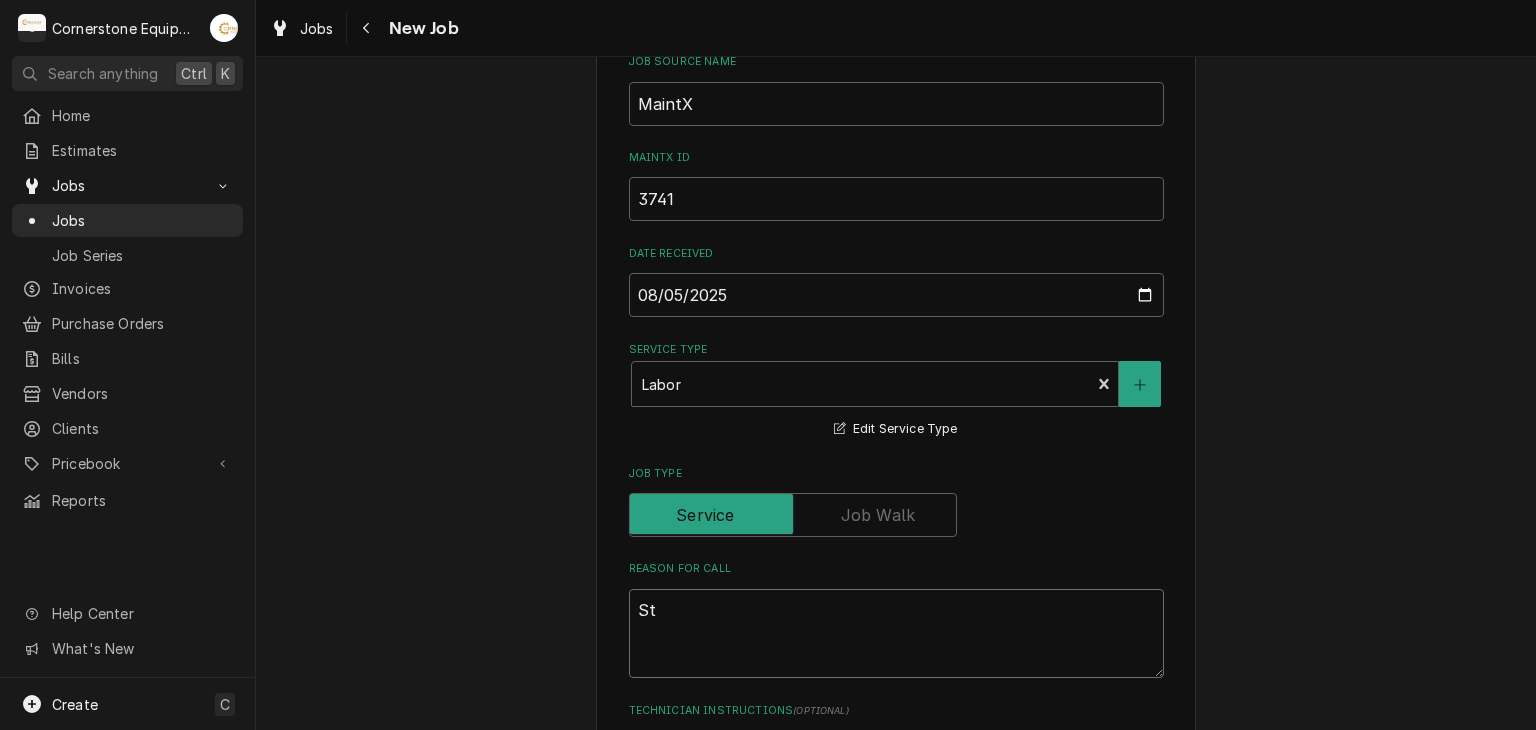 type on "x" 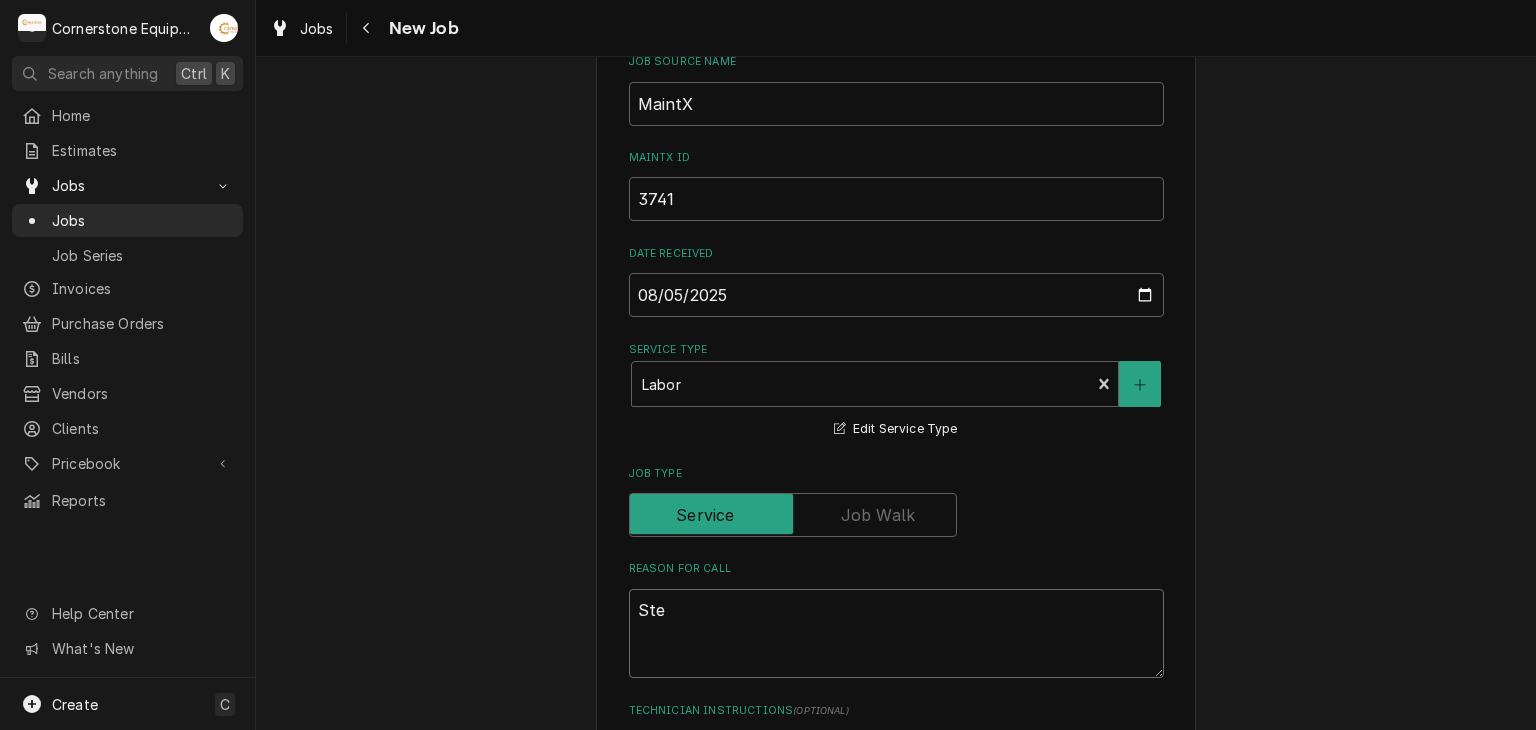type on "x" 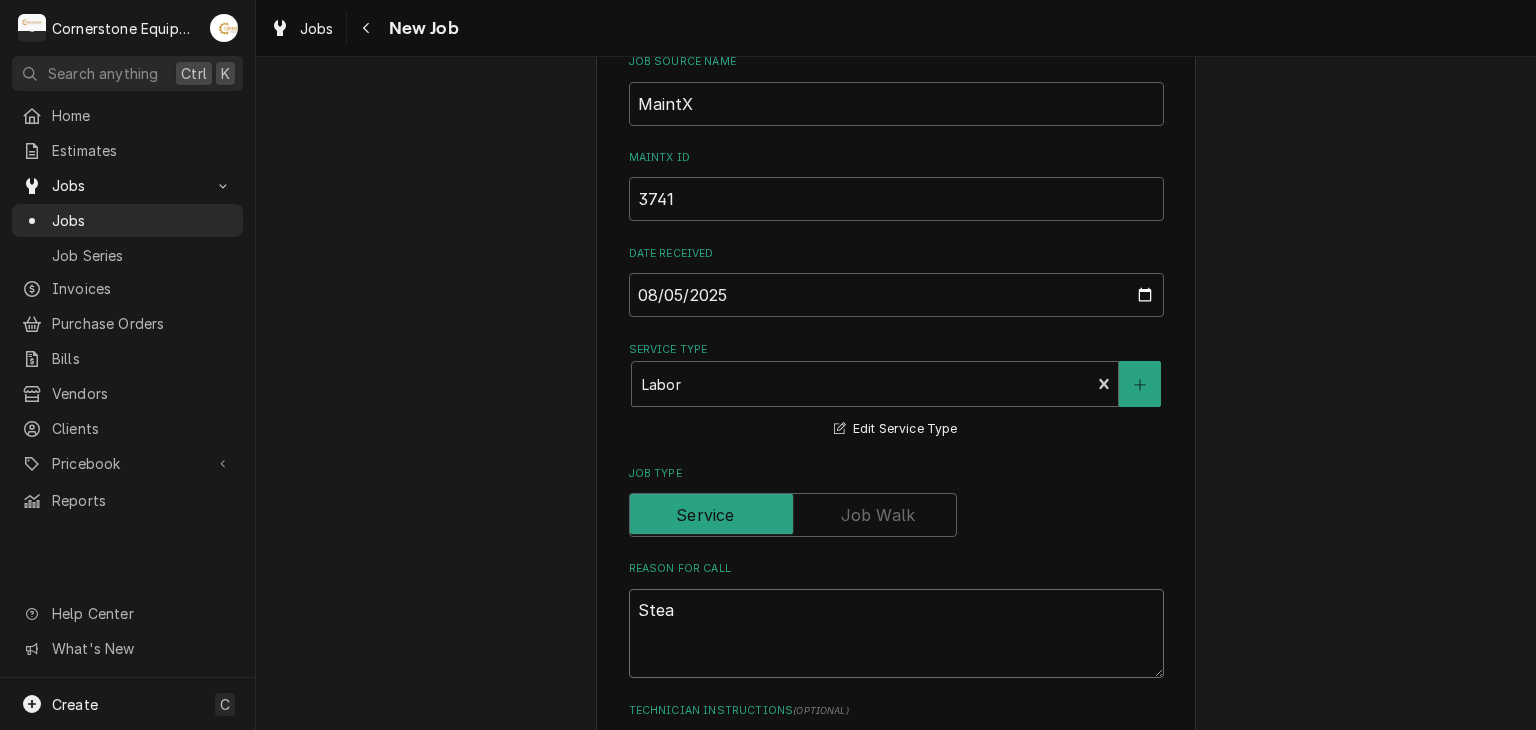type on "x" 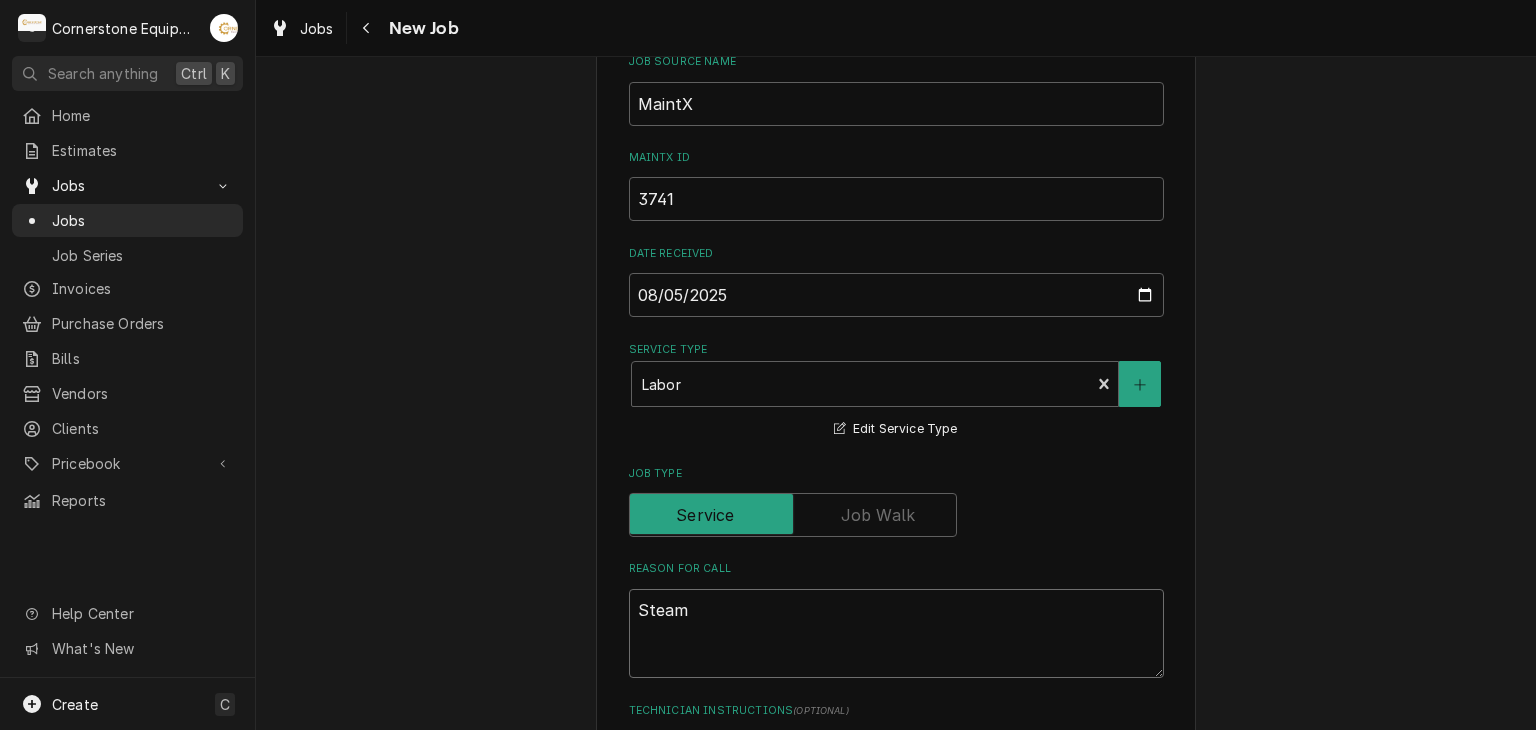 type on "x" 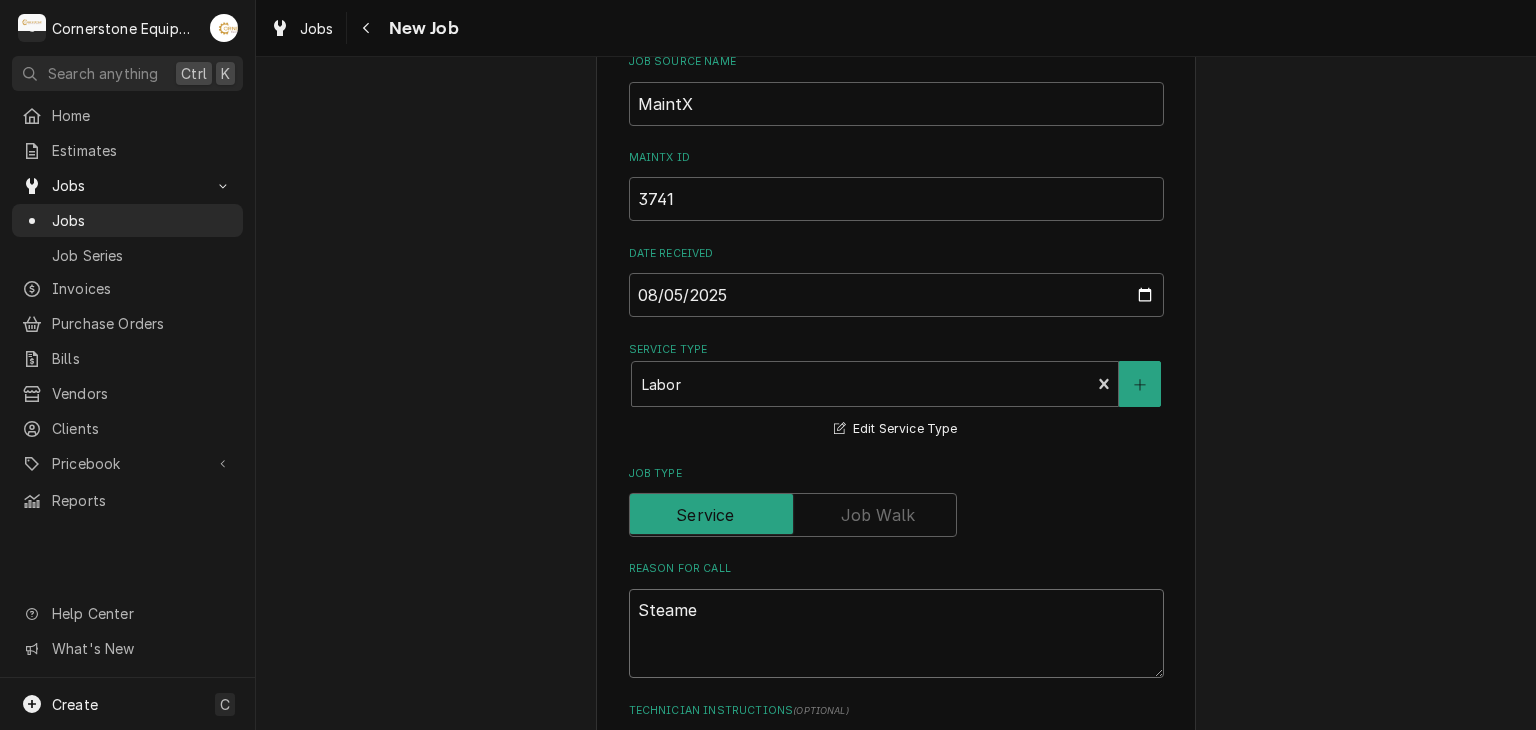 type on "x" 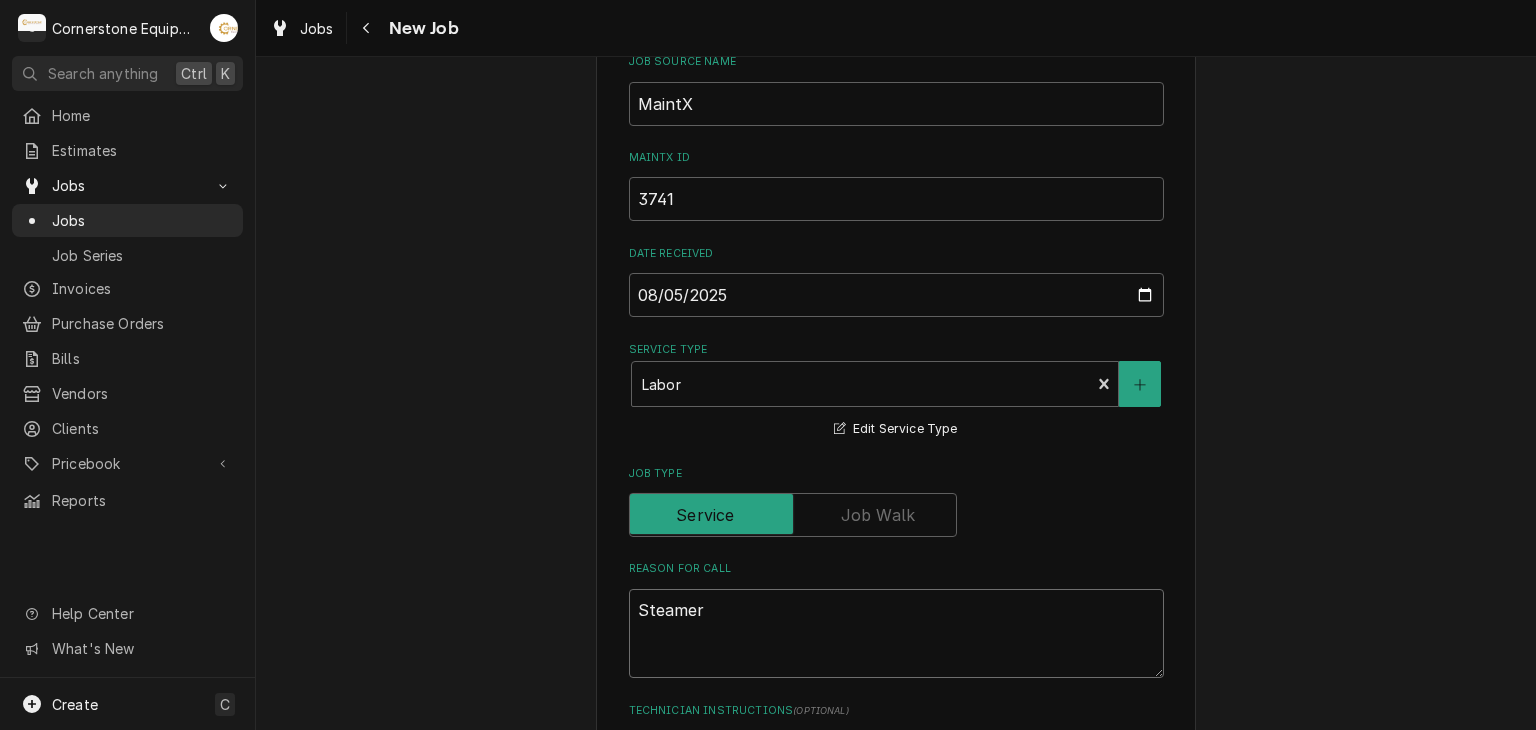type on "x" 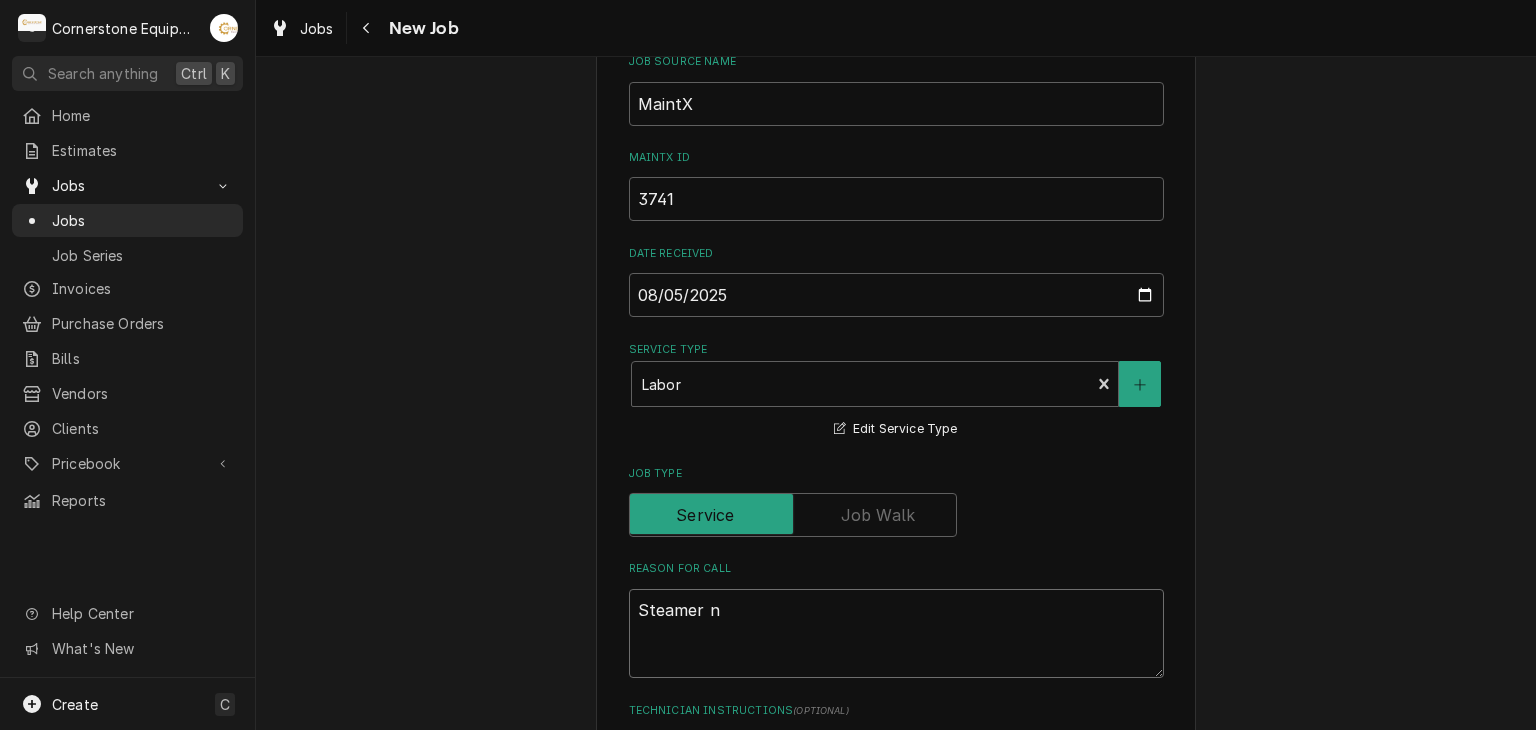 type on "x" 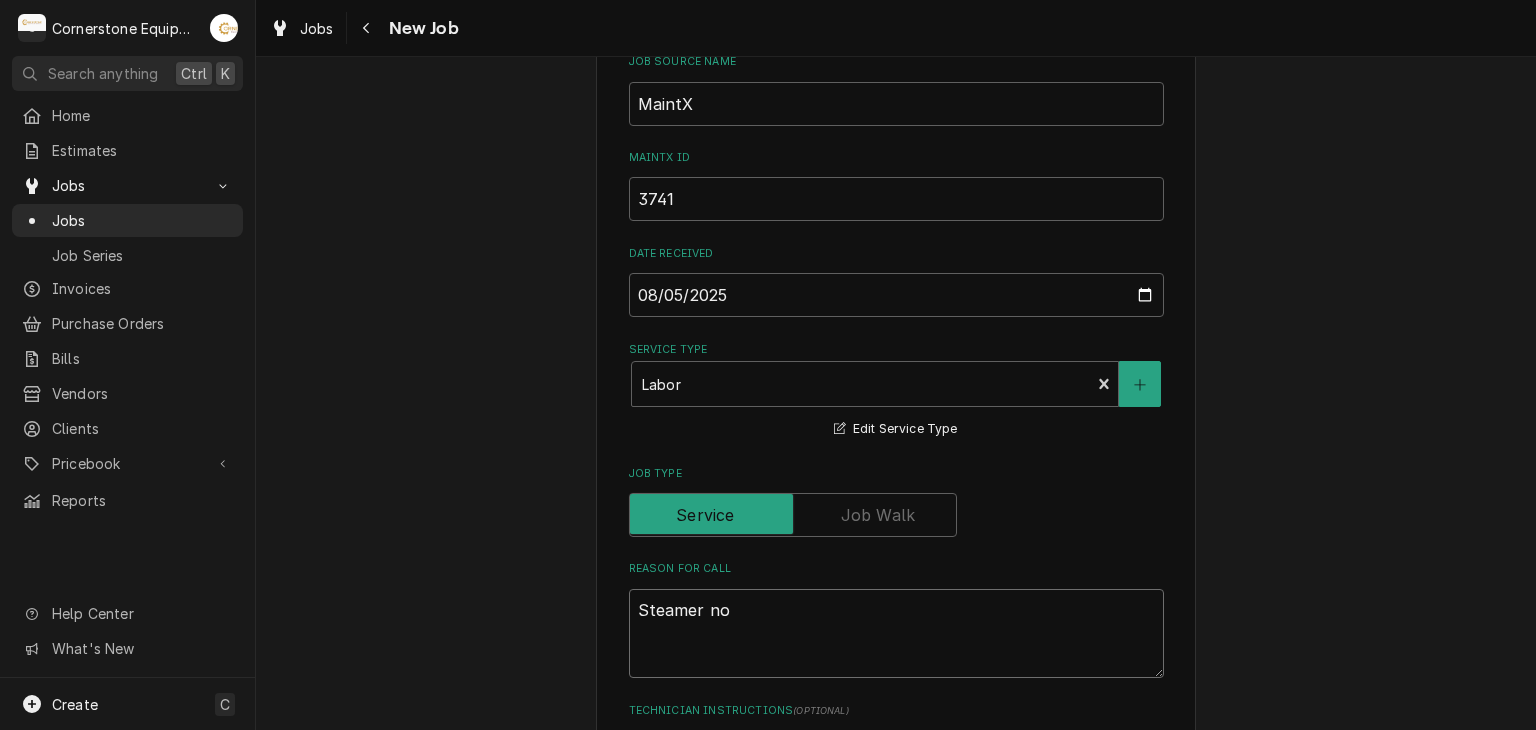 type on "x" 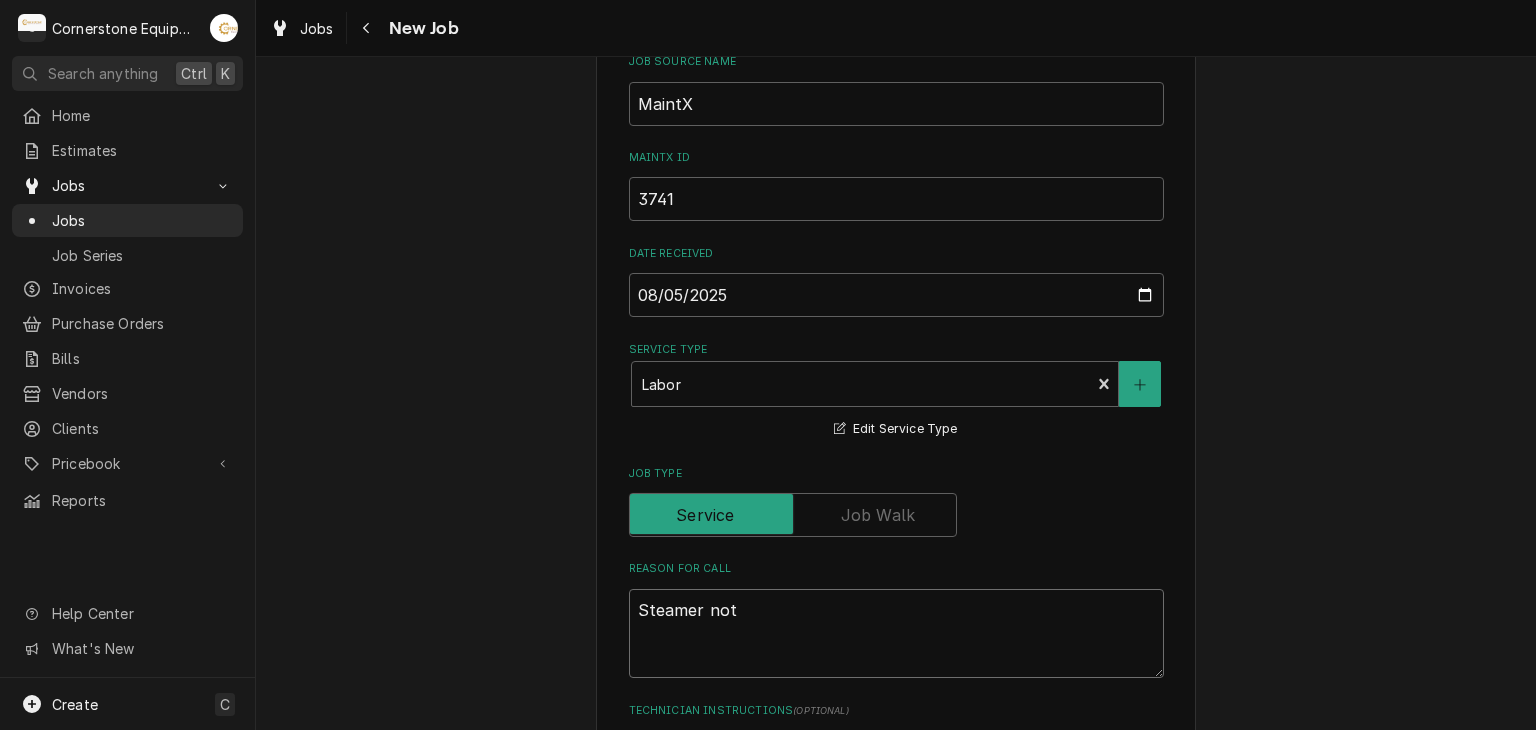 type on "x" 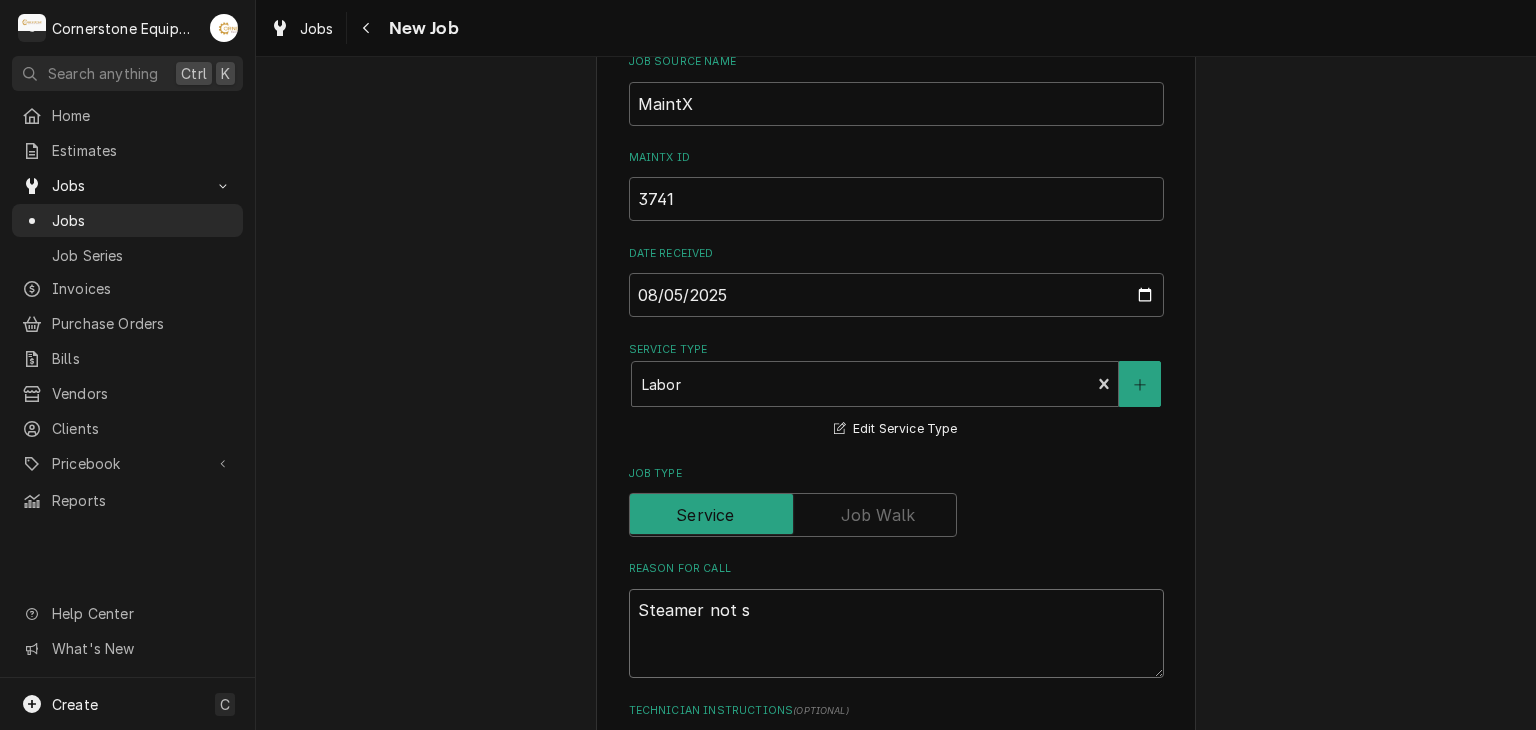 type on "x" 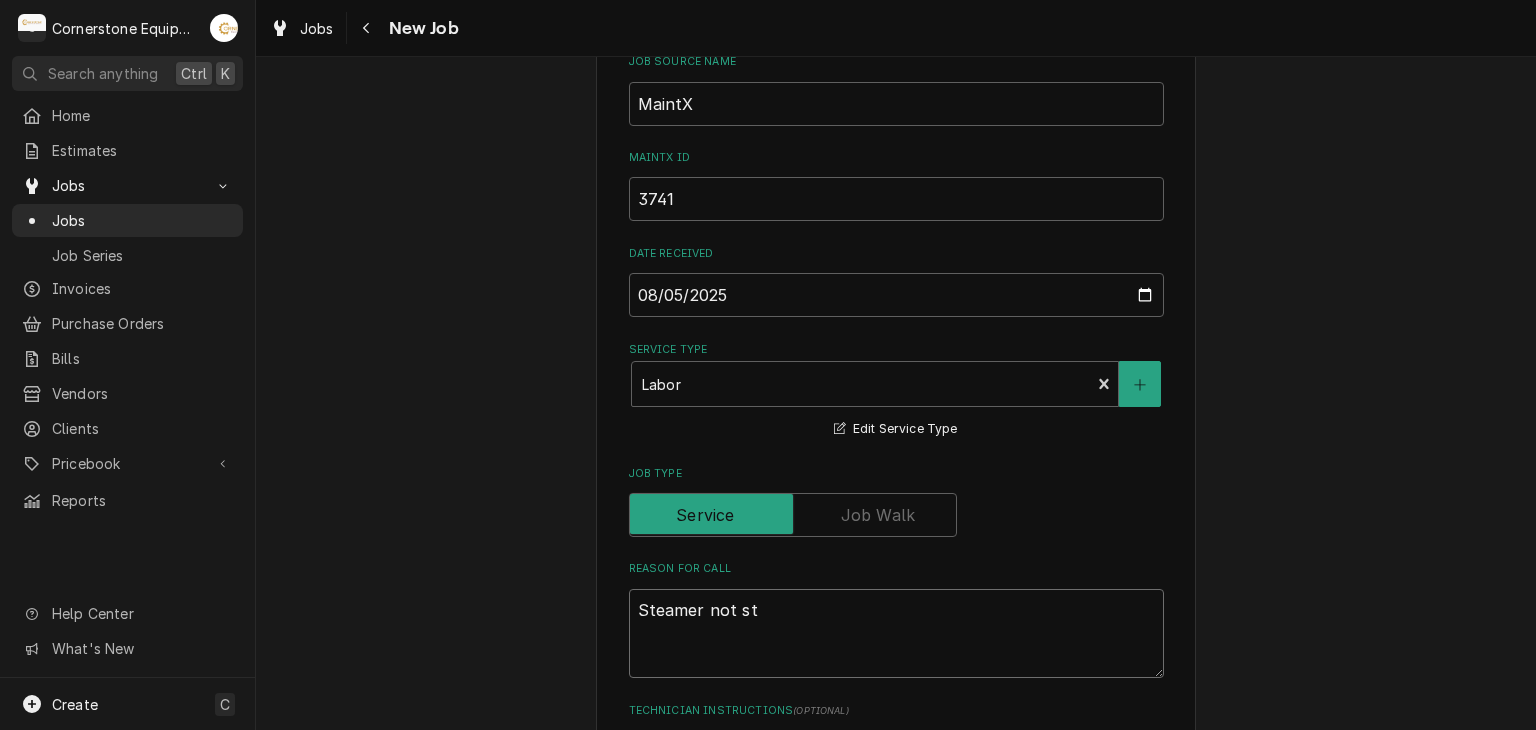 type on "x" 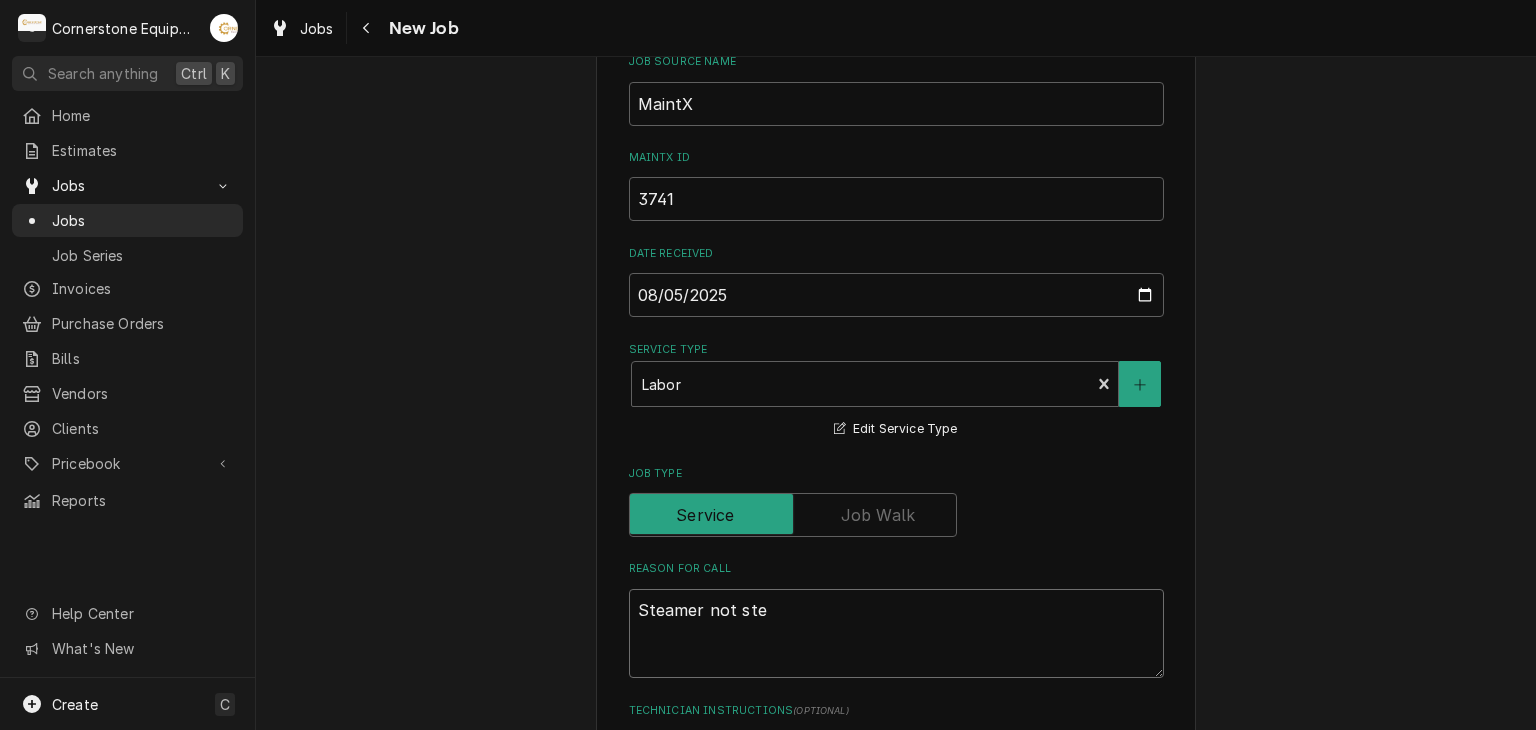 type on "x" 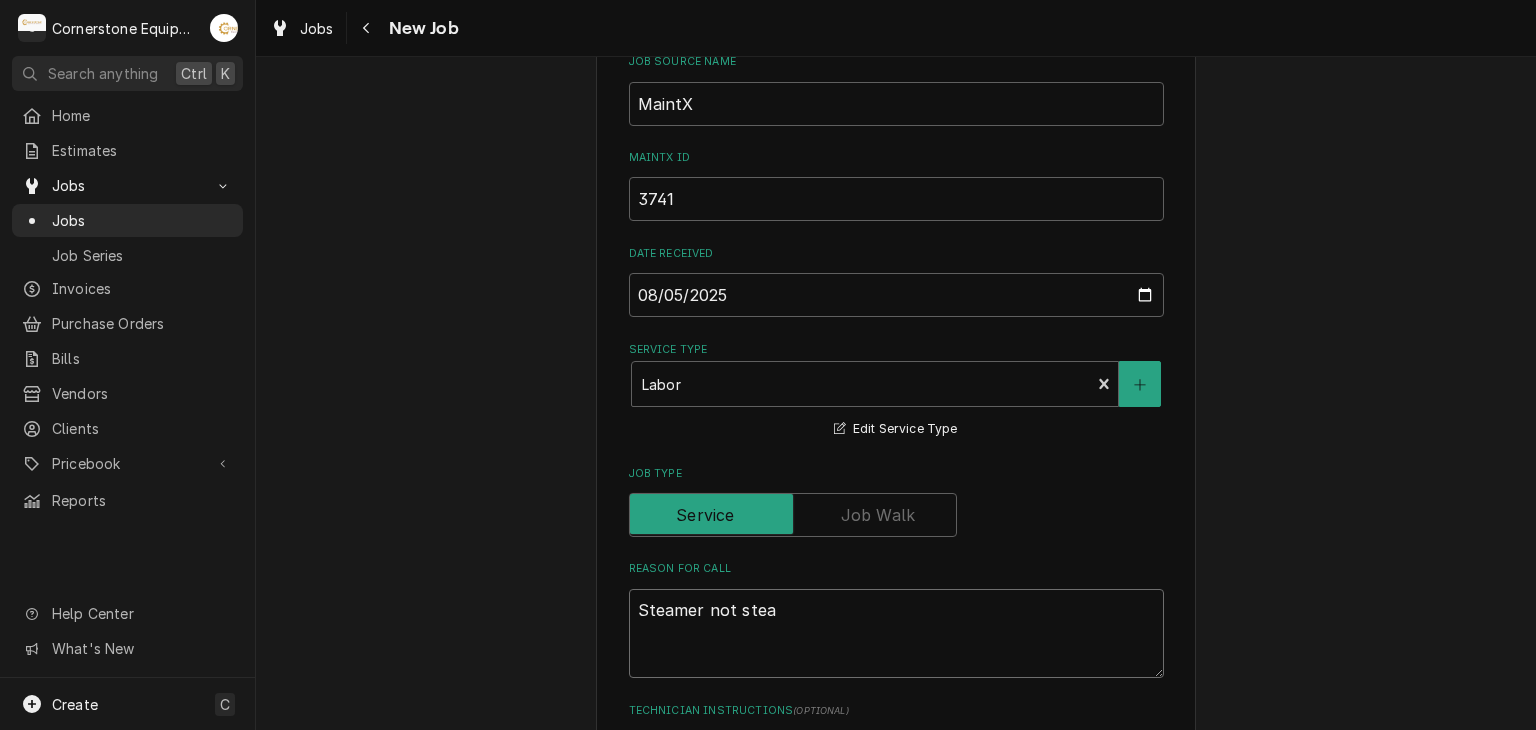 type on "x" 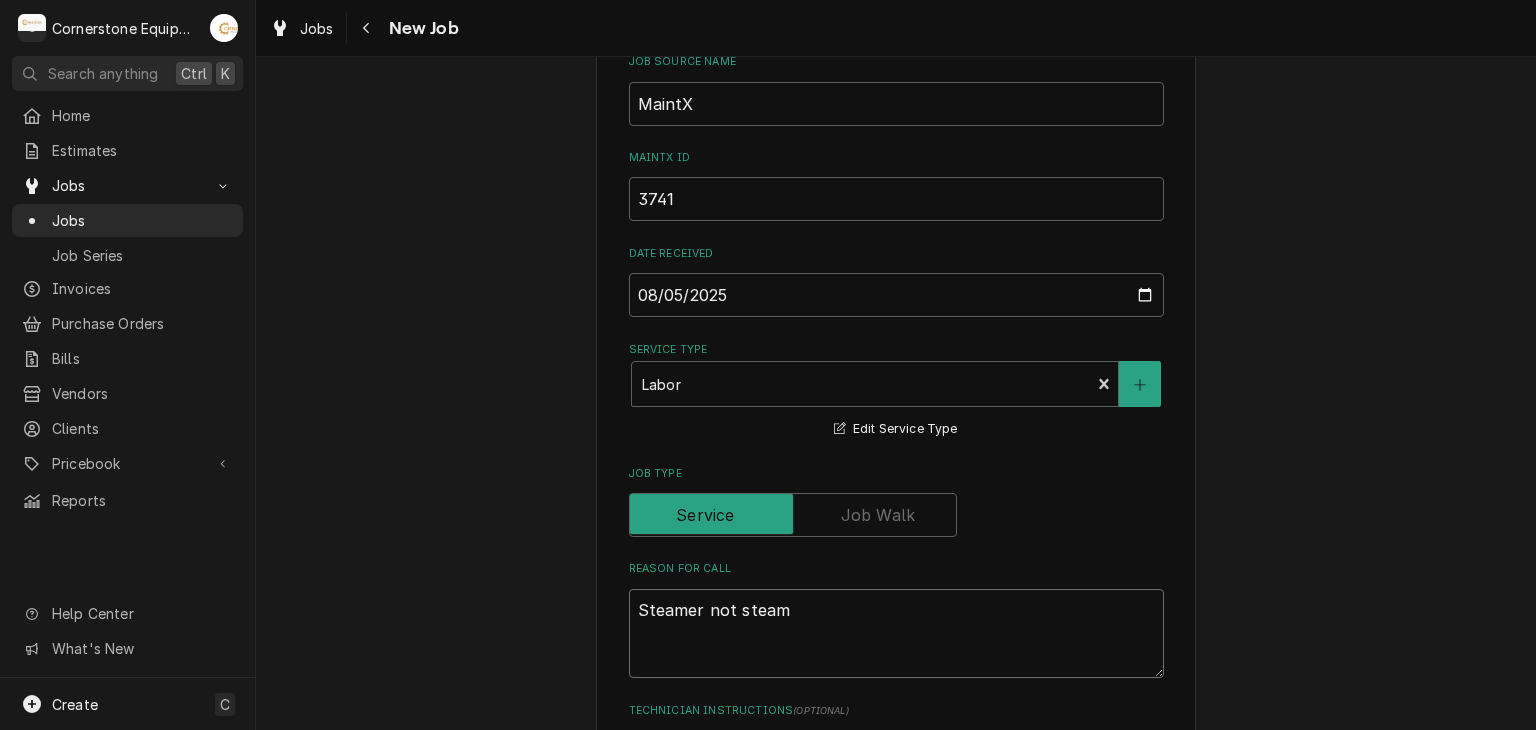 type on "x" 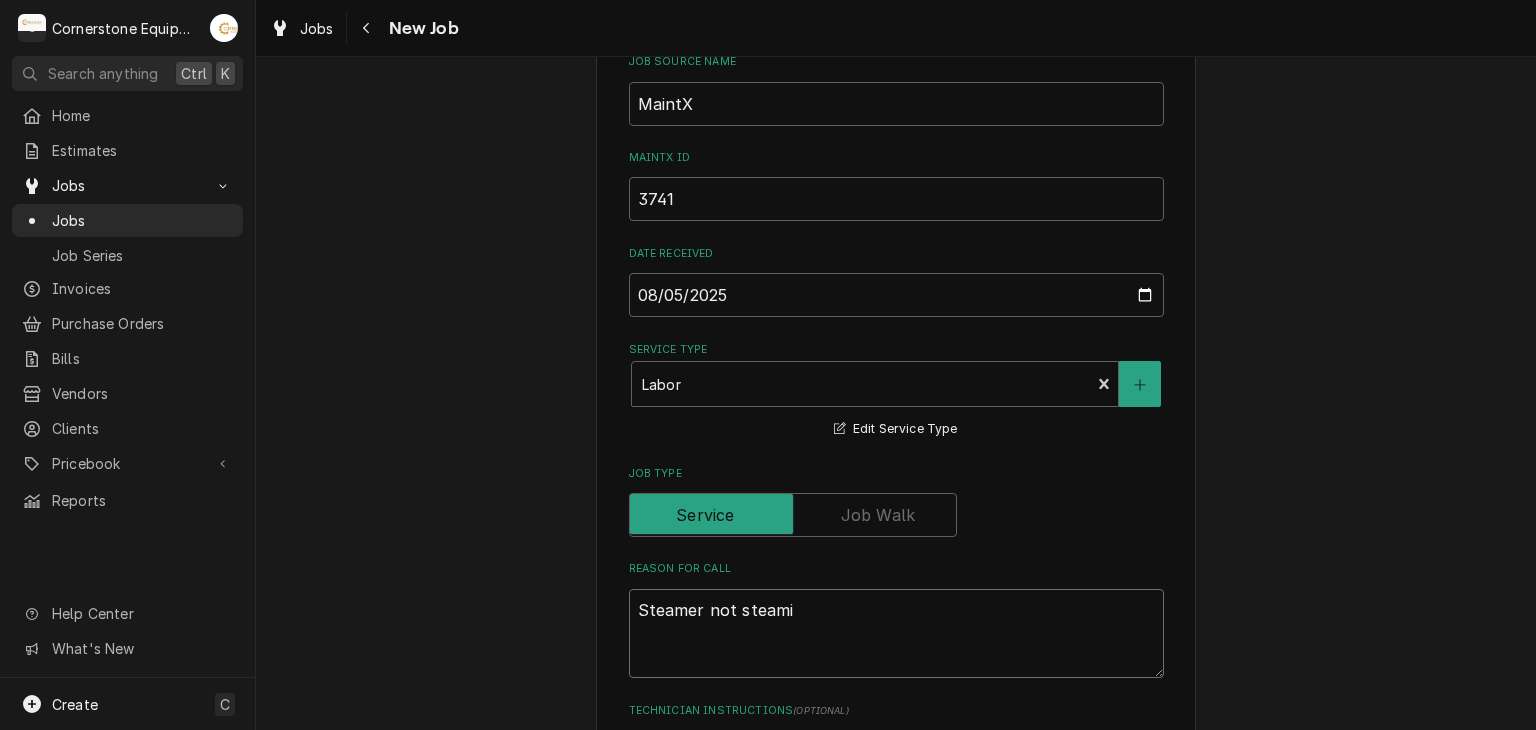 type on "Steamer not steamin" 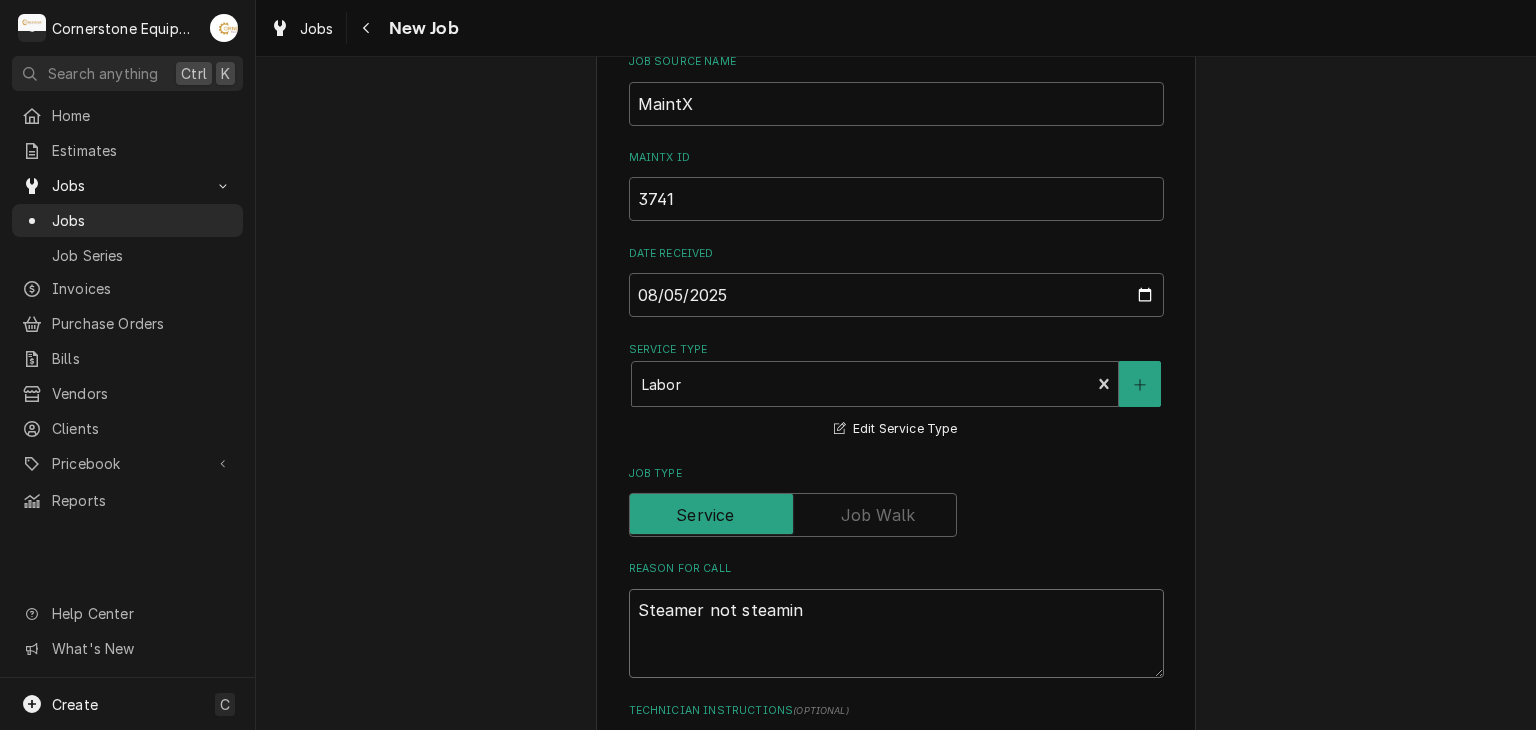 type on "x" 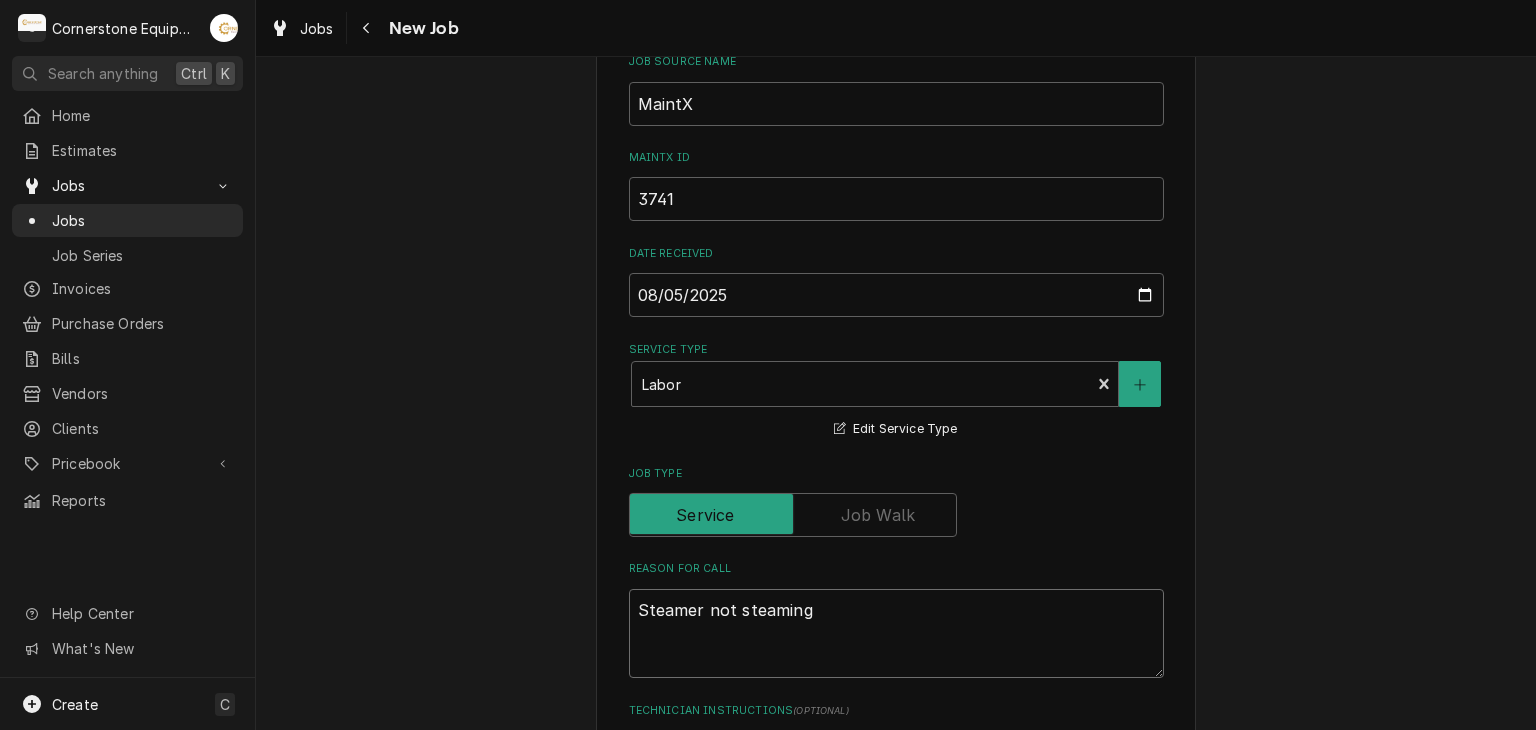 type on "x" 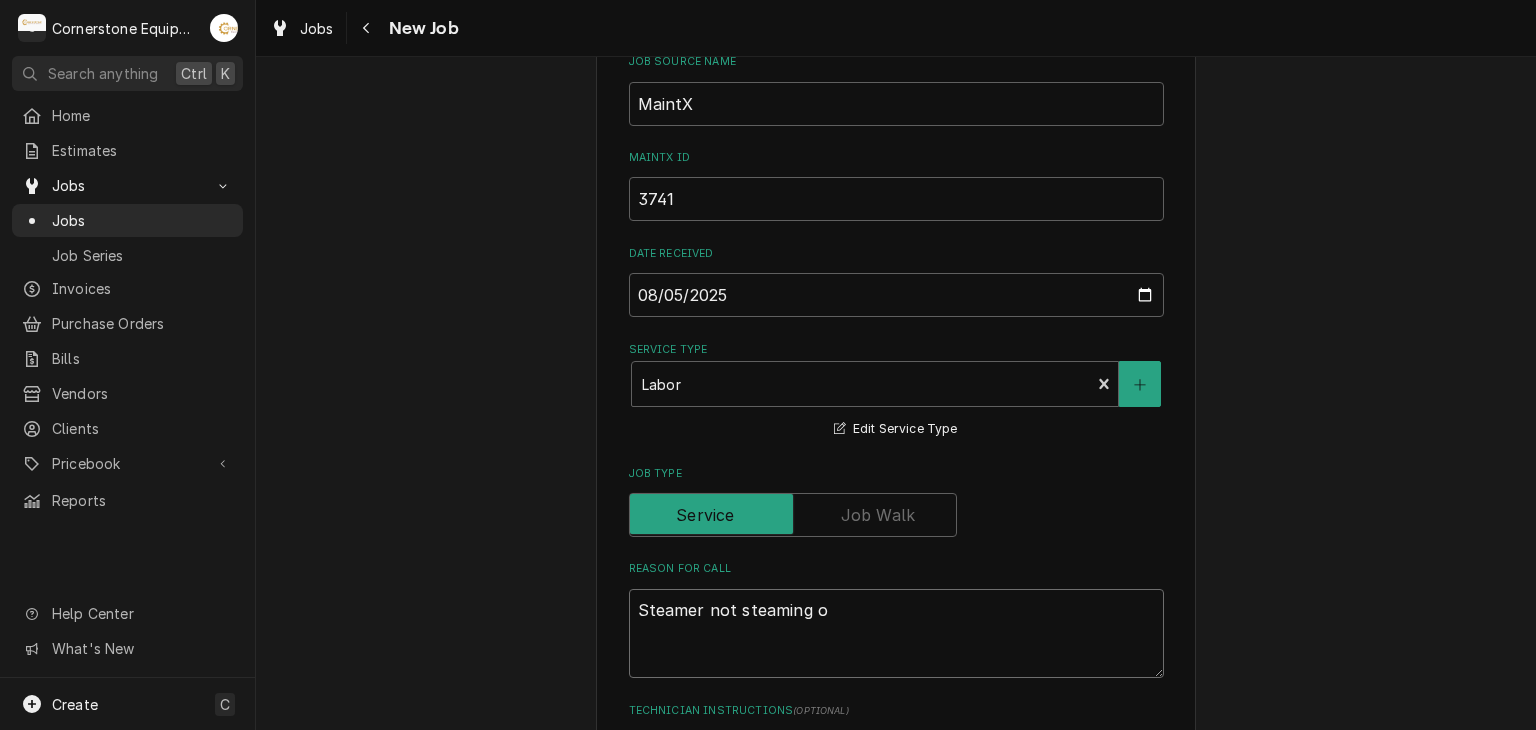 type on "x" 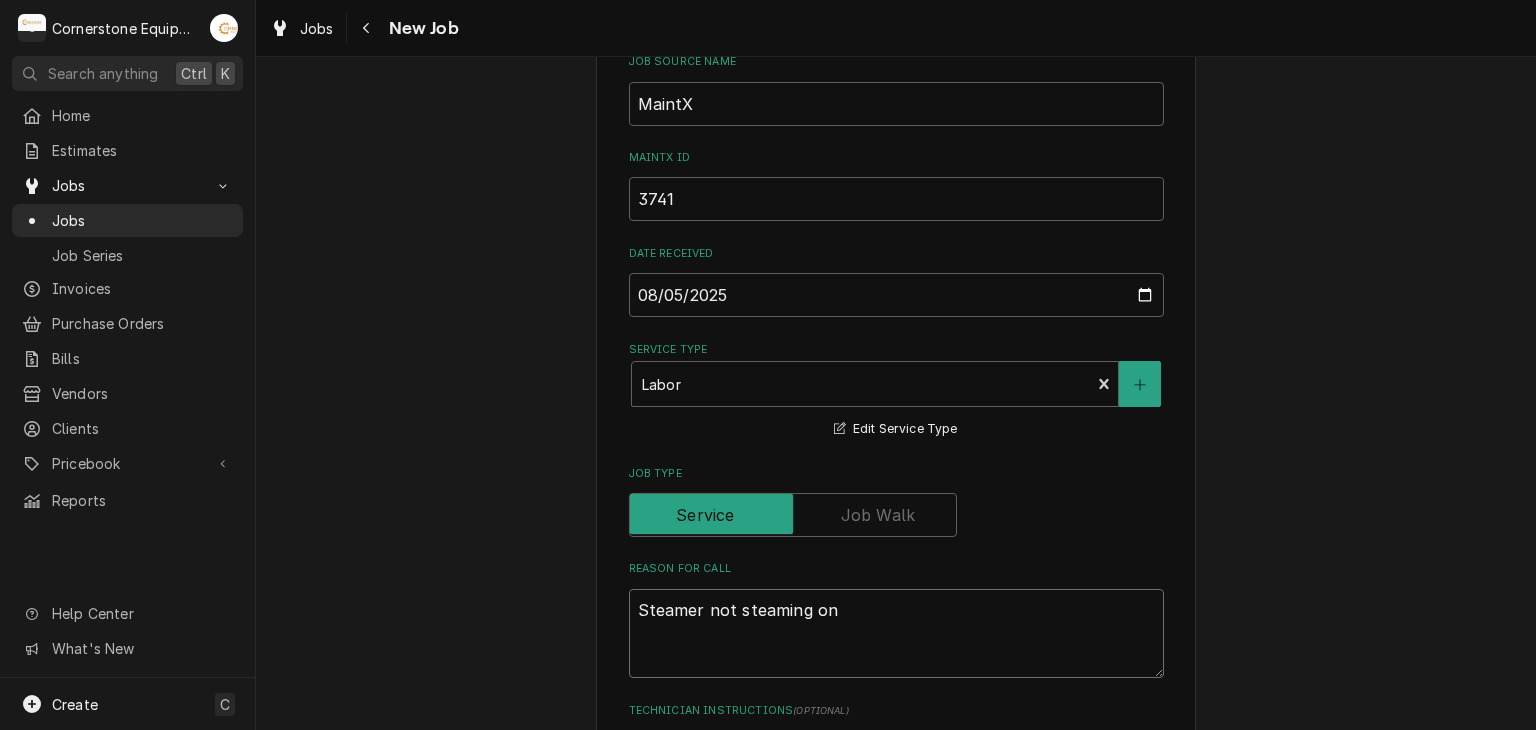 type on "x" 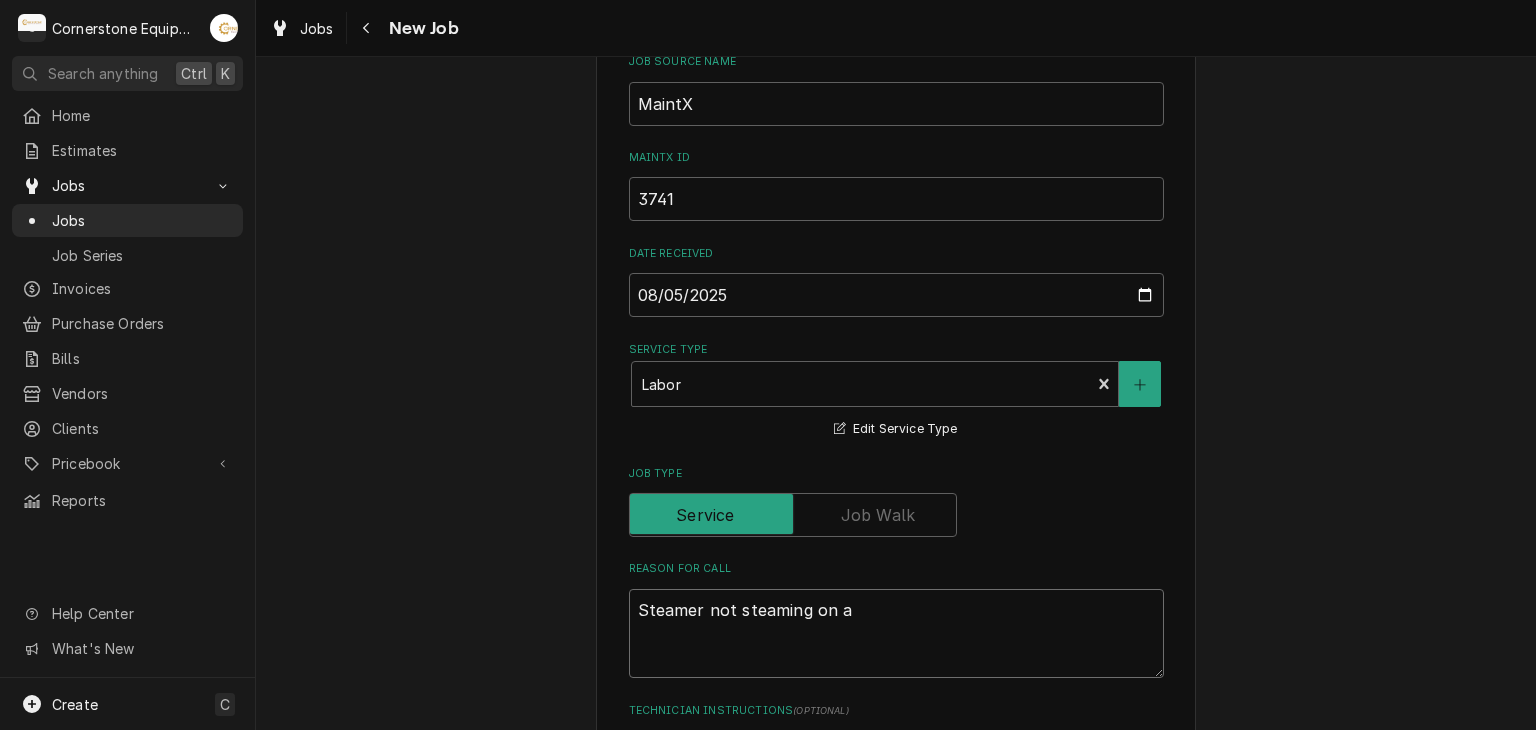 type on "Steamer not steaming on al" 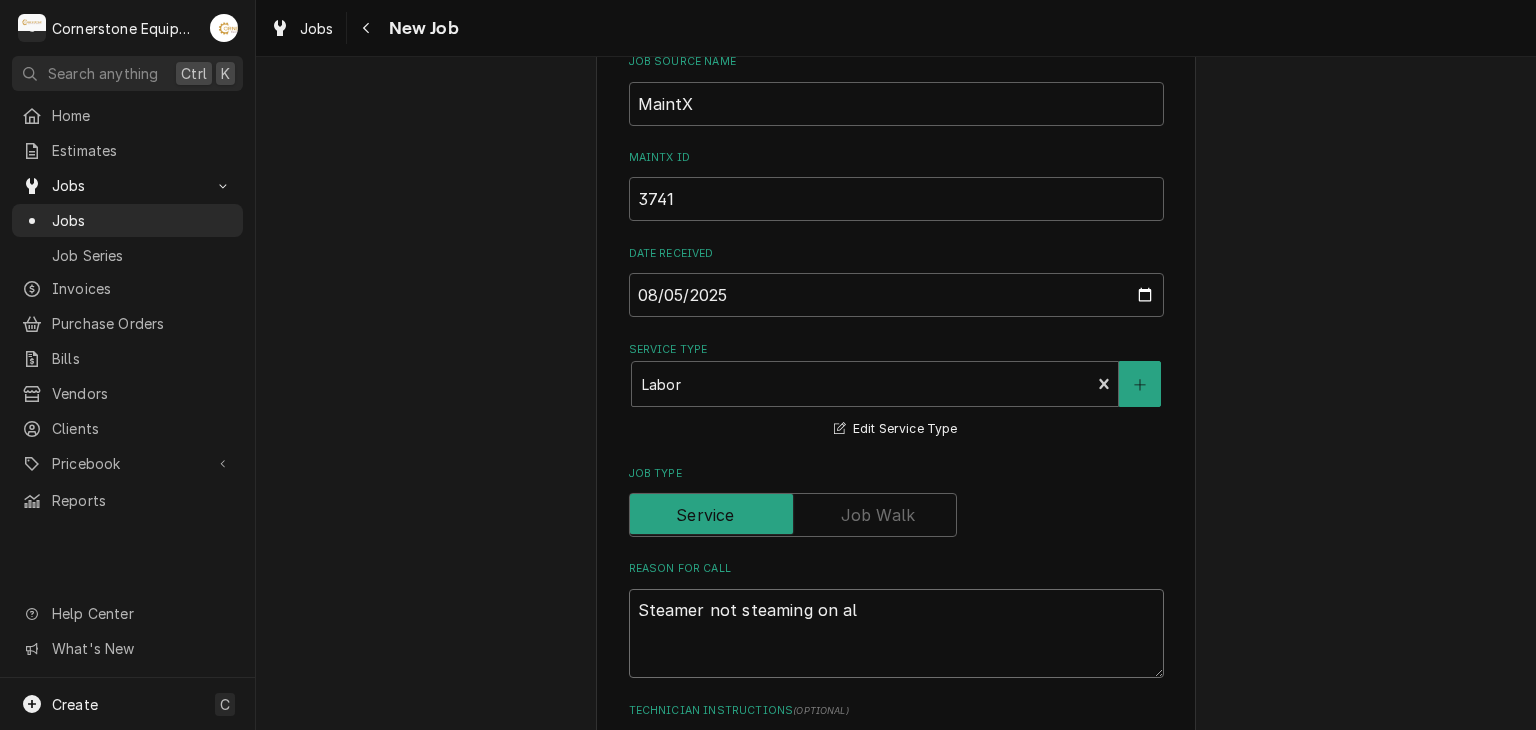type on "x" 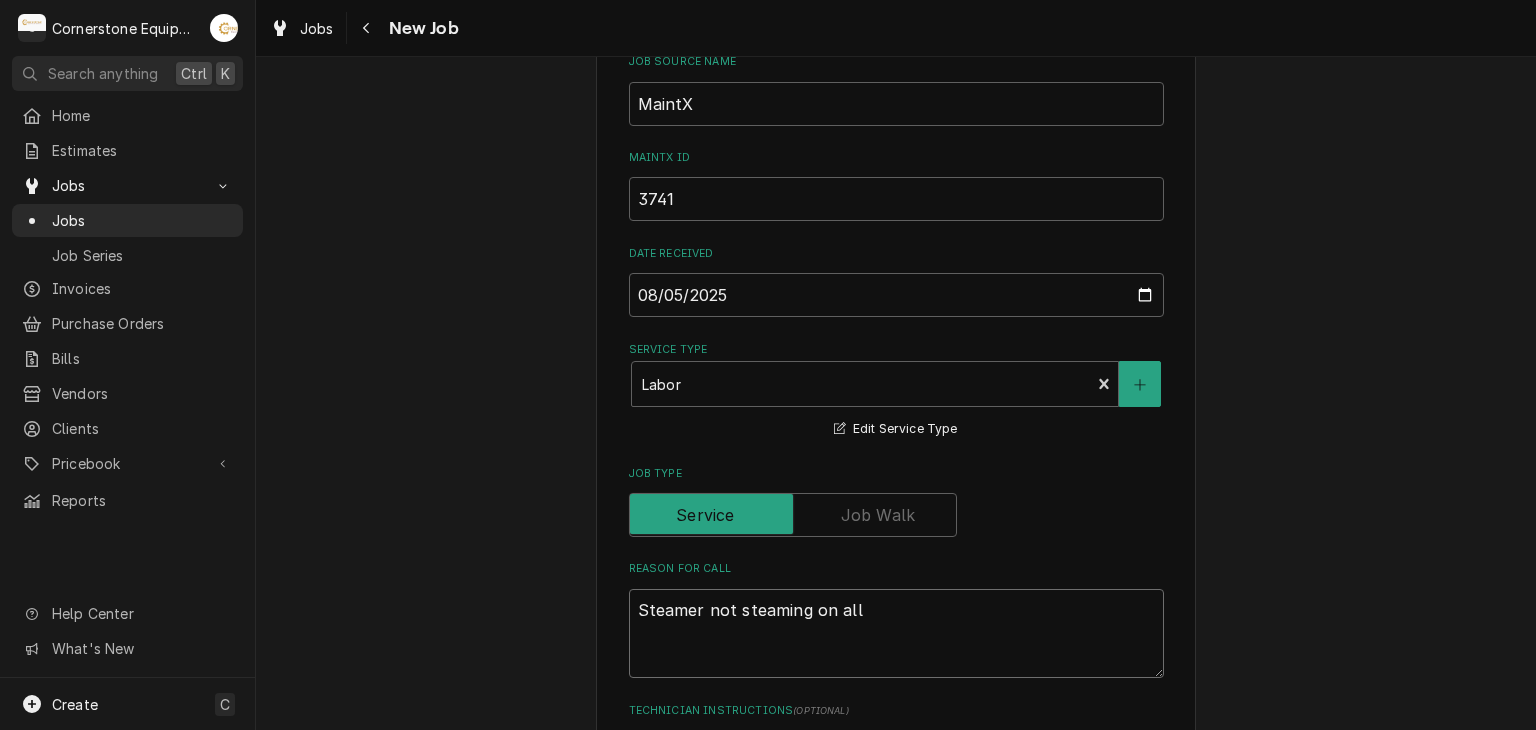 type on "x" 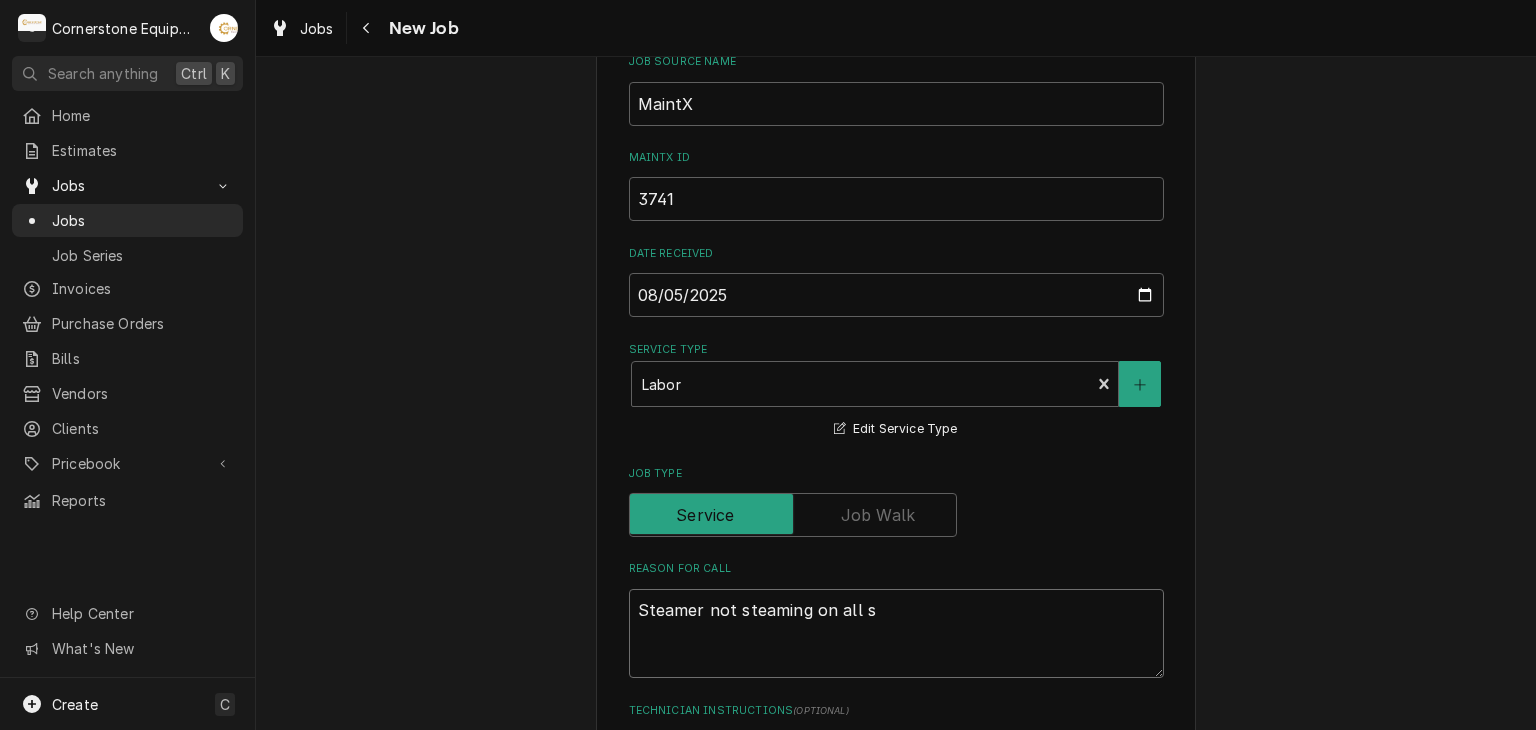 type on "x" 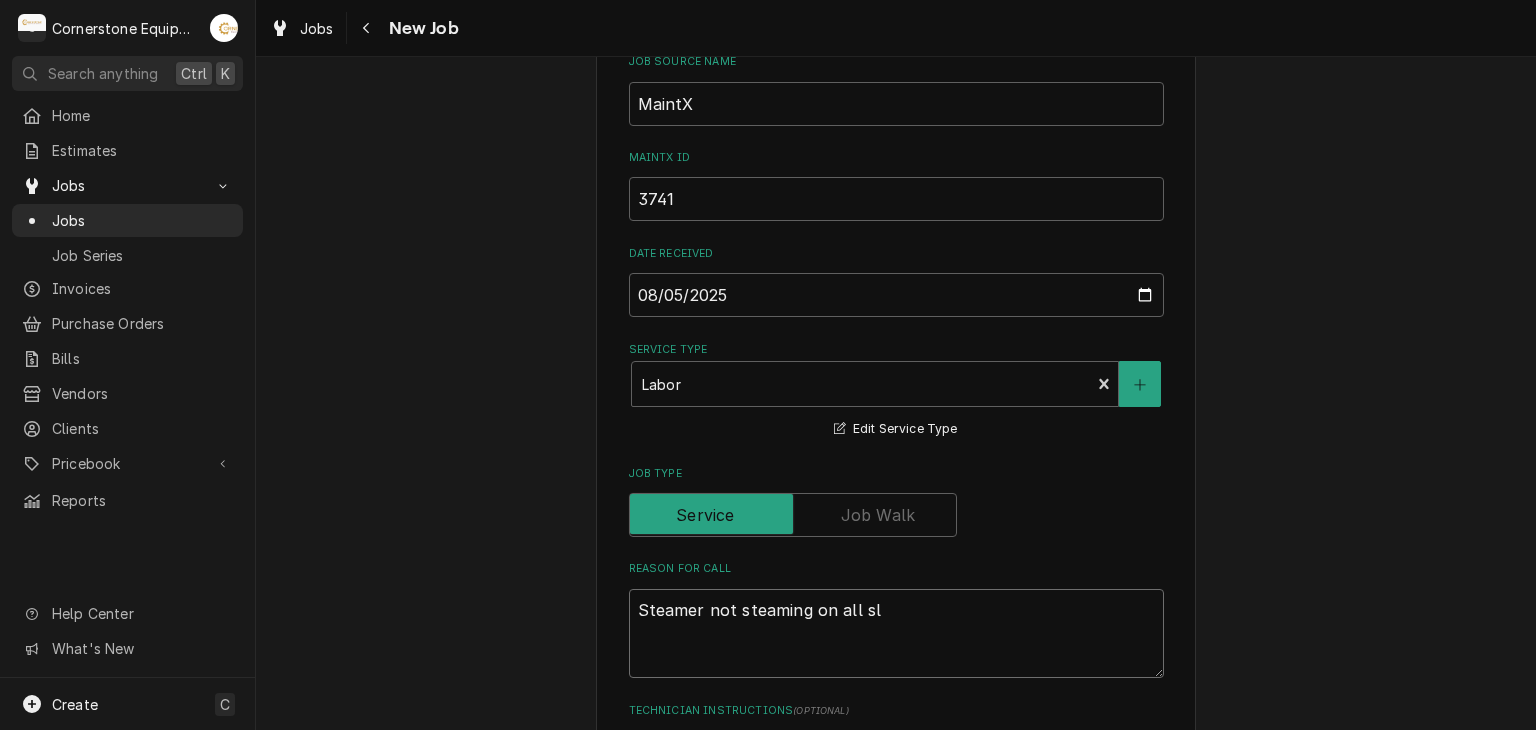 type on "x" 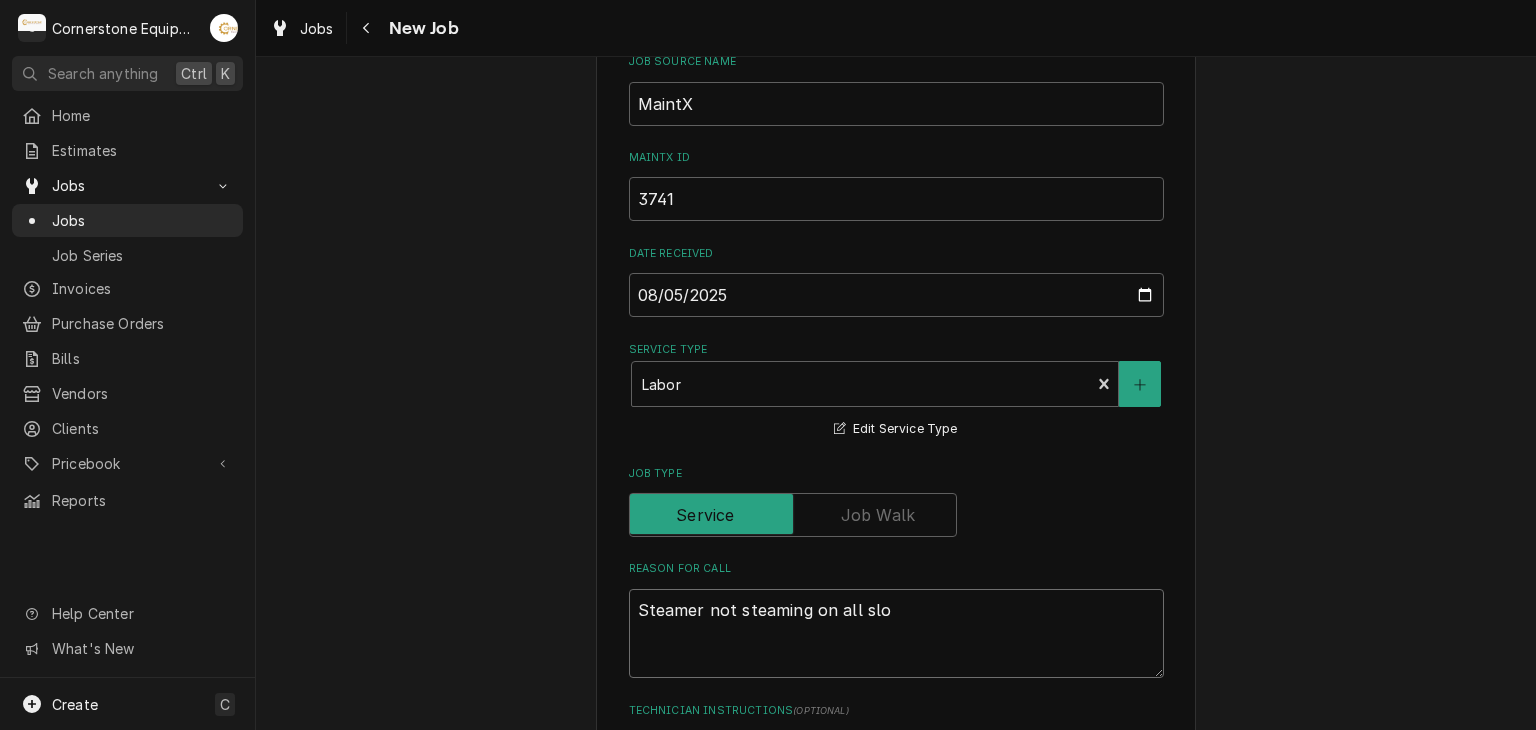type on "x" 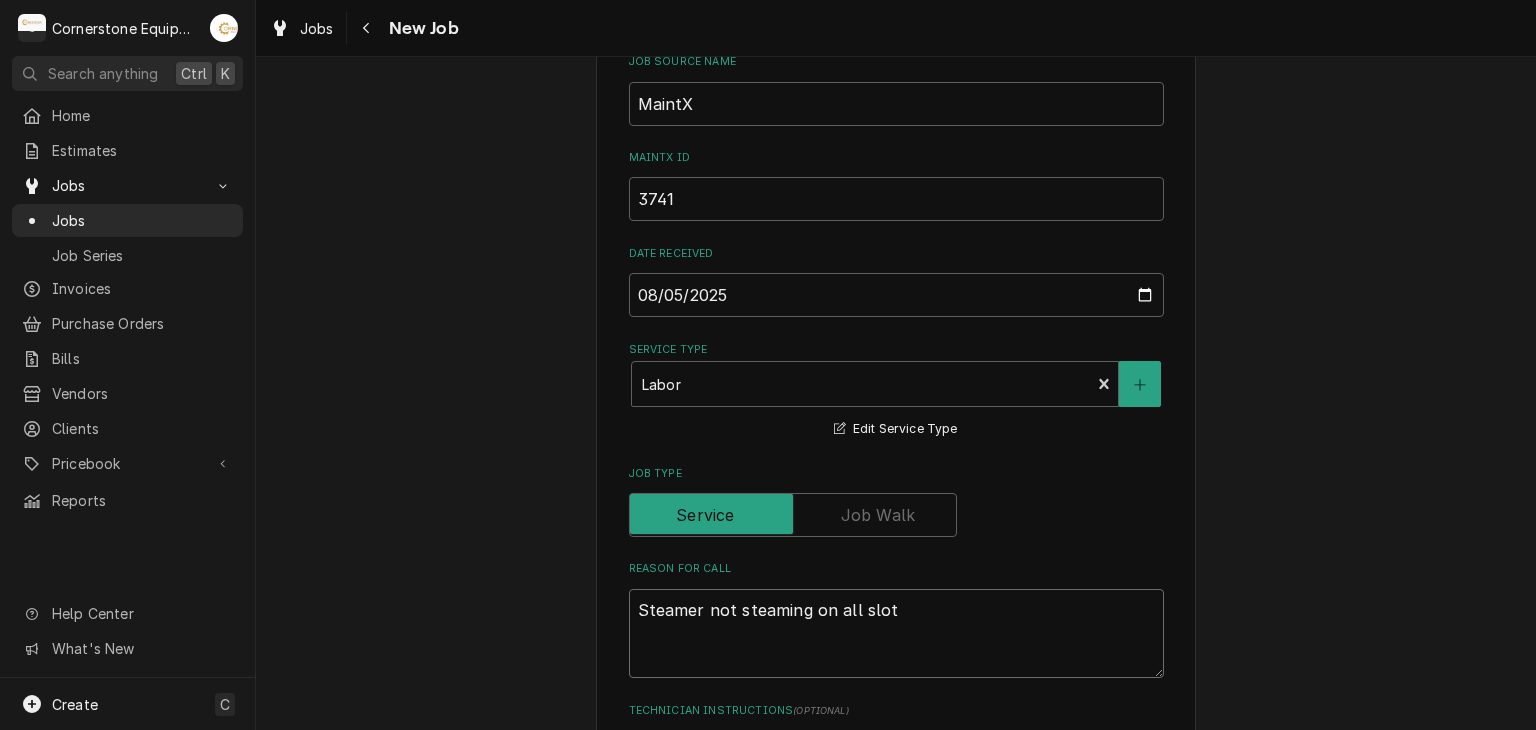 type on "x" 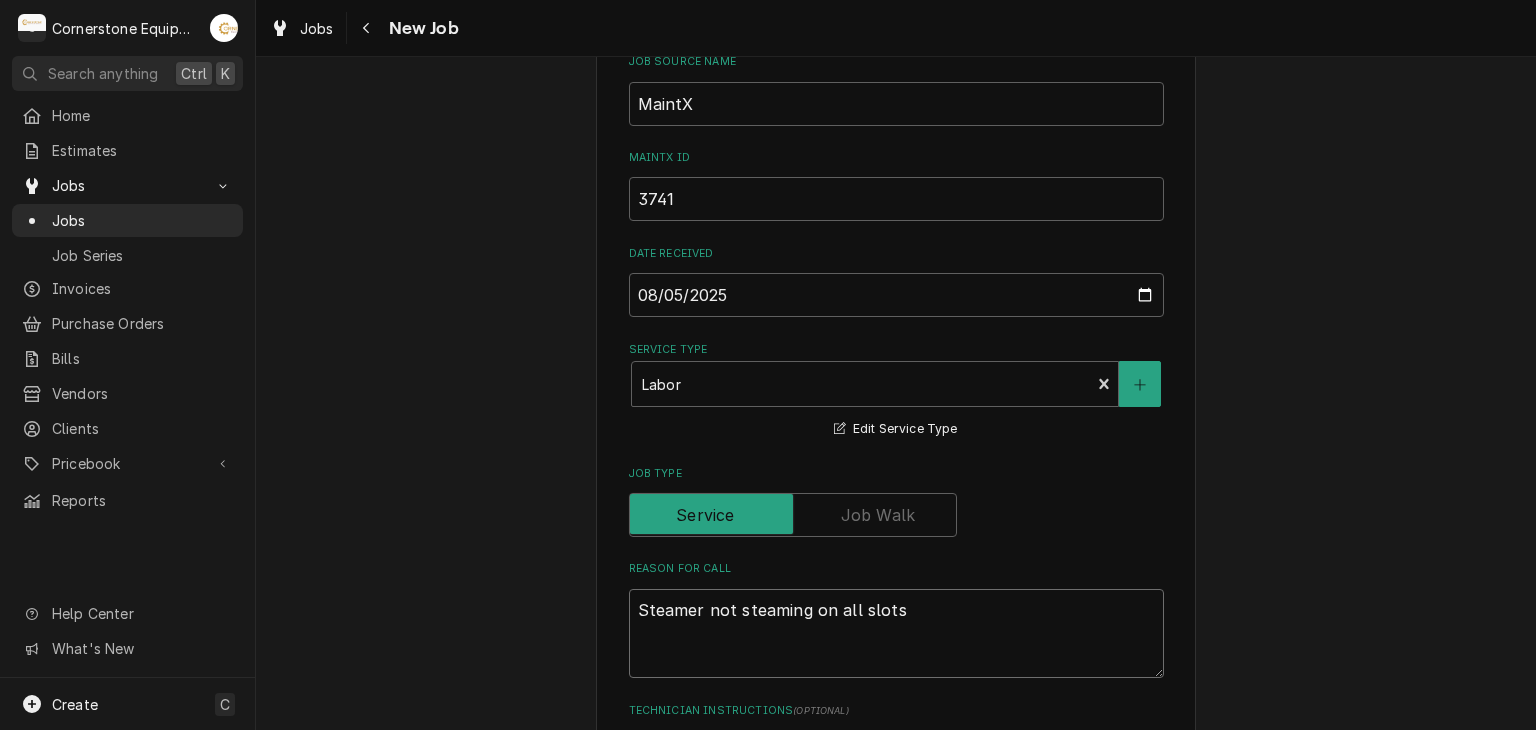 type on "x" 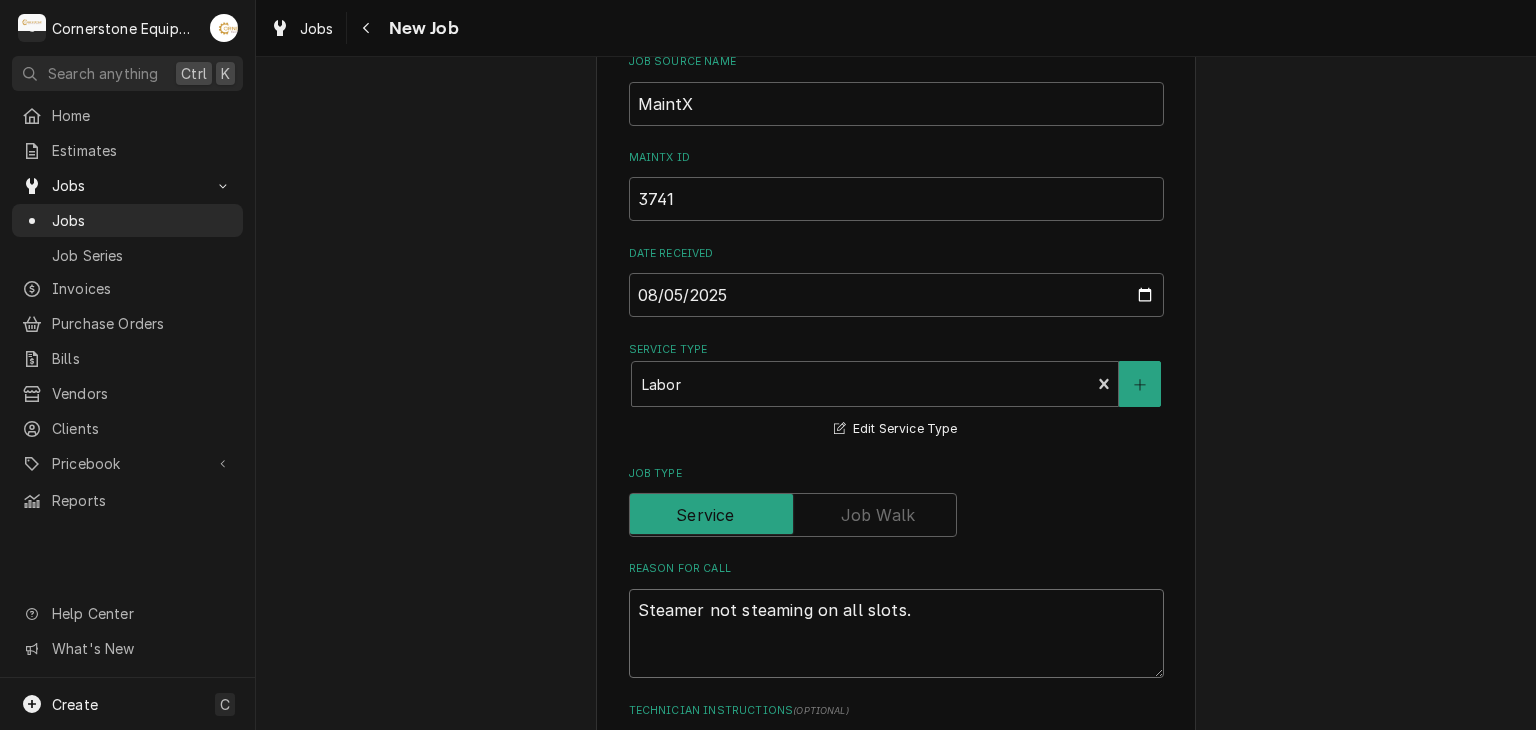 type on "x" 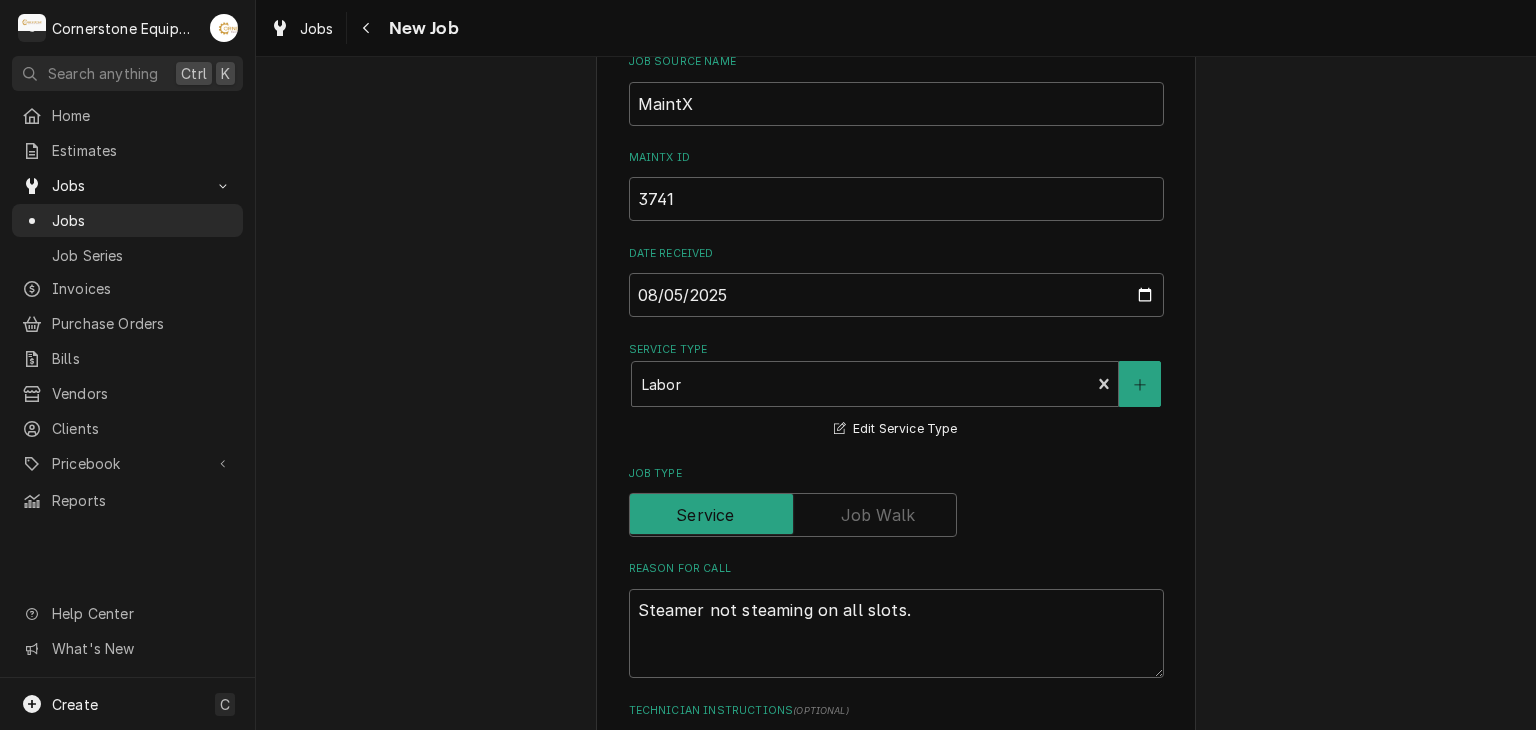 click on "Please provide the following information to create a job: Client Details Client Hill Management - McDonald’s Edit Client Service Location 04798 - [STREET] / [NUMBER] [STREET], [CITY], [STATE] Edit Service Location Job Details Job Source Direct (Phone/Email/etc.) Other Job Source Name MaintX MaintX ID 3741 Date Received [DATE] Service Type Labor Edit Service Type Job Type Reason For Call Steamer not steaming on all slots. Technician Instructions  ( optional ) Priority No Priority Urgent High Medium Low Labels  ( optional ) Add Labels... Equipment Expected Is Equipment involved on this Job? Who called in this service? Search for a Contact... Who should the tech(s) ask for? Search for a Contact... Attachments  ( if any ) Add Attachment Estimated Arrival Time AM / PM 6:00 AM 6:15 AM 6:30 AM 6:45 AM 7:00 AM 7:15 AM 7:30 AM 7:45 AM 8:00 AM 8:15 AM 8:30 AM 8:45 AM 9:00 AM 9:15 AM 9:30 AM 9:45 AM 10:00 AM 10:15 AM 10:30 AM 10:45 AM 11:00 AM 11:15 AM 11:30 AM 11:45 AM 12:00 PM 12:15 PM 12:30 PM 12:45 PM" at bounding box center [896, 810] 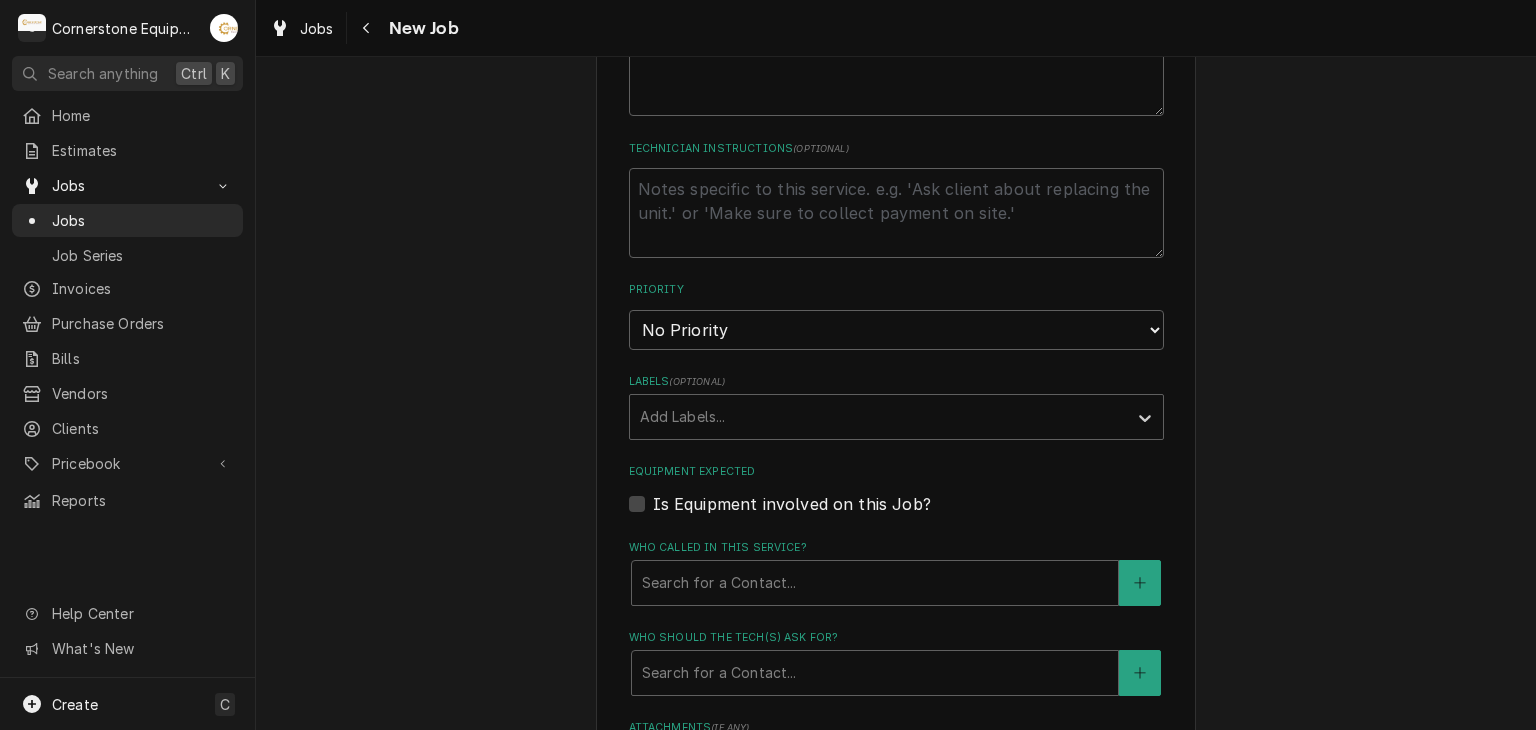 scroll, scrollTop: 1120, scrollLeft: 0, axis: vertical 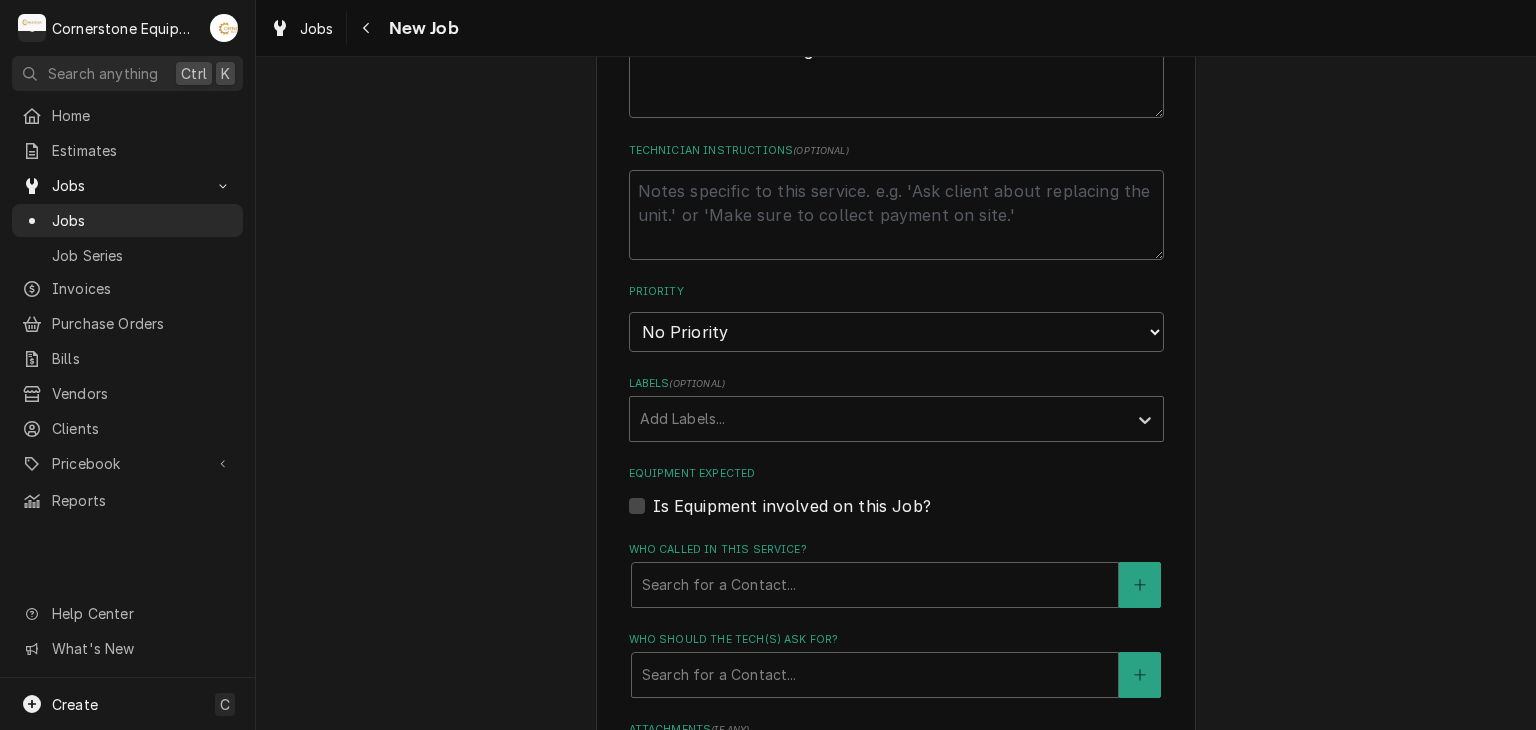 click on "Priority No Priority Urgent High Medium Low" at bounding box center (896, 317) 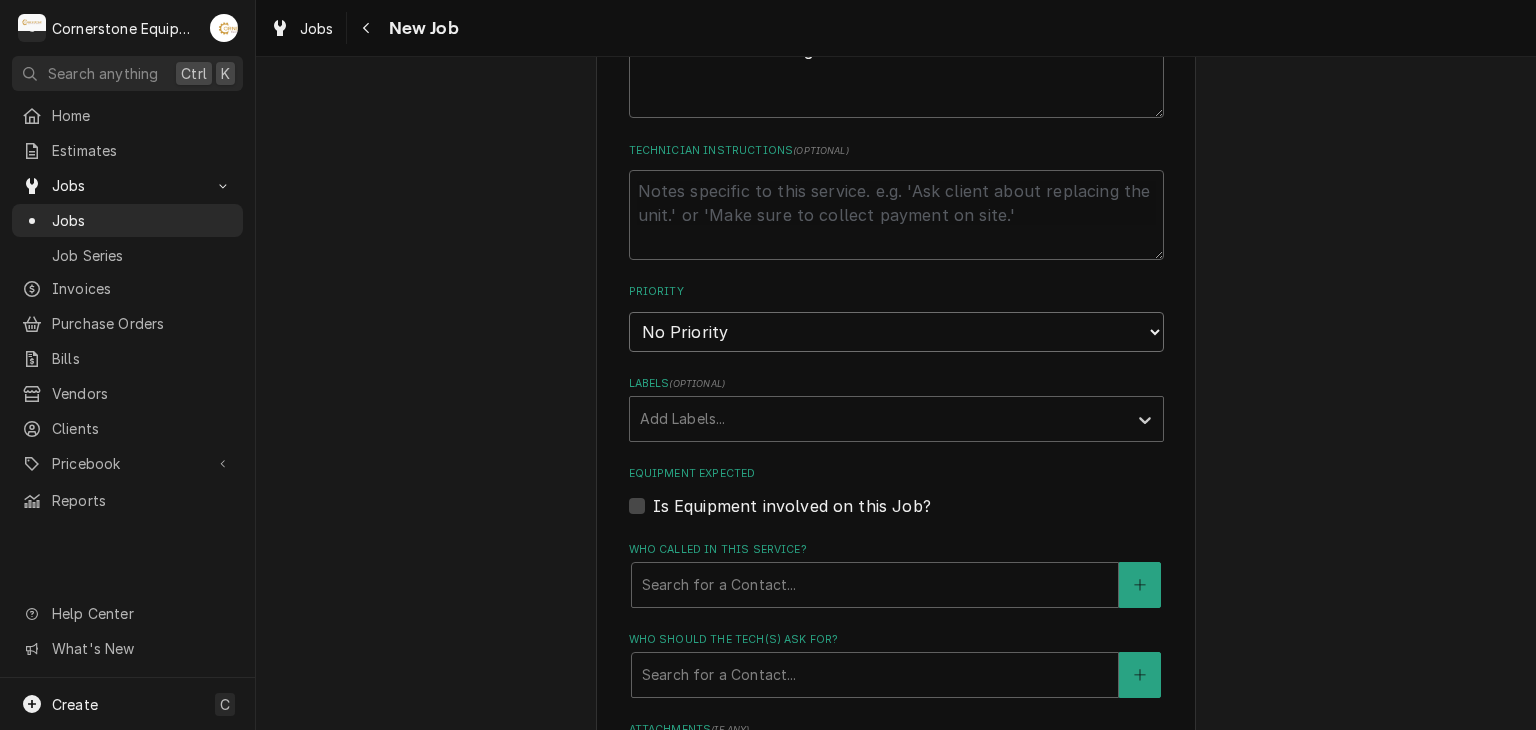 click on "No Priority Urgent High Medium Low" at bounding box center (896, 332) 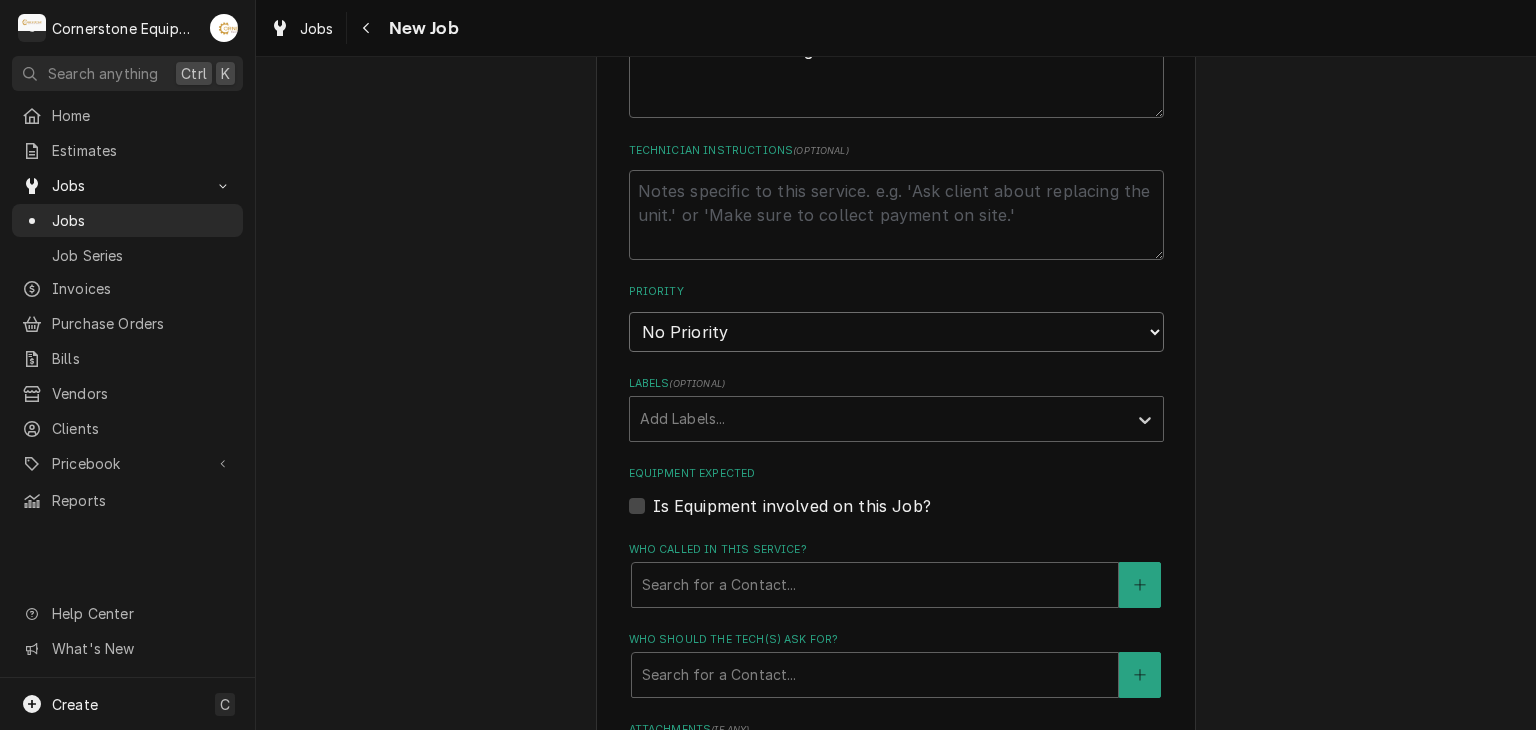 select on "2" 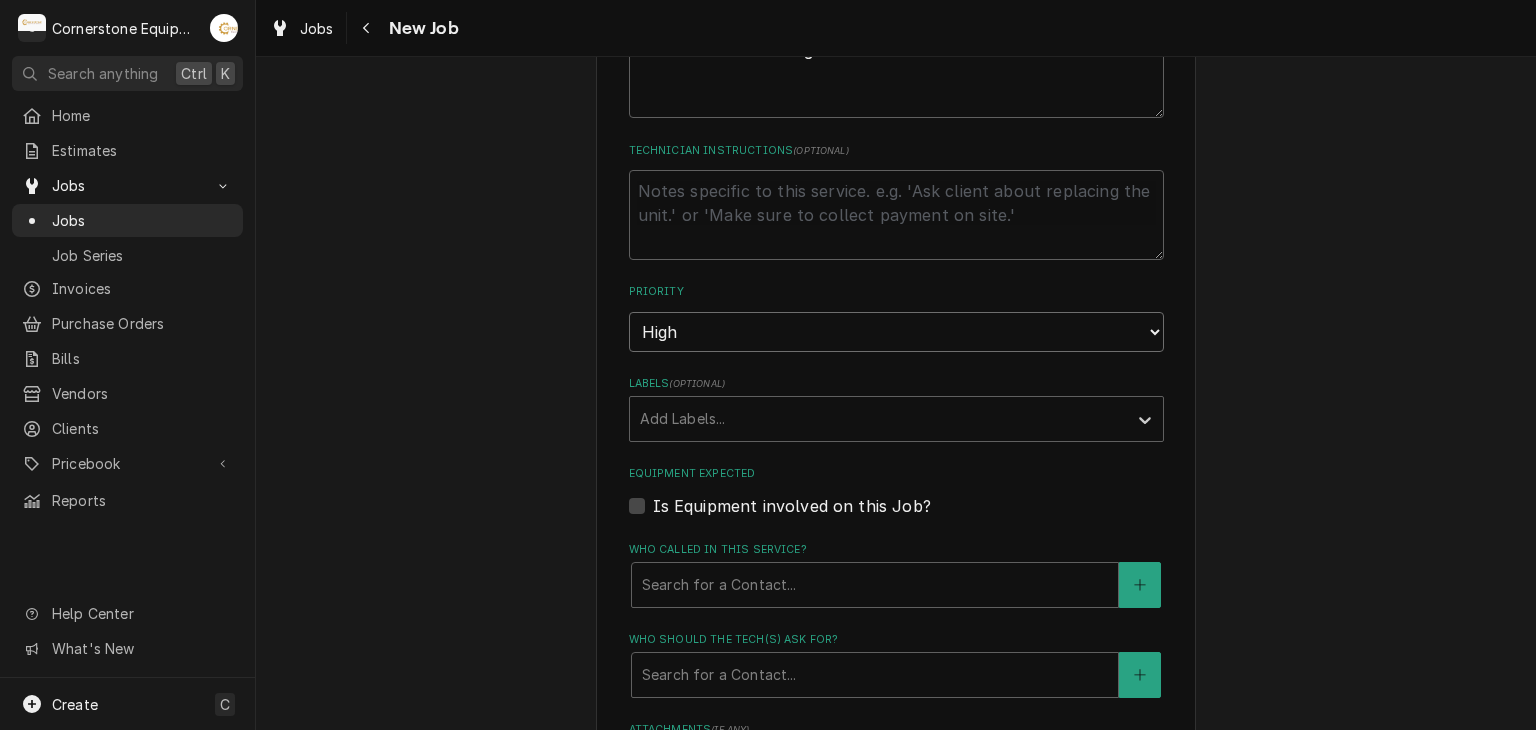 click on "No Priority Urgent High Medium Low" at bounding box center (896, 332) 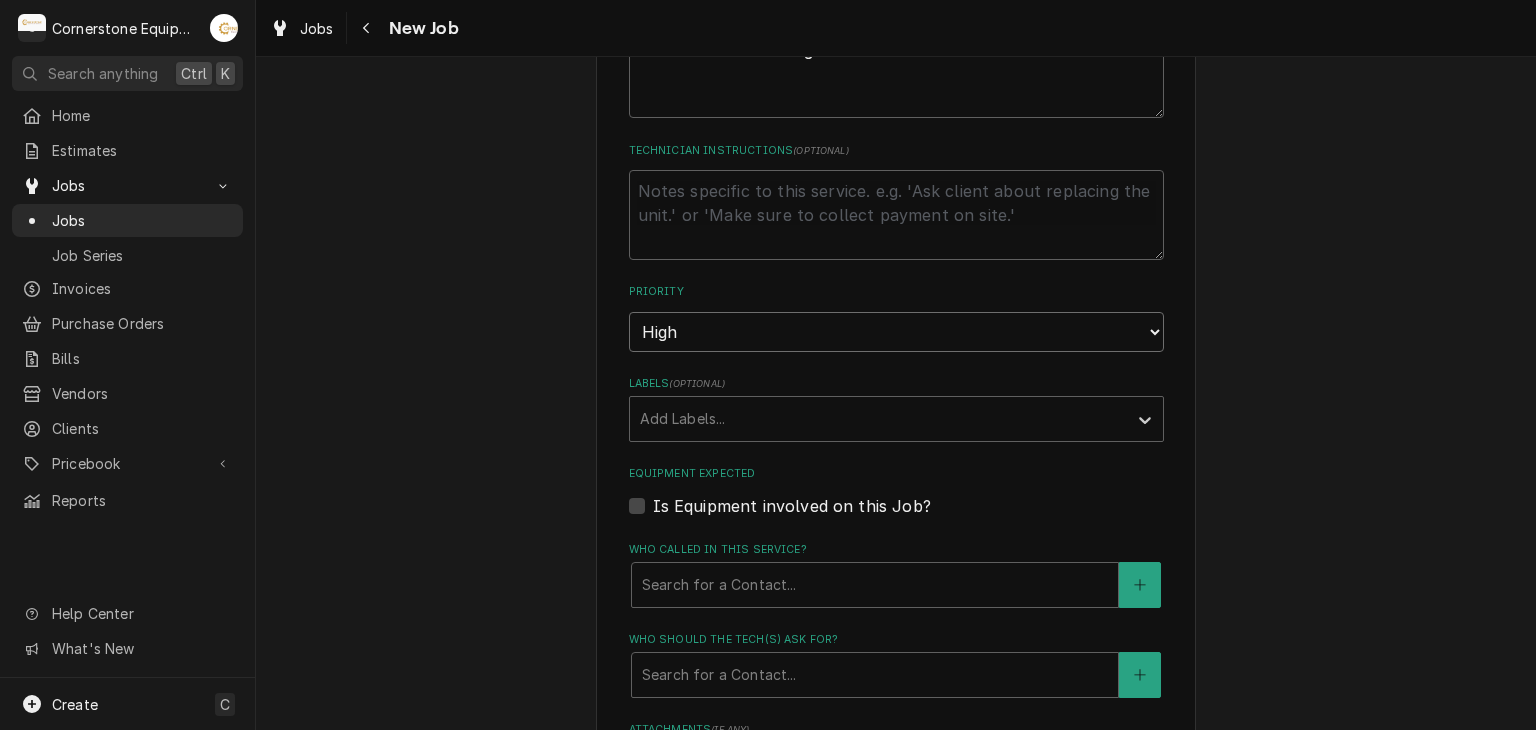 type on "x" 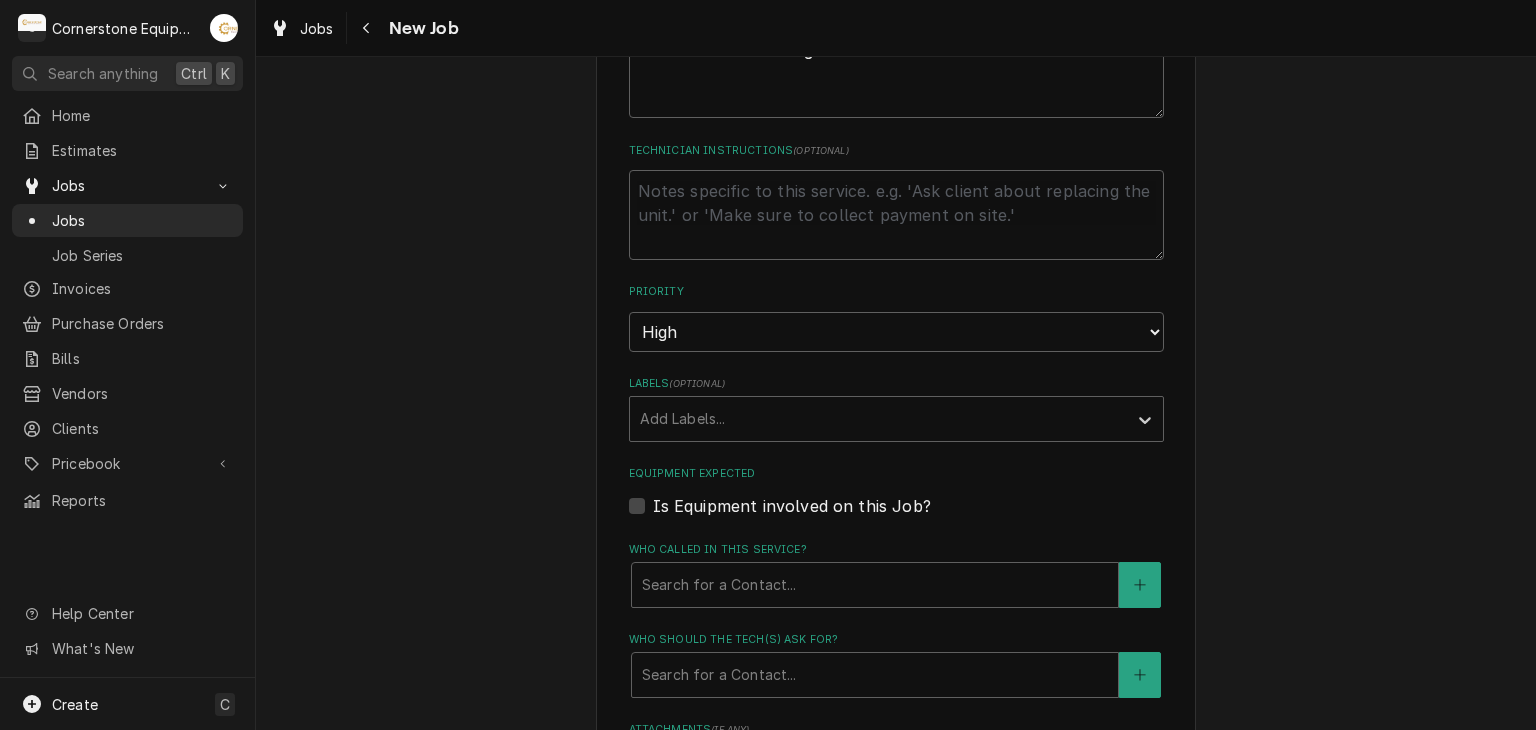 click on "Is Equipment involved on this Job?" at bounding box center [792, 506] 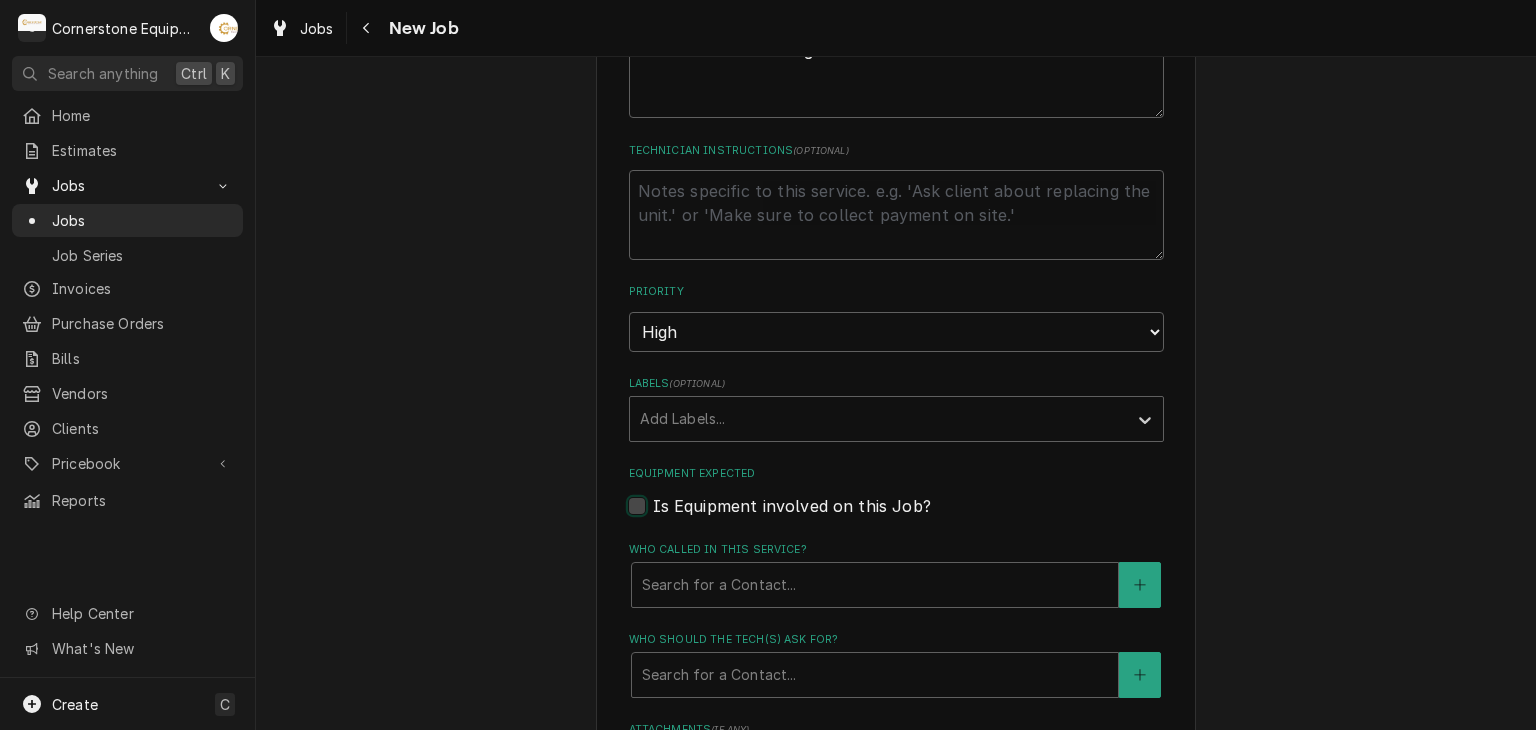 click on "Equipment Expected" at bounding box center (920, 516) 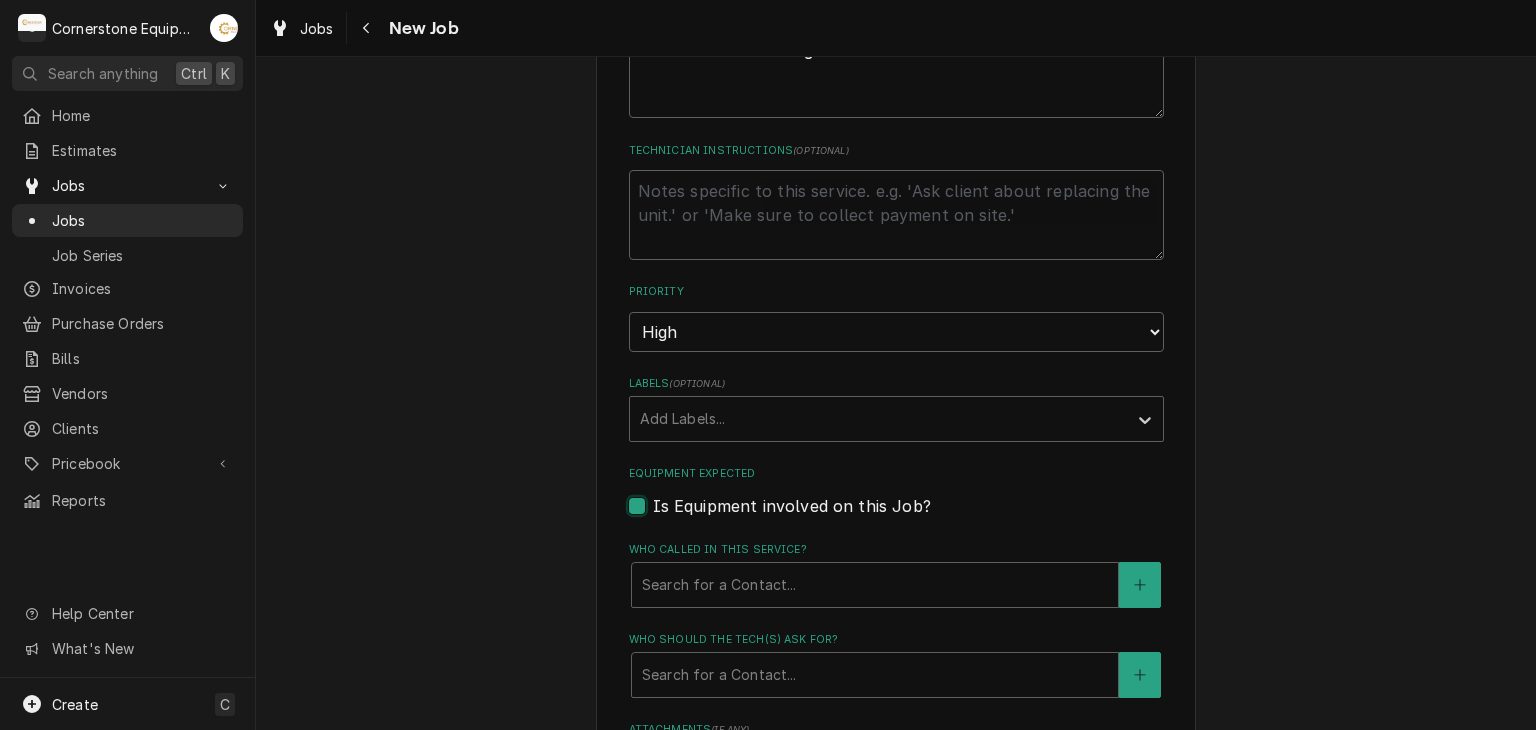 checkbox on "true" 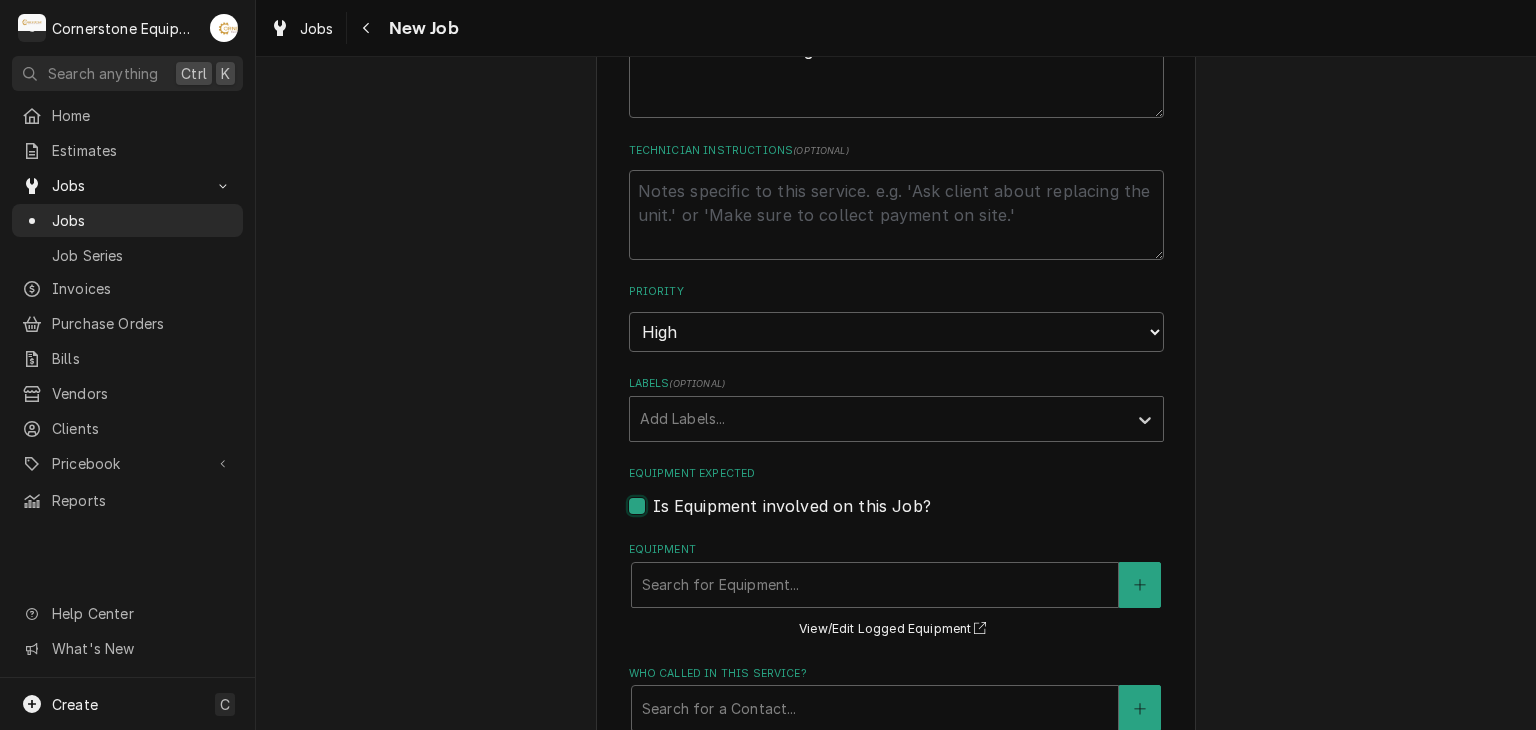 type on "x" 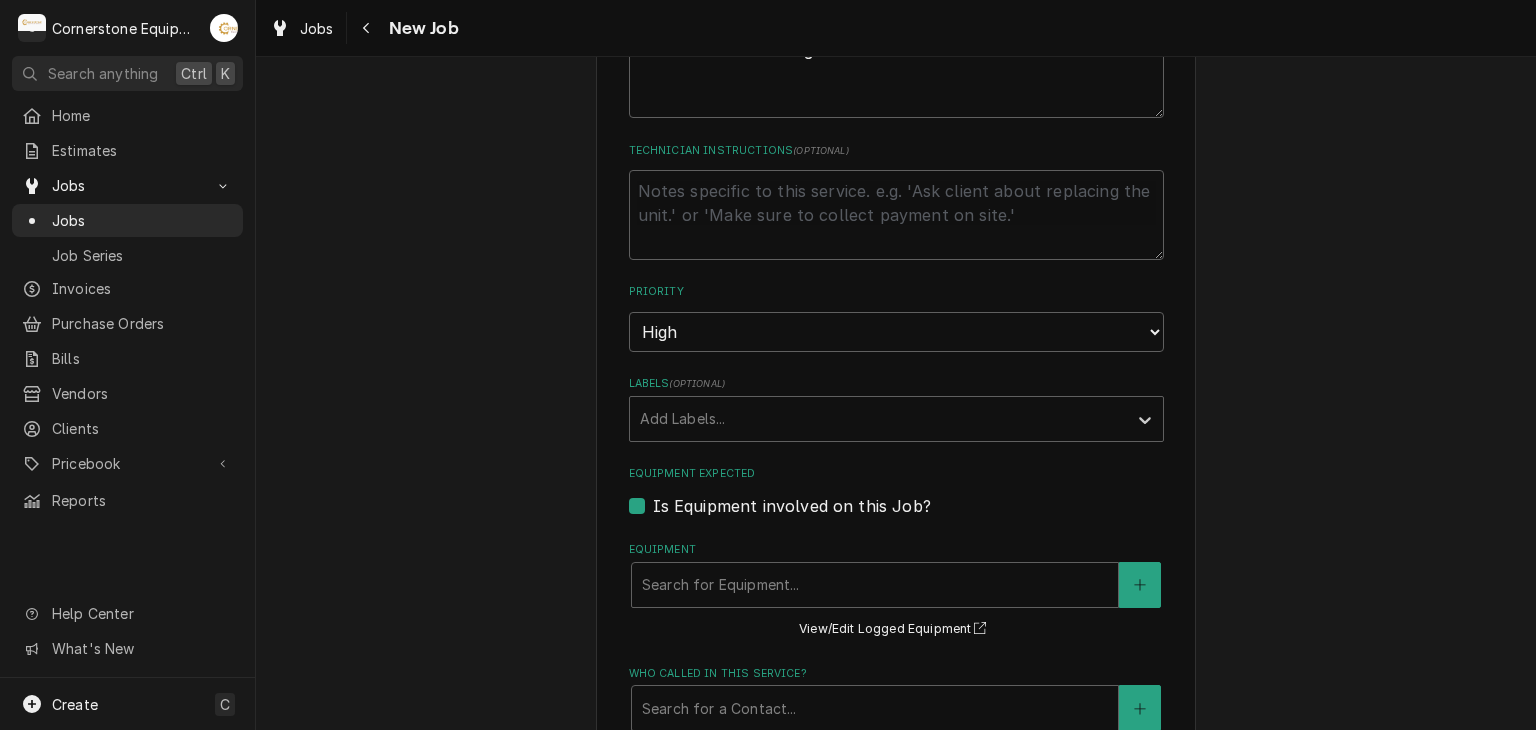 click on "Equipment" at bounding box center [896, 550] 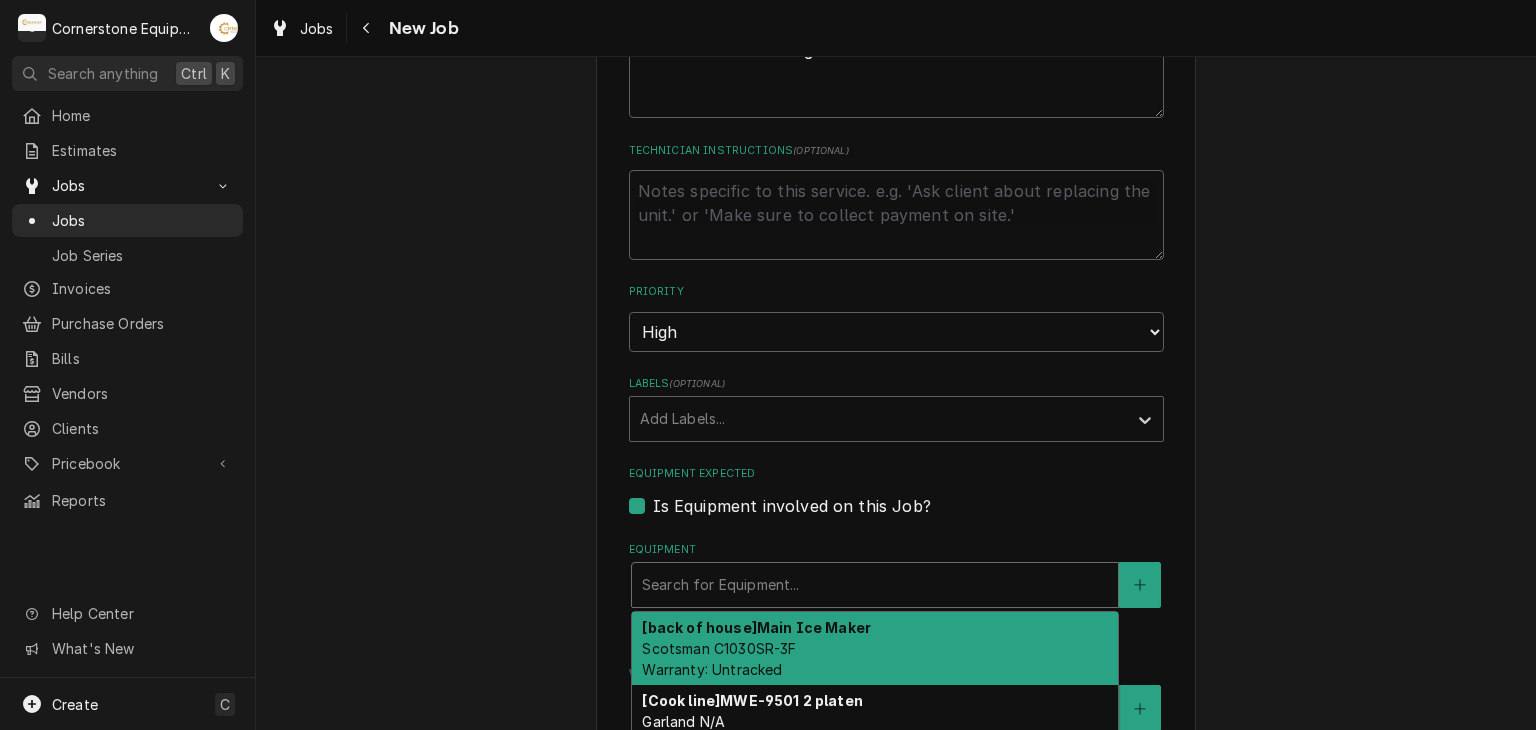 click at bounding box center [875, 585] 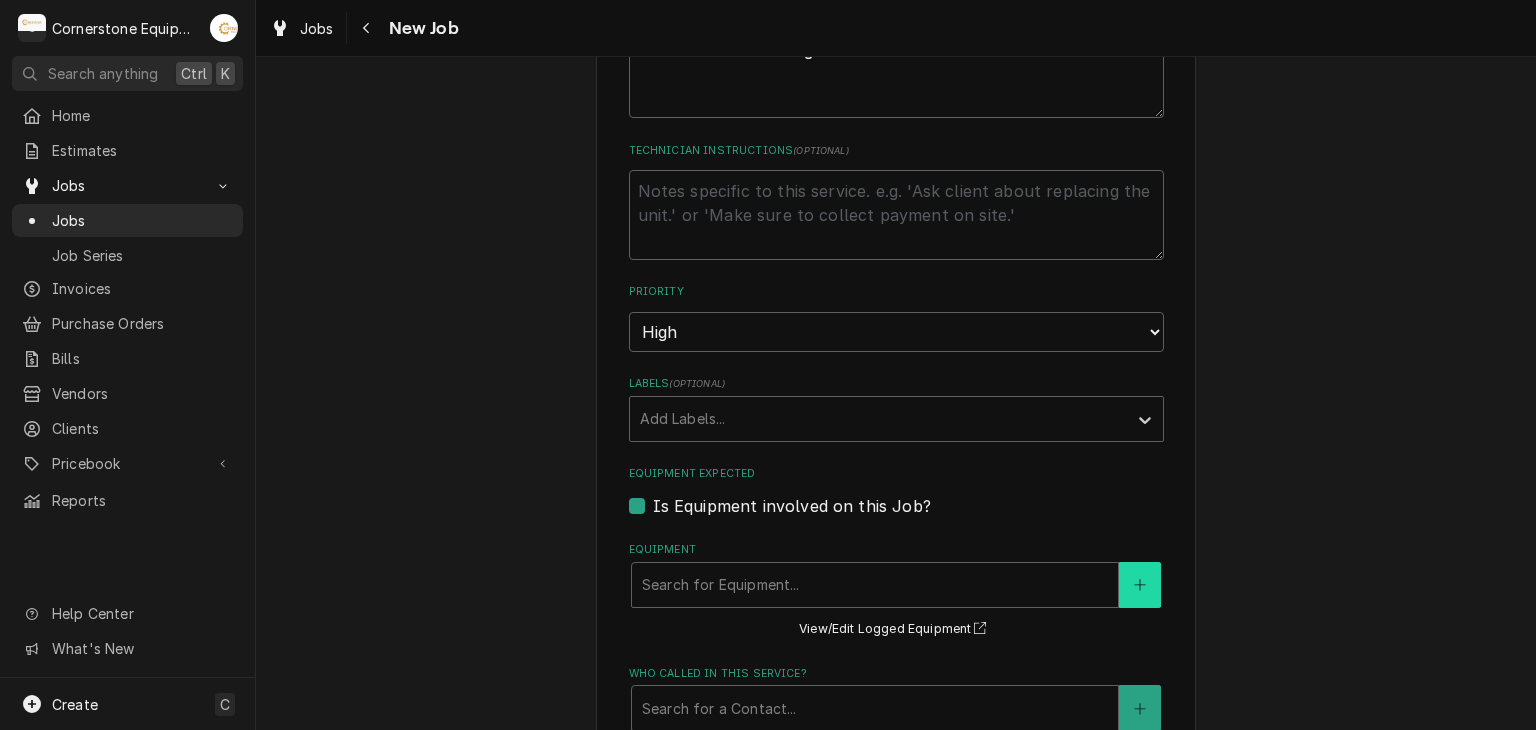 click at bounding box center [1140, 585] 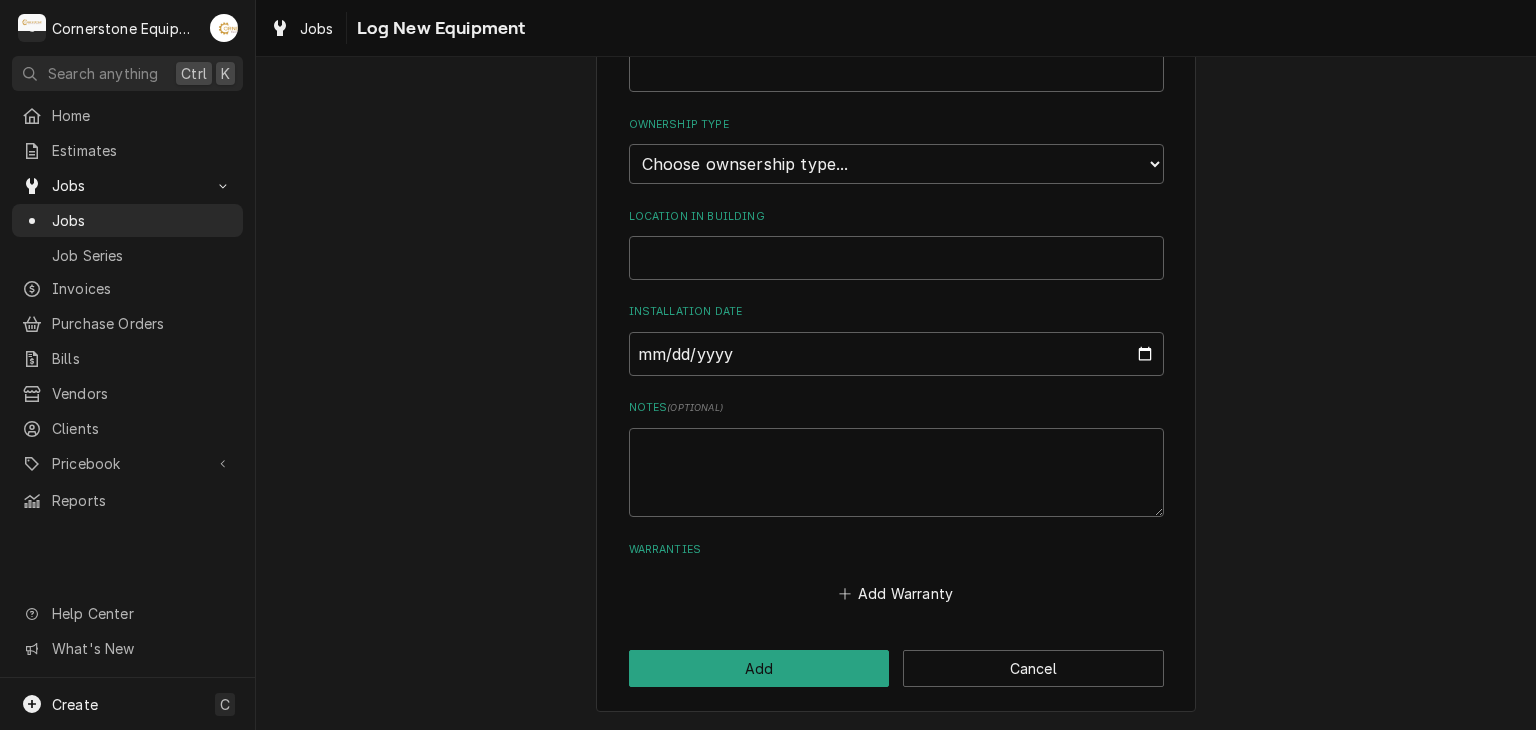 scroll, scrollTop: 0, scrollLeft: 0, axis: both 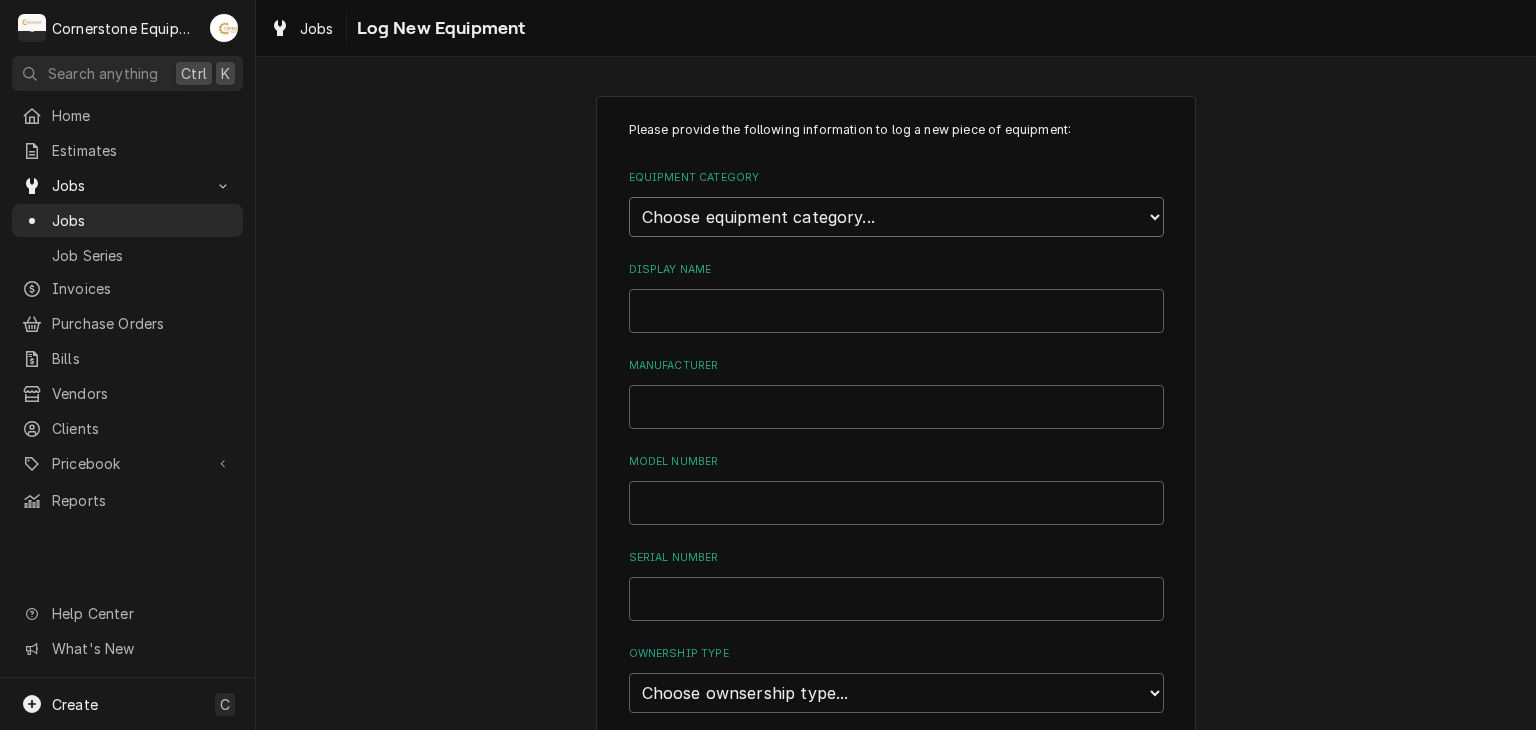 click on "Choose equipment category... Cooking Equipment Fryers Ice Machines Ovens and Ranges Dishwashing Equipment Holding and Warming Equipment Refrigeration Beverage Equipment Food Preparation Equipment HVAC Water Filtration" at bounding box center [896, 217] 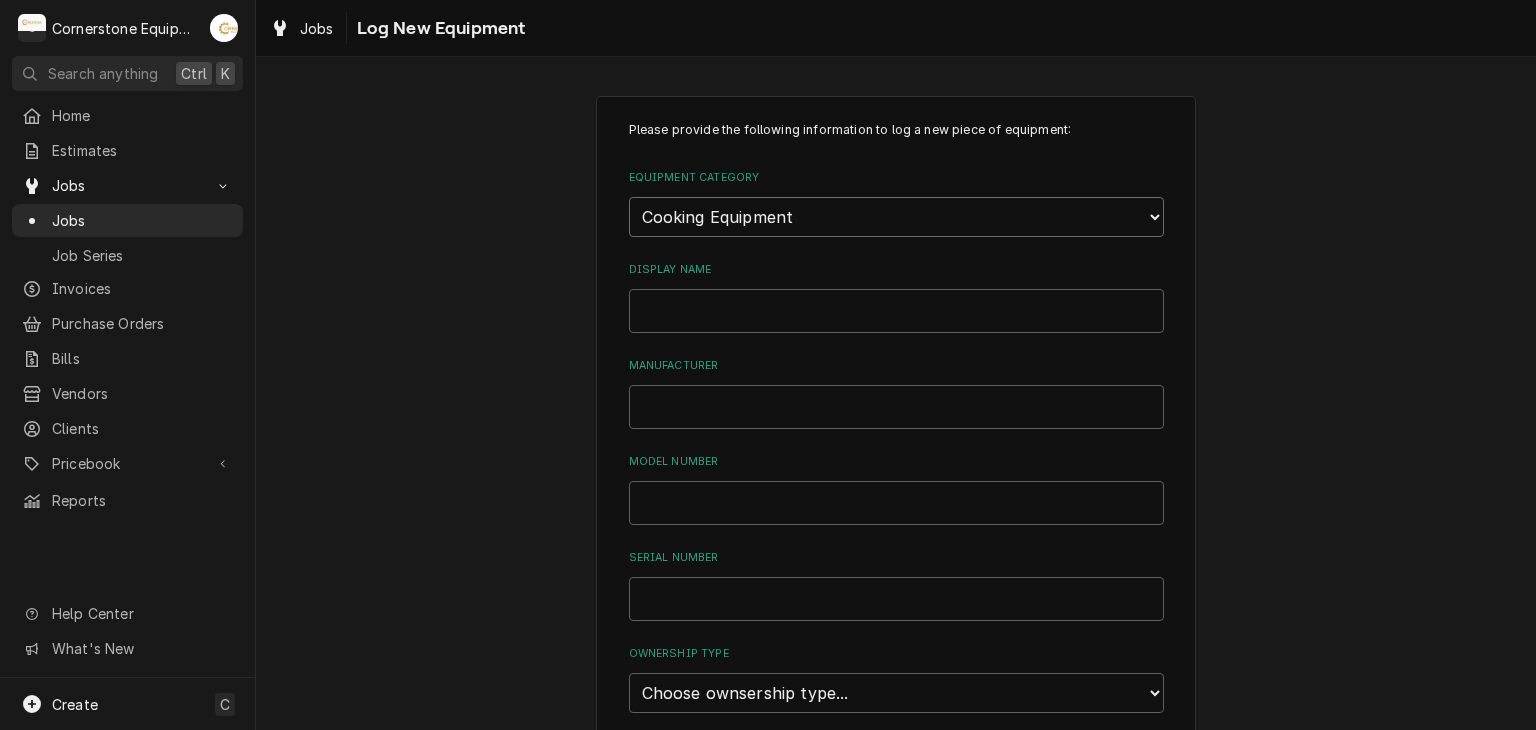 click on "Choose equipment category... Cooking Equipment Fryers Ice Machines Ovens and Ranges Dishwashing Equipment Holding and Warming Equipment Refrigeration Beverage Equipment Food Preparation Equipment HVAC Water Filtration" at bounding box center [896, 217] 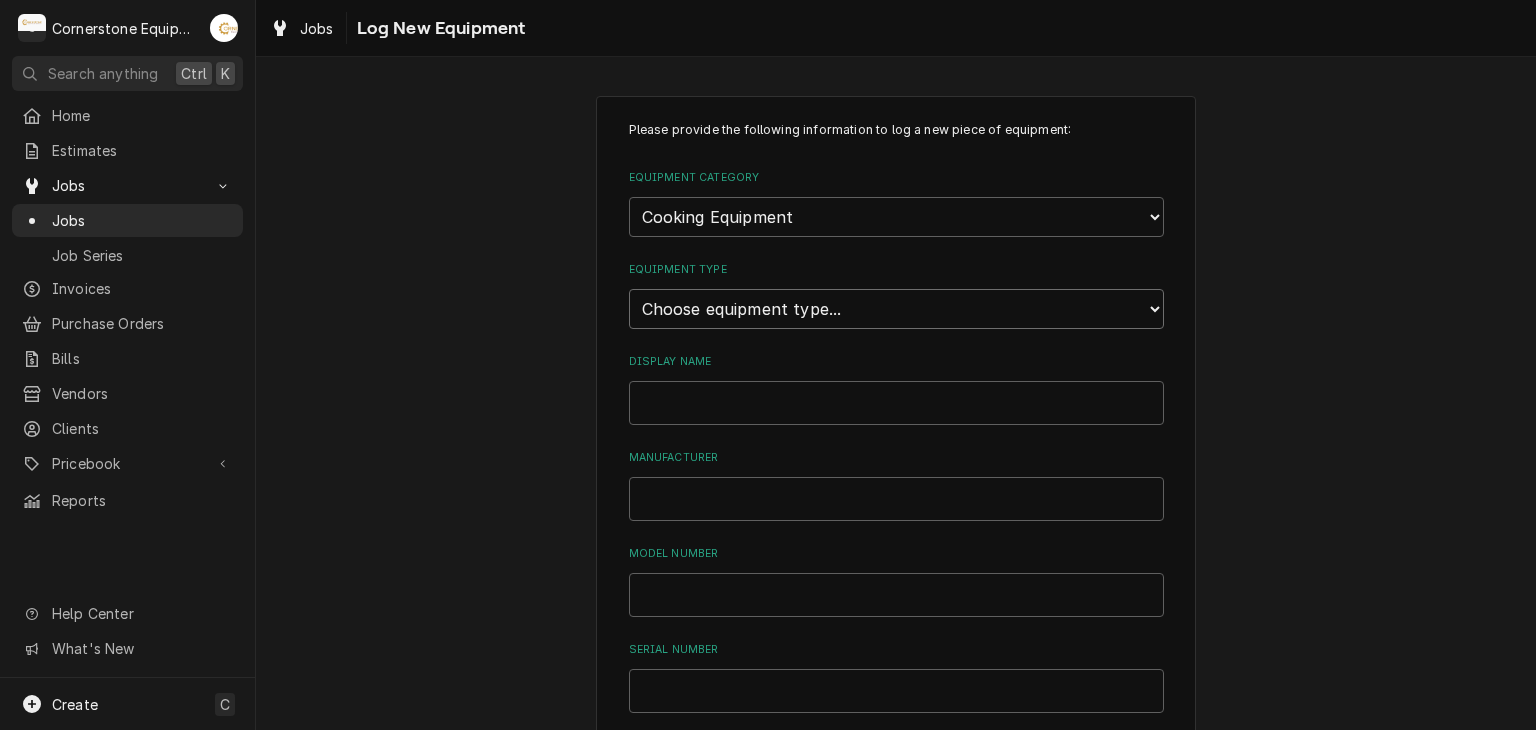 click on "Choose equipment type... Broiler Charbroiler Commercial Microwave Commercial Toaster Food Rethermalizer and Bain-Marie Heater Grill and Griddle Kettle, Skillet, and Pan Pasta Cooker Non-Commercial Microwave Rice Cooker Salamander and Cheesemelter Specialty Cooking Equipment Panini Press" at bounding box center (896, 309) 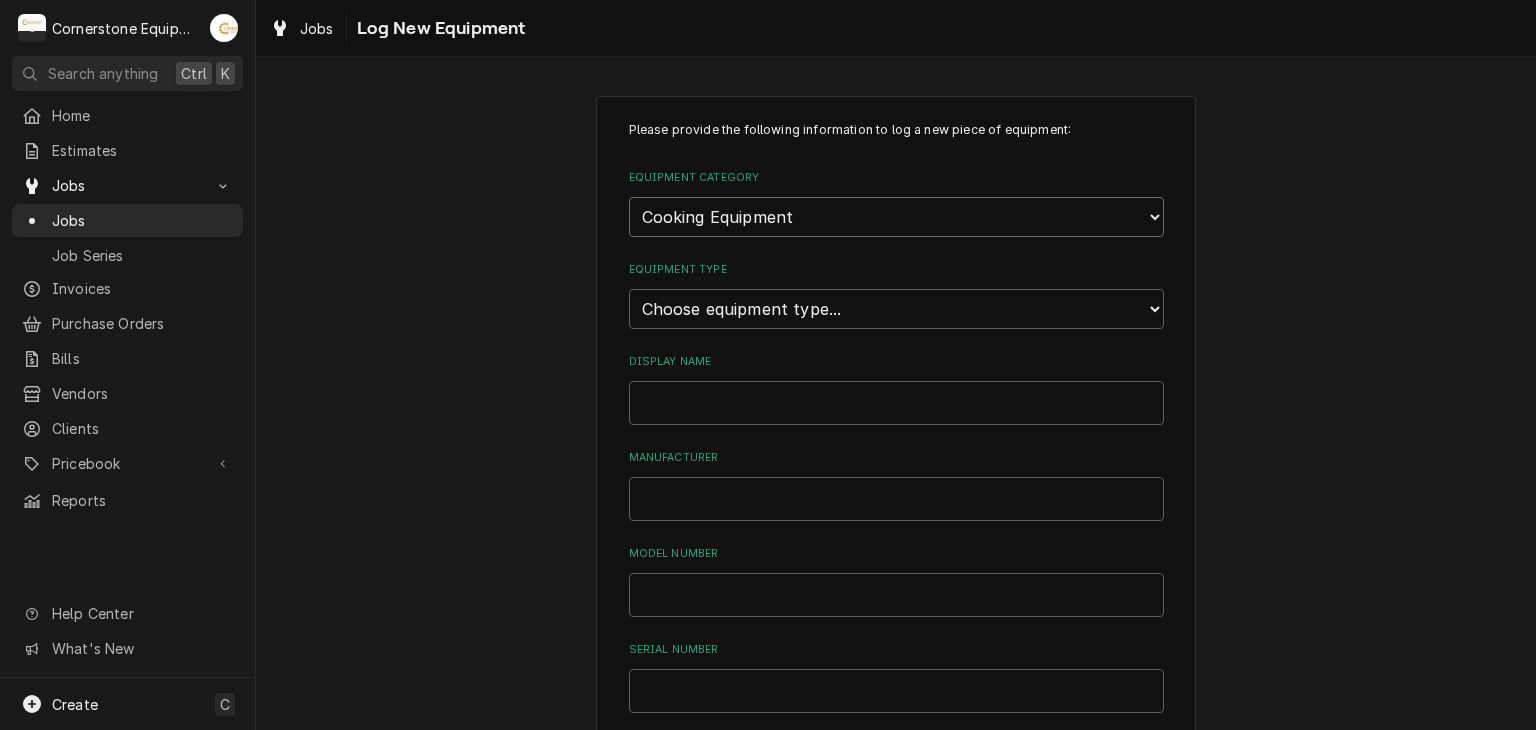 click on "Choose equipment category... Cooking Equipment Fryers Ice Machines Ovens and Ranges Dishwashing Equipment Holding and Warming Equipment Refrigeration Beverage Equipment Food Preparation Equipment HVAC Water Filtration" at bounding box center [896, 217] 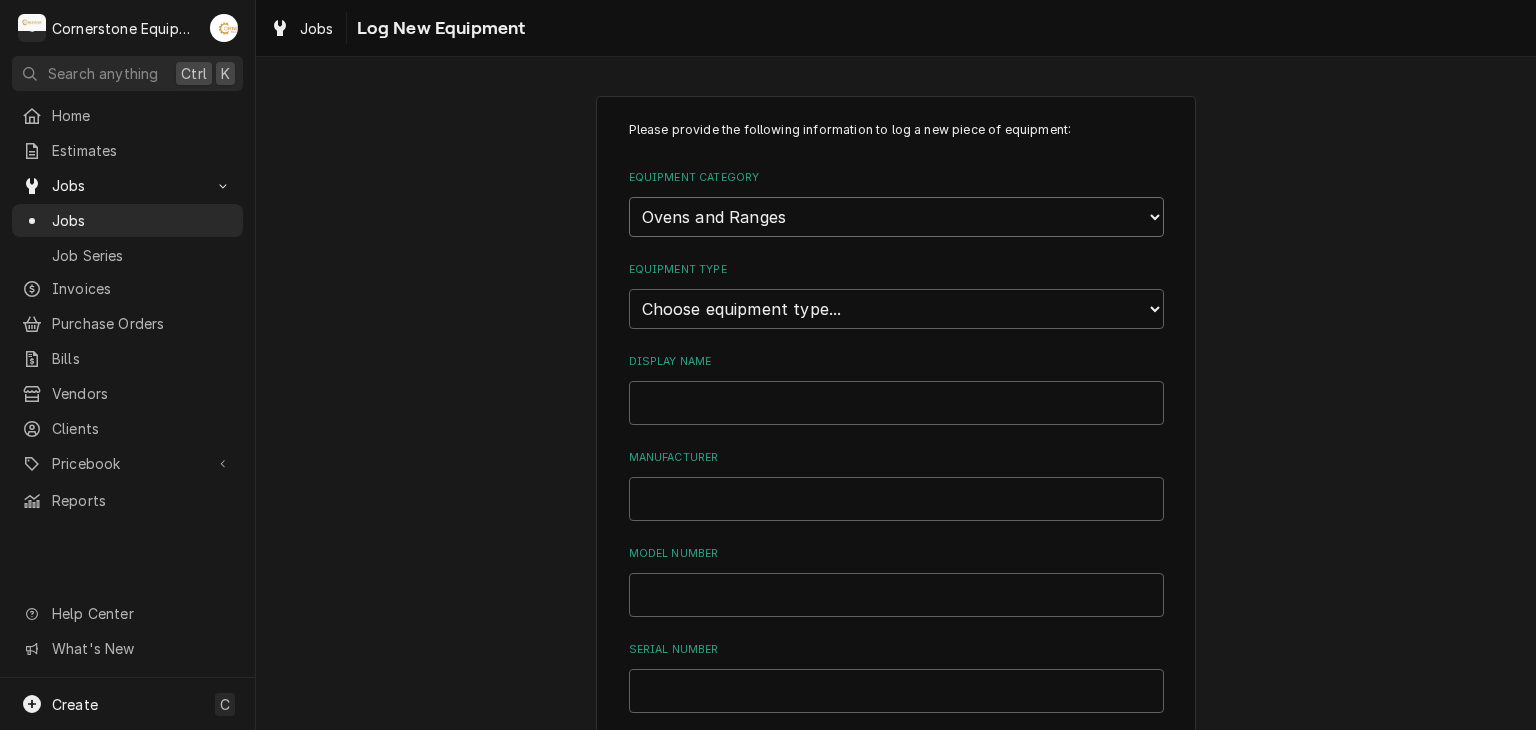 click on "Choose equipment category... Cooking Equipment Fryers Ice Machines Ovens and Ranges Dishwashing Equipment Holding and Warming Equipment Refrigeration Beverage Equipment Food Preparation Equipment HVAC Water Filtration" at bounding box center [896, 217] 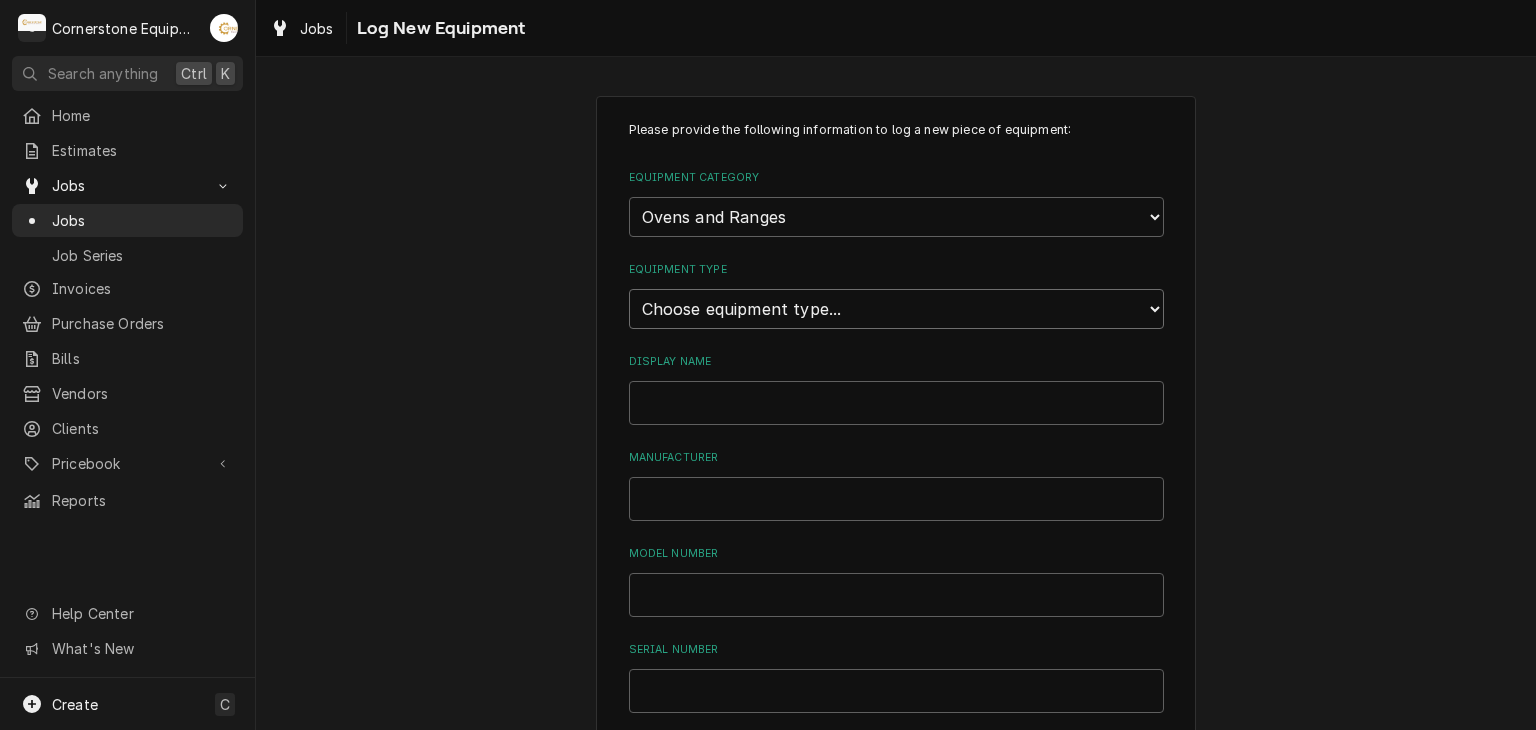 click on "Choose equipment type... Combi Oven Convection Oven Countertop Electric Range Countertop Gas Range Electric Oven Electric Range Gas Oven Gas Range Rotisserie Oven Smoker Steamer Rack and Rotary Oven Conveyor Oven Speed Oven" at bounding box center [896, 309] 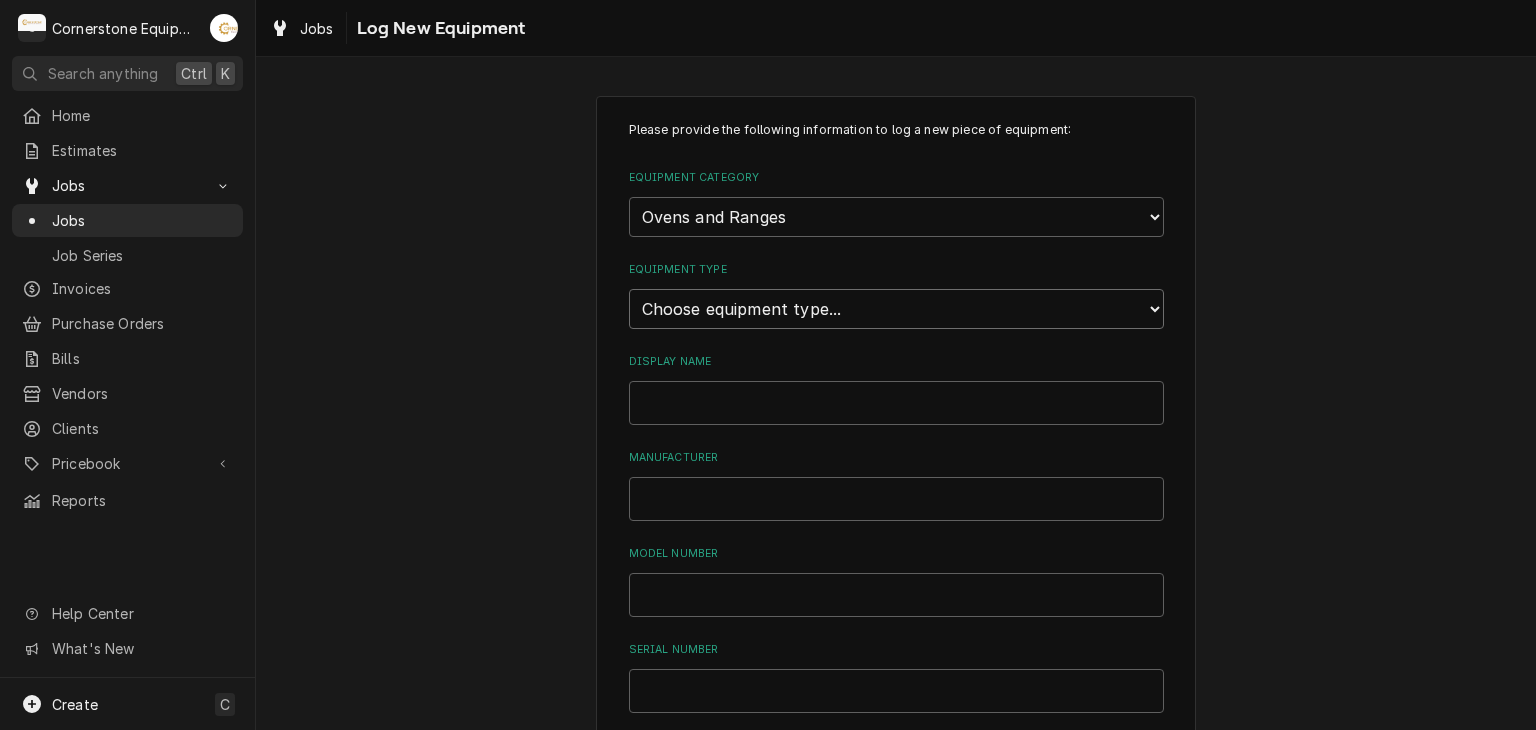 select on "30" 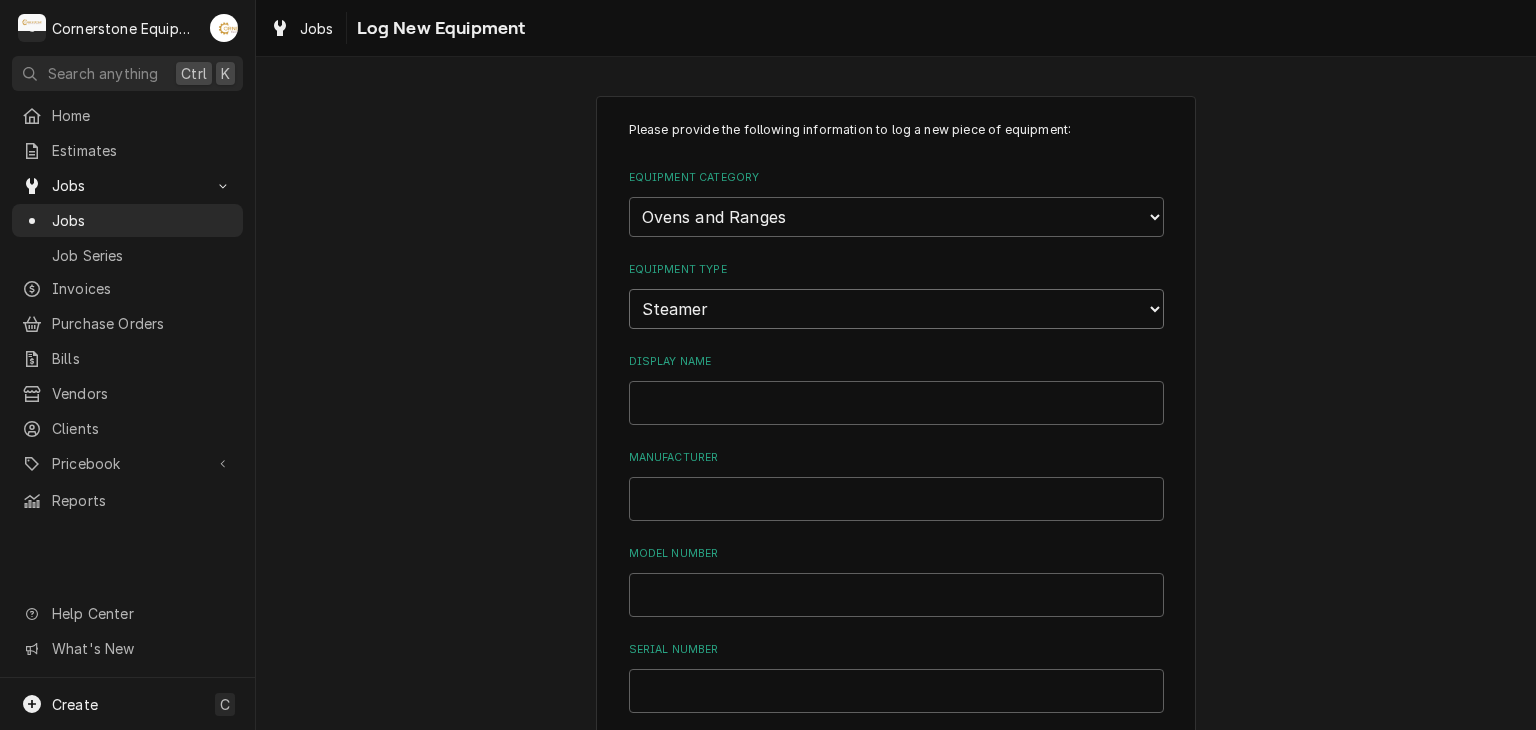 click on "Choose equipment type... Combi Oven Convection Oven Countertop Electric Range Countertop Gas Range Electric Oven Electric Range Gas Oven Gas Range Rotisserie Oven Smoker Steamer Rack and Rotary Oven Conveyor Oven Speed Oven" at bounding box center [896, 309] 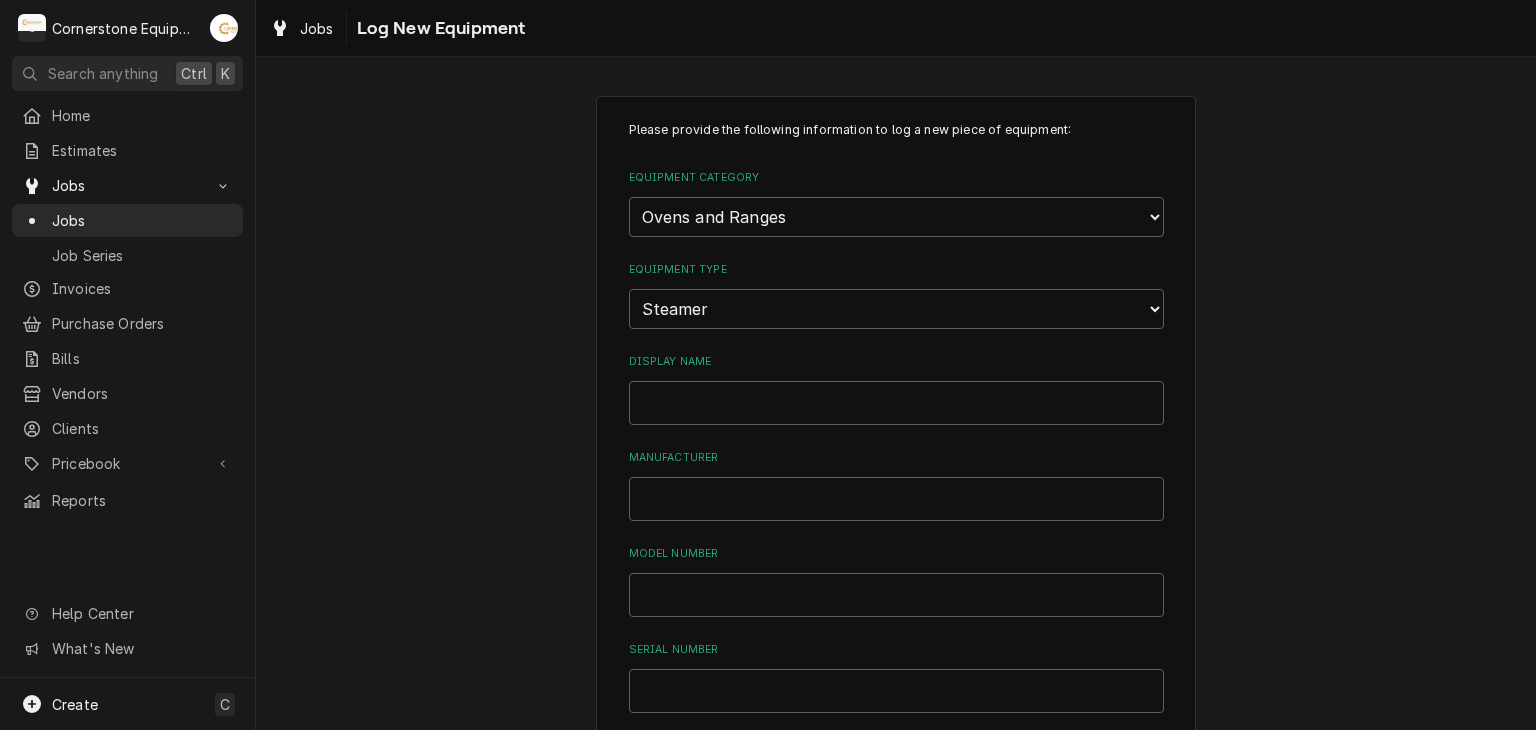 click on "Please provide the following information to log a new piece of equipment: Equipment Category Choose equipment category... Cooking Equipment Fryers Ice Machines Ovens and Ranges Dishwashing Equipment Holding and Warming Equipment Refrigeration Beverage Equipment Food Preparation Equipment HVAC Water Filtration Equipment Type Choose equipment type... Combi Oven Convection Oven Countertop Electric Range Countertop Gas Range Electric Oven Electric Range Gas Oven Gas Range Rotisserie Oven Smoker Steamer Rack and Rotary Oven Conveyor Oven Speed Oven Display Name Manufacturer Model Number Serial Number Ownership Type Choose ownsership type... Unknown Owned Leased Rented Location in Building Installation Date Notes  ( optional ) Warranties Add Warranty" at bounding box center [896, 675] 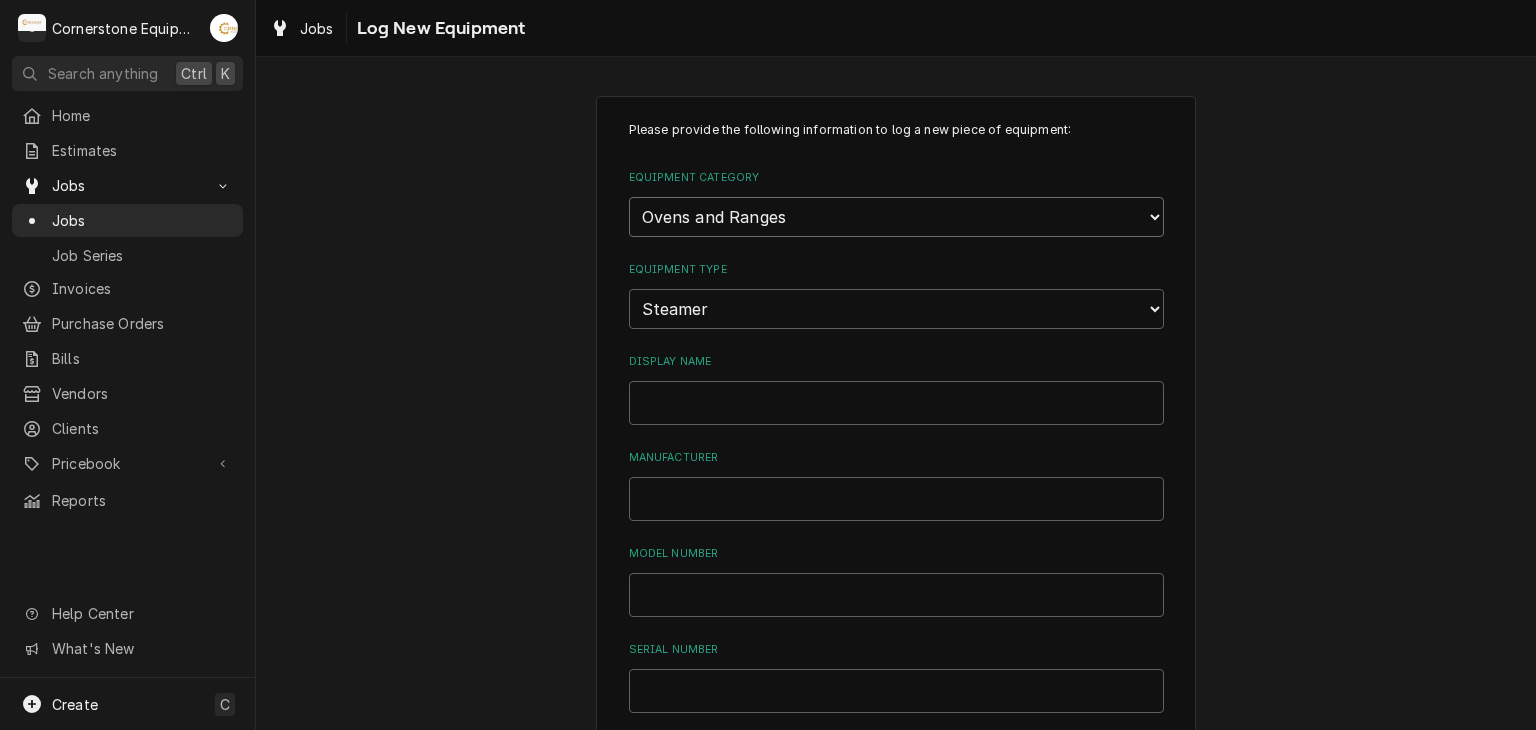 click on "Choose equipment category... Cooking Equipment Fryers Ice Machines Ovens and Ranges Dishwashing Equipment Holding and Warming Equipment Refrigeration Beverage Equipment Food Preparation Equipment HVAC Water Filtration" at bounding box center (896, 217) 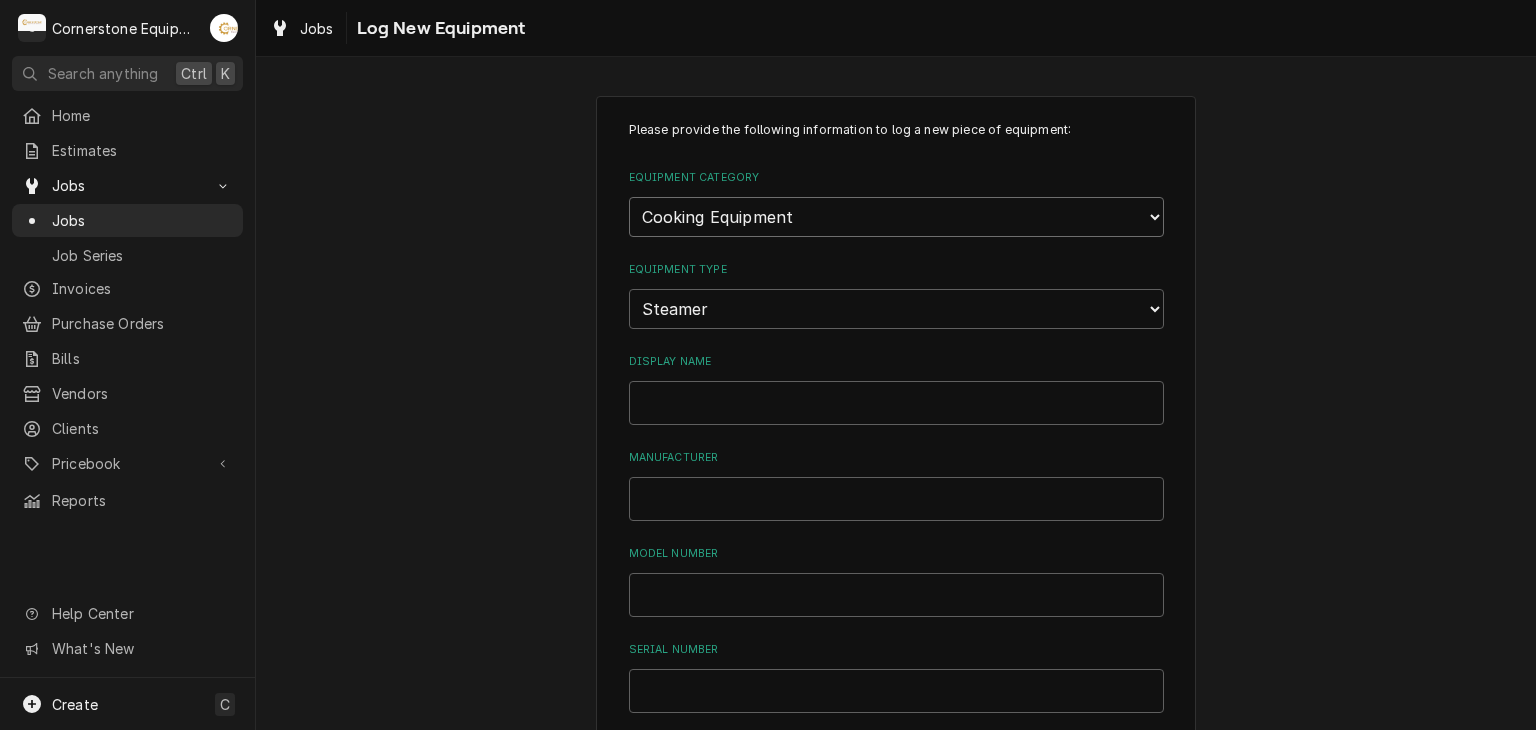 click on "Choose equipment category... Cooking Equipment Fryers Ice Machines Ovens and Ranges Dishwashing Equipment Holding and Warming Equipment Refrigeration Beverage Equipment Food Preparation Equipment HVAC Water Filtration" at bounding box center [896, 217] 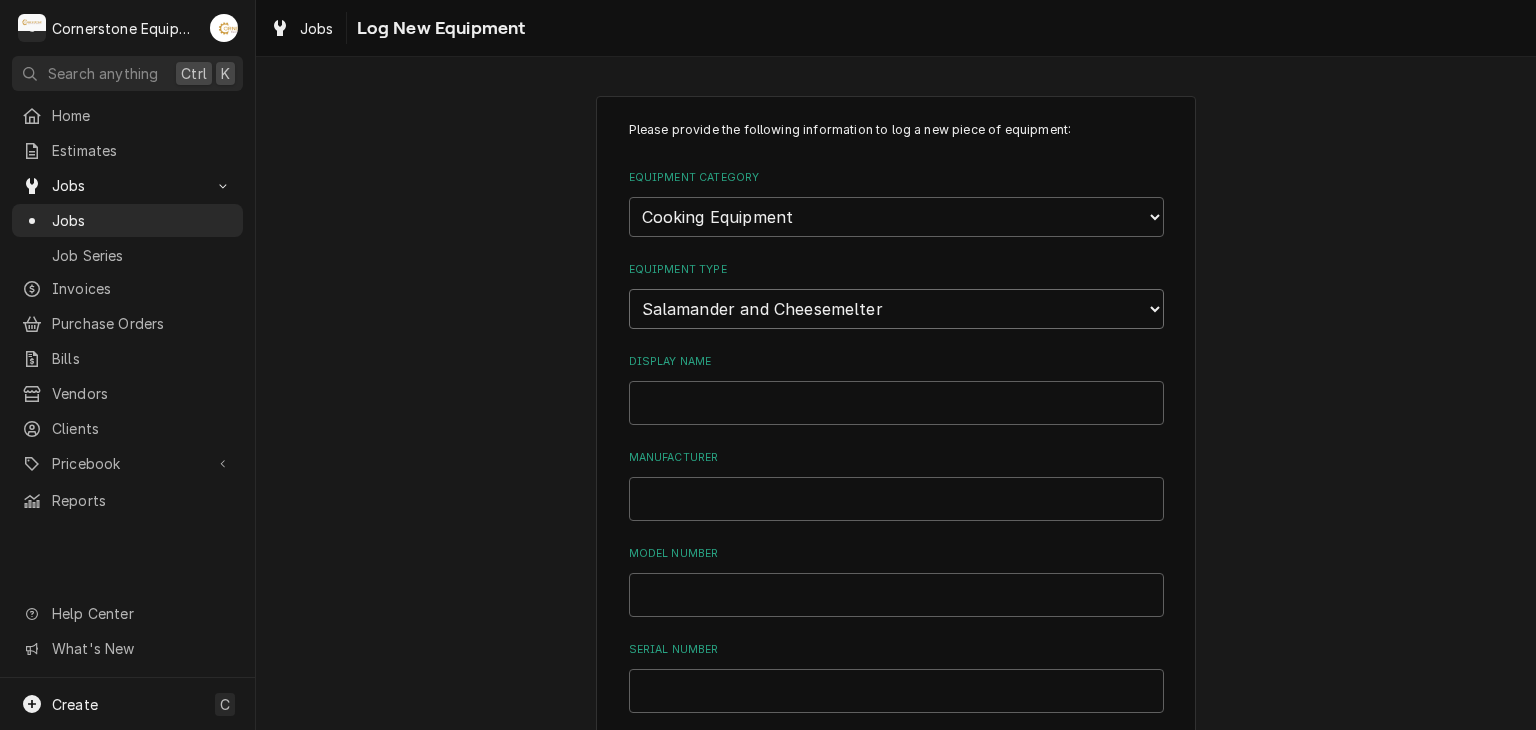click on "Choose equipment type... Broiler Charbroiler Commercial Microwave Commercial Toaster Food Rethermalizer and Bain-Marie Heater Grill and Griddle Kettle, Skillet, and Pan Pasta Cooker Non-Commercial Microwave Rice Cooker Salamander and Cheesemelter Specialty Cooking Equipment Panini Press" at bounding box center [896, 309] 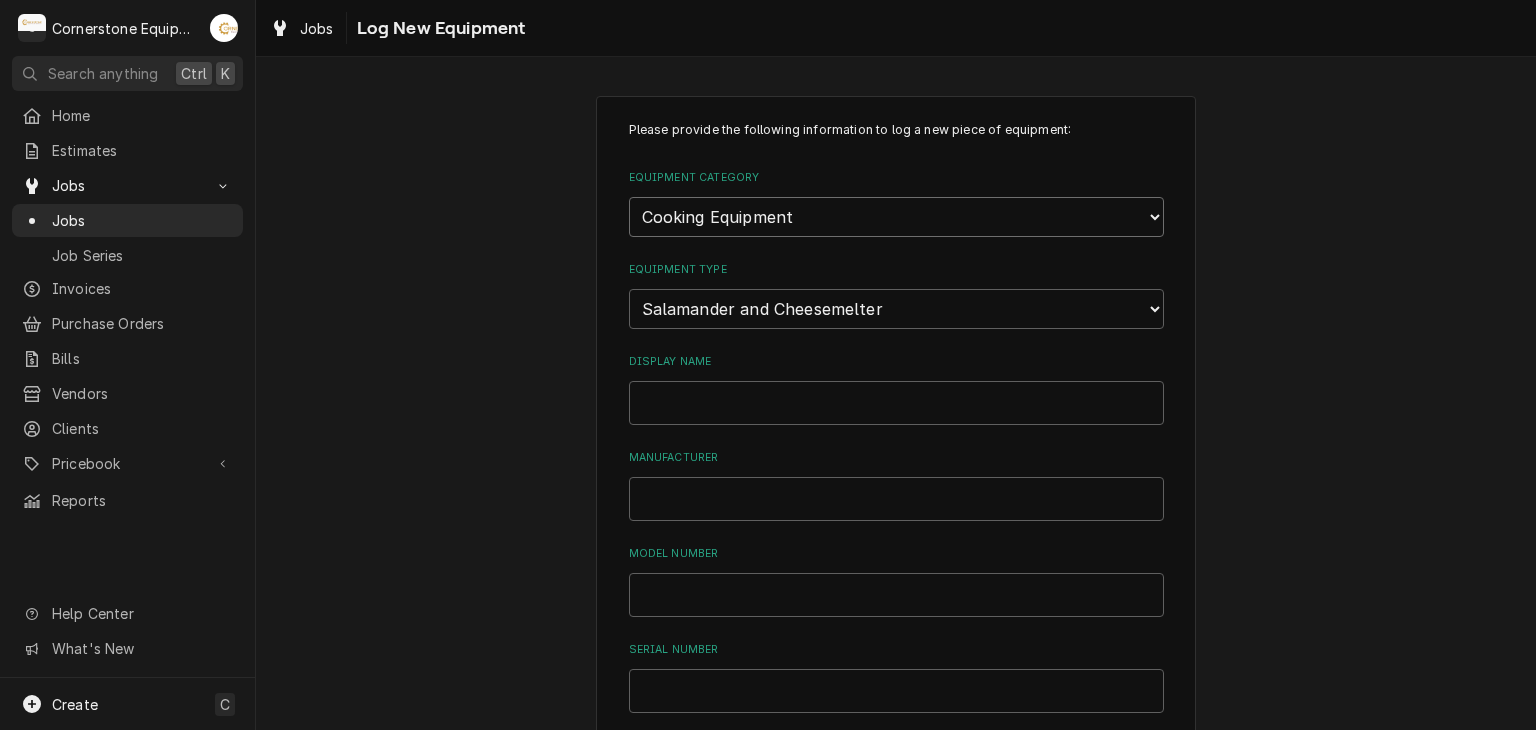 click on "Choose equipment category... Cooking Equipment Fryers Ice Machines Ovens and Ranges Dishwashing Equipment Holding and Warming Equipment Refrigeration Beverage Equipment Food Preparation Equipment HVAC Water Filtration" at bounding box center [896, 217] 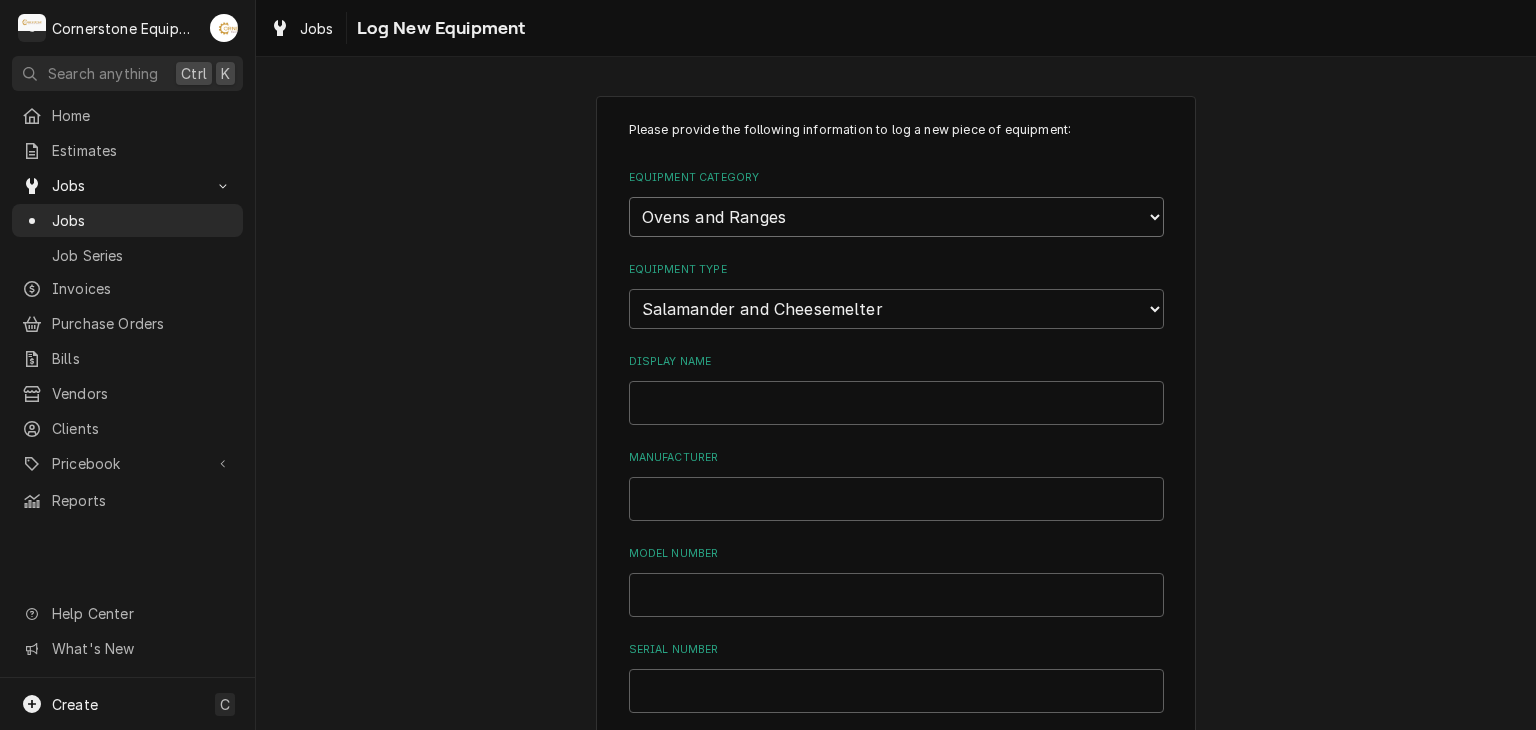 click on "Choose equipment category... Cooking Equipment Fryers Ice Machines Ovens and Ranges Dishwashing Equipment Holding and Warming Equipment Refrigeration Beverage Equipment Food Preparation Equipment HVAC Water Filtration" at bounding box center [896, 217] 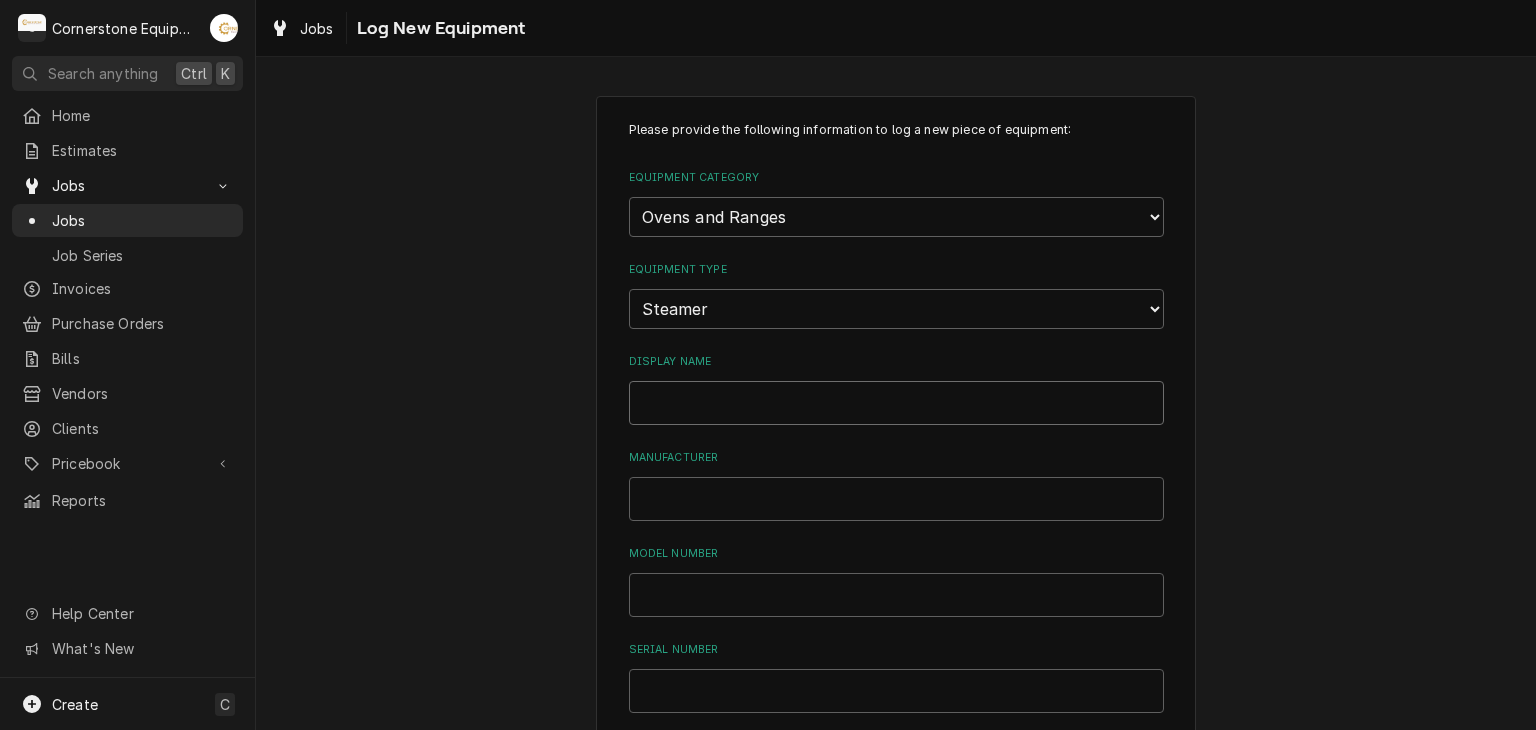 click on "Display Name" at bounding box center [896, 403] 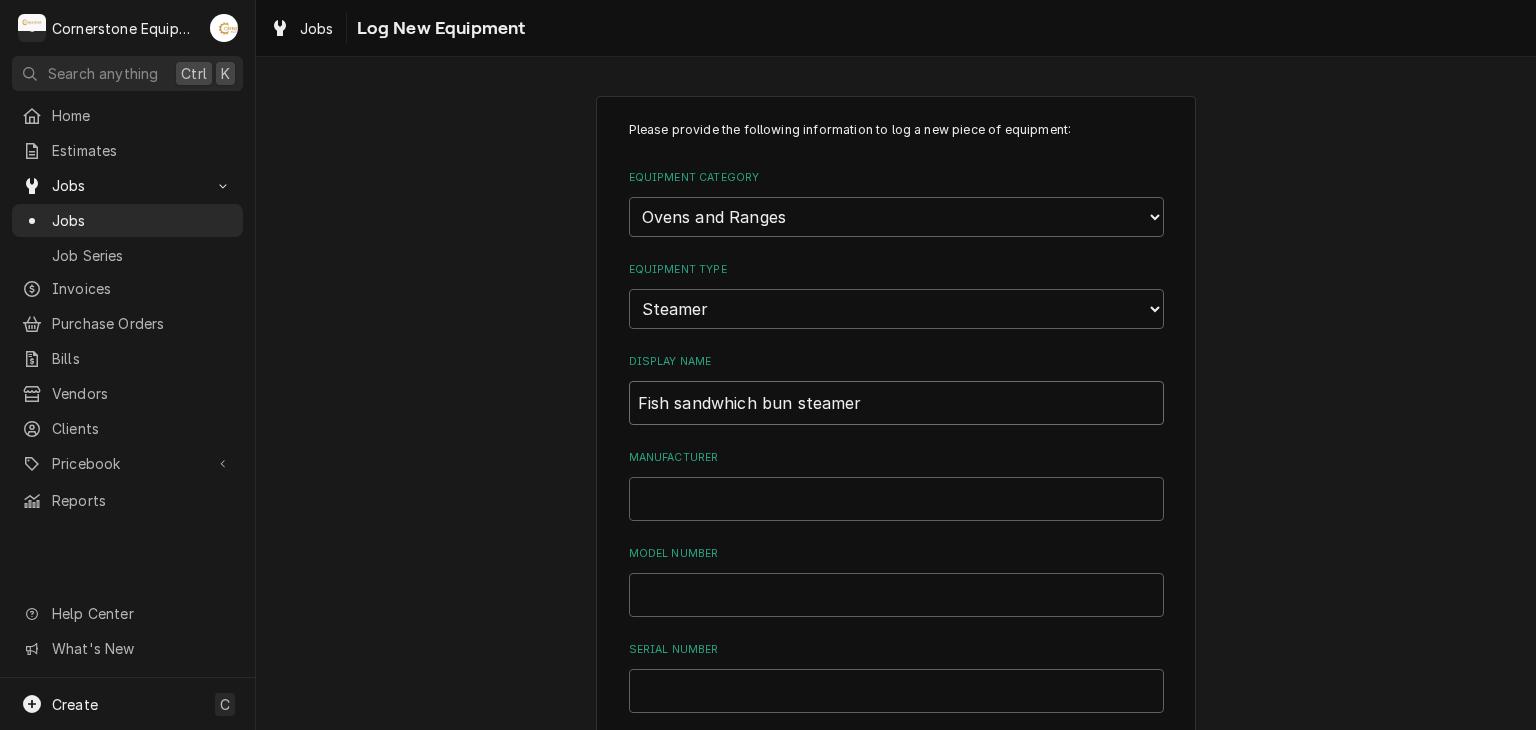 type on "Fish sandwhich bun steamer" 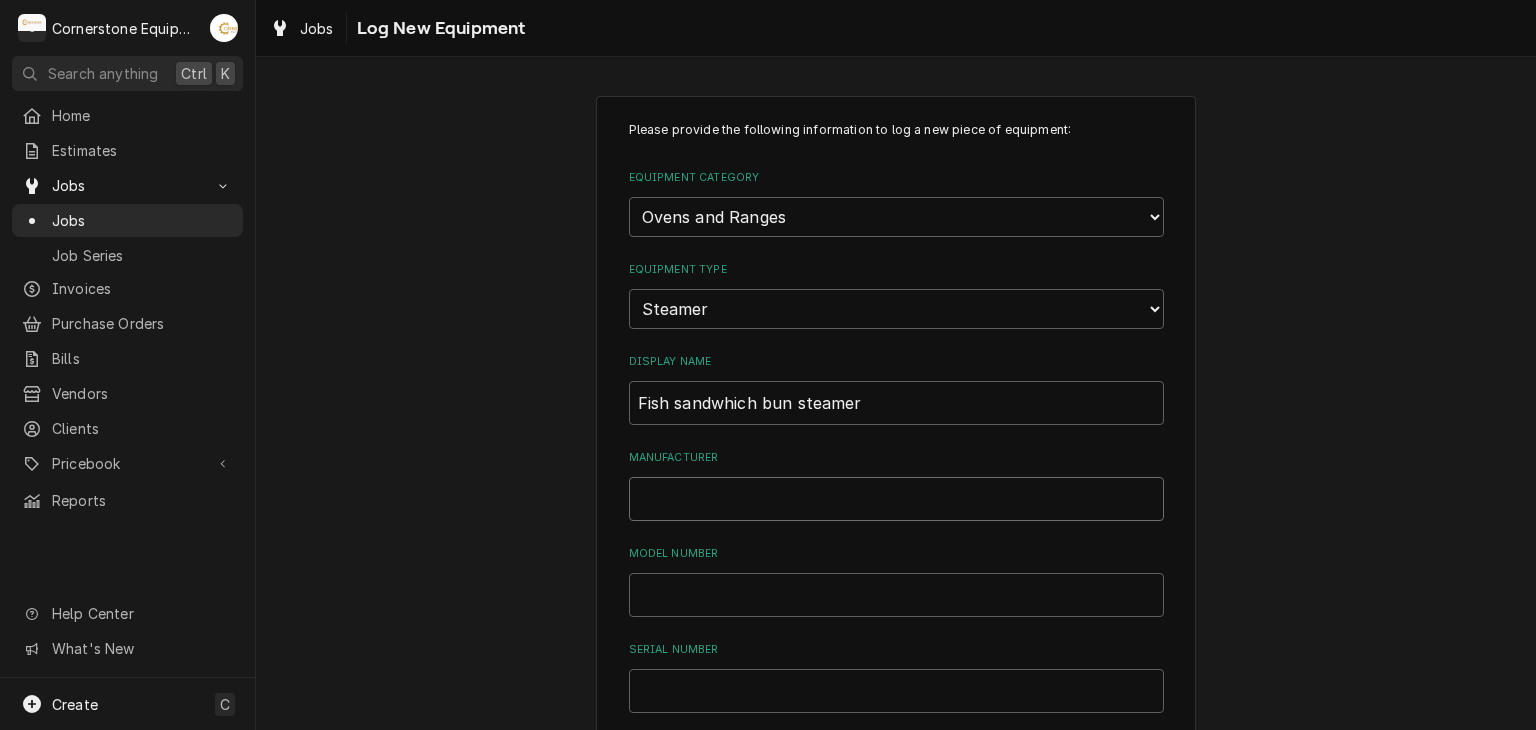 click on "Manufacturer" at bounding box center [896, 499] 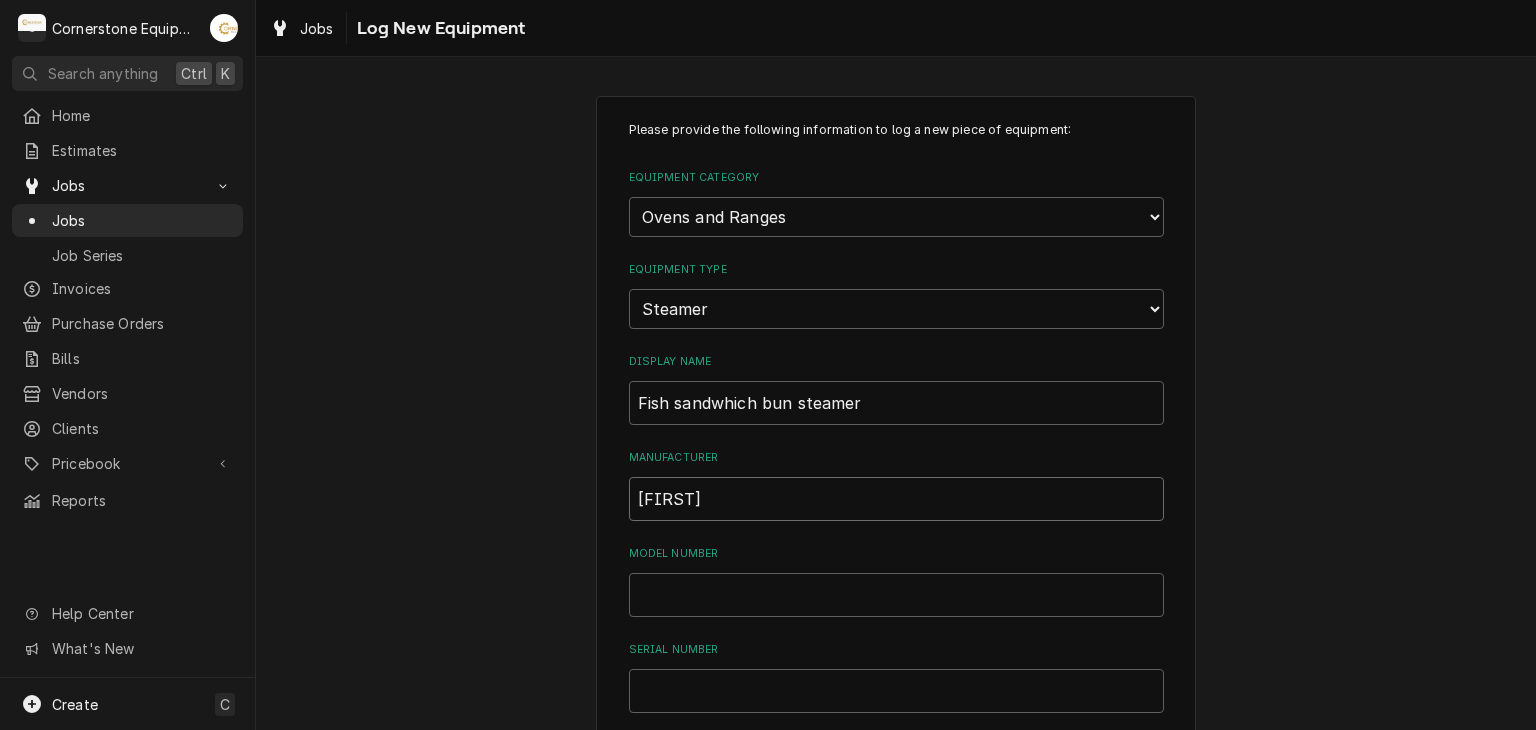 click on "[FIRST]" at bounding box center [896, 499] 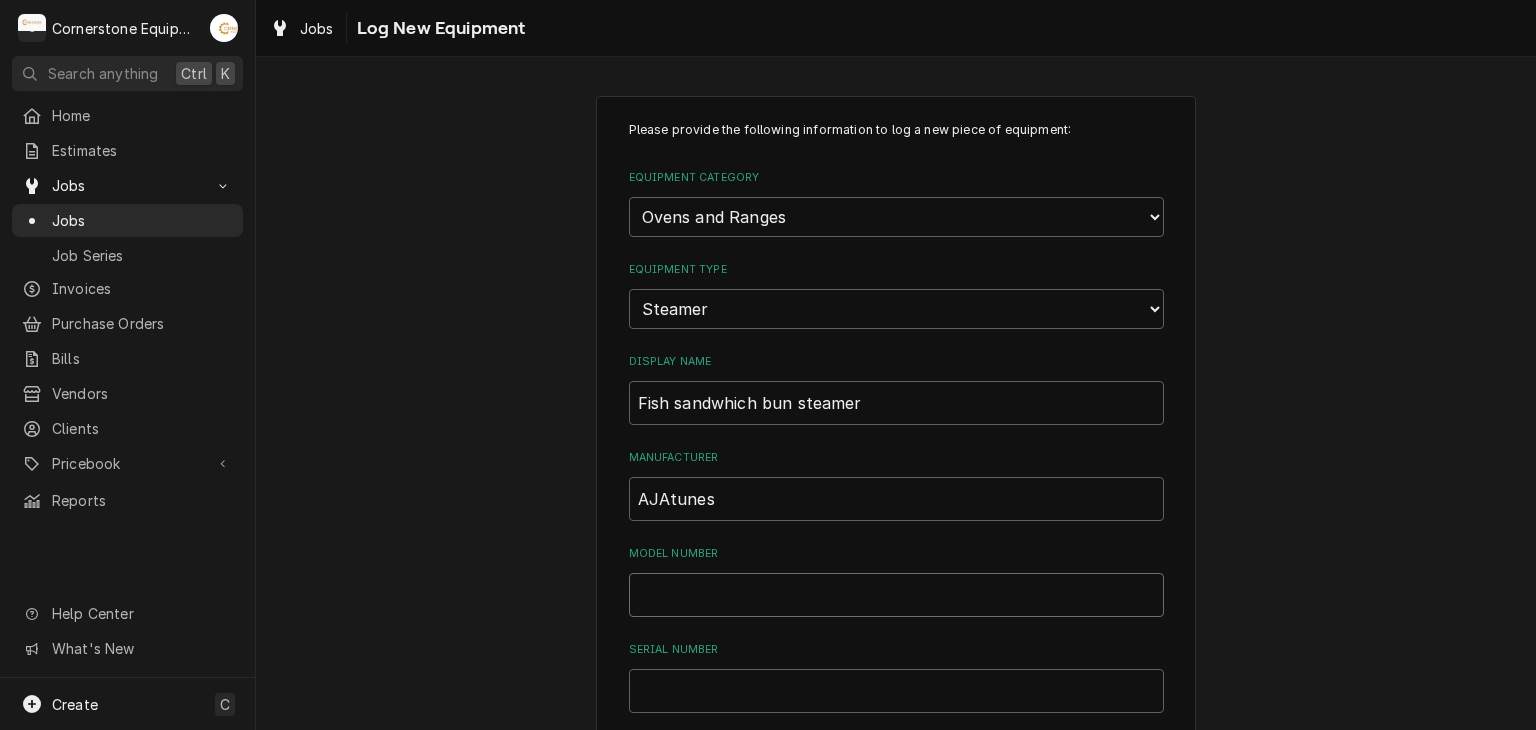 click on "Model Number" at bounding box center [896, 595] 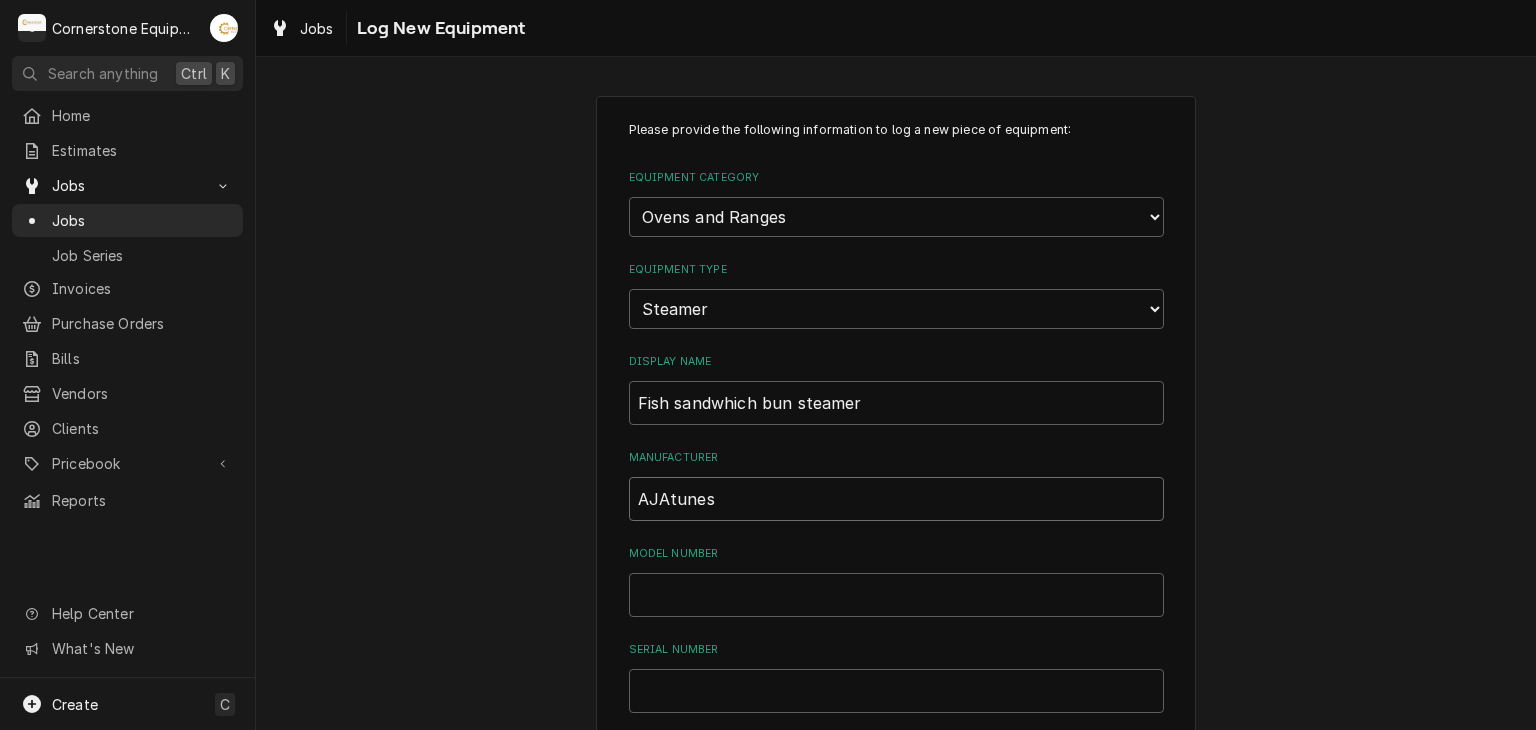 click on "AJAtunes" at bounding box center (896, 499) 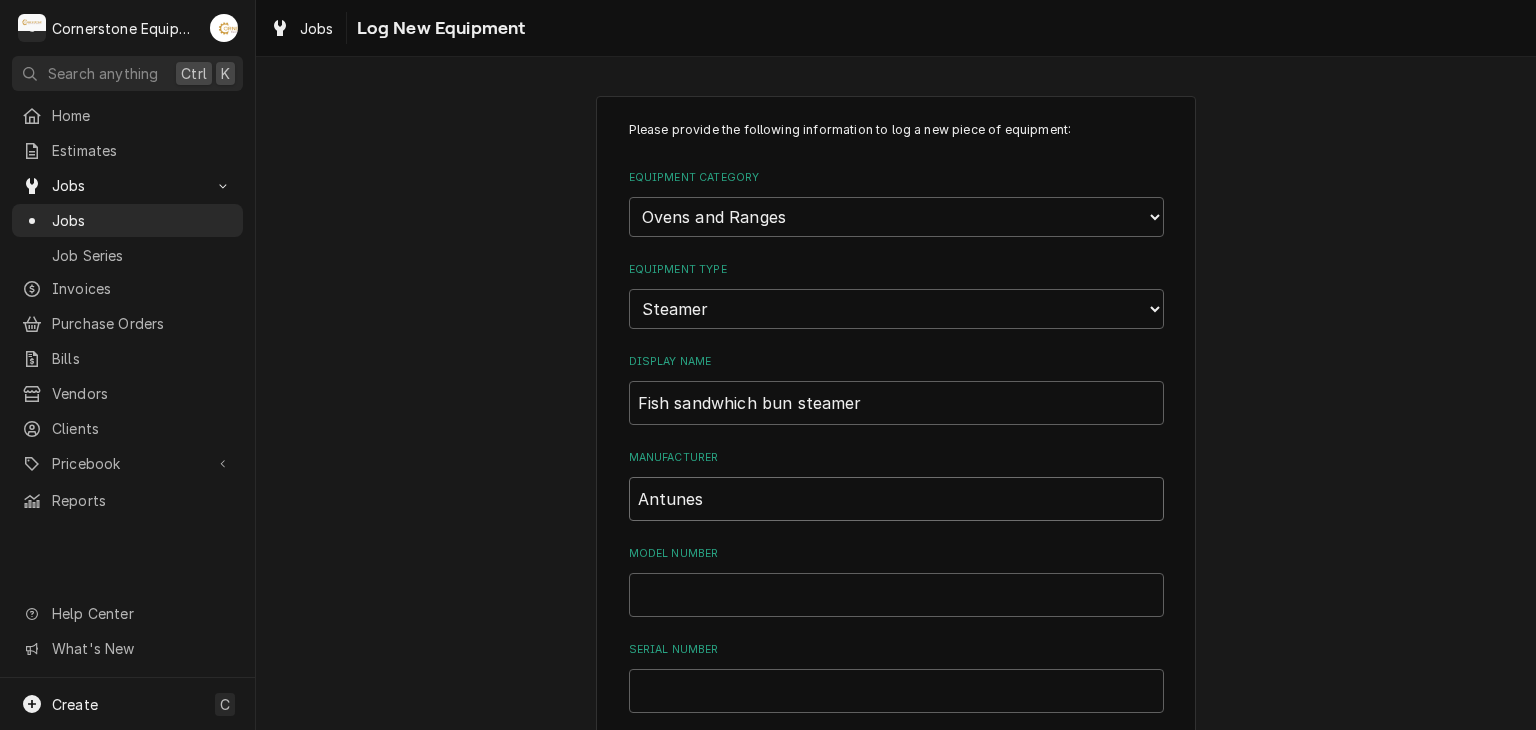 type on "Antunes" 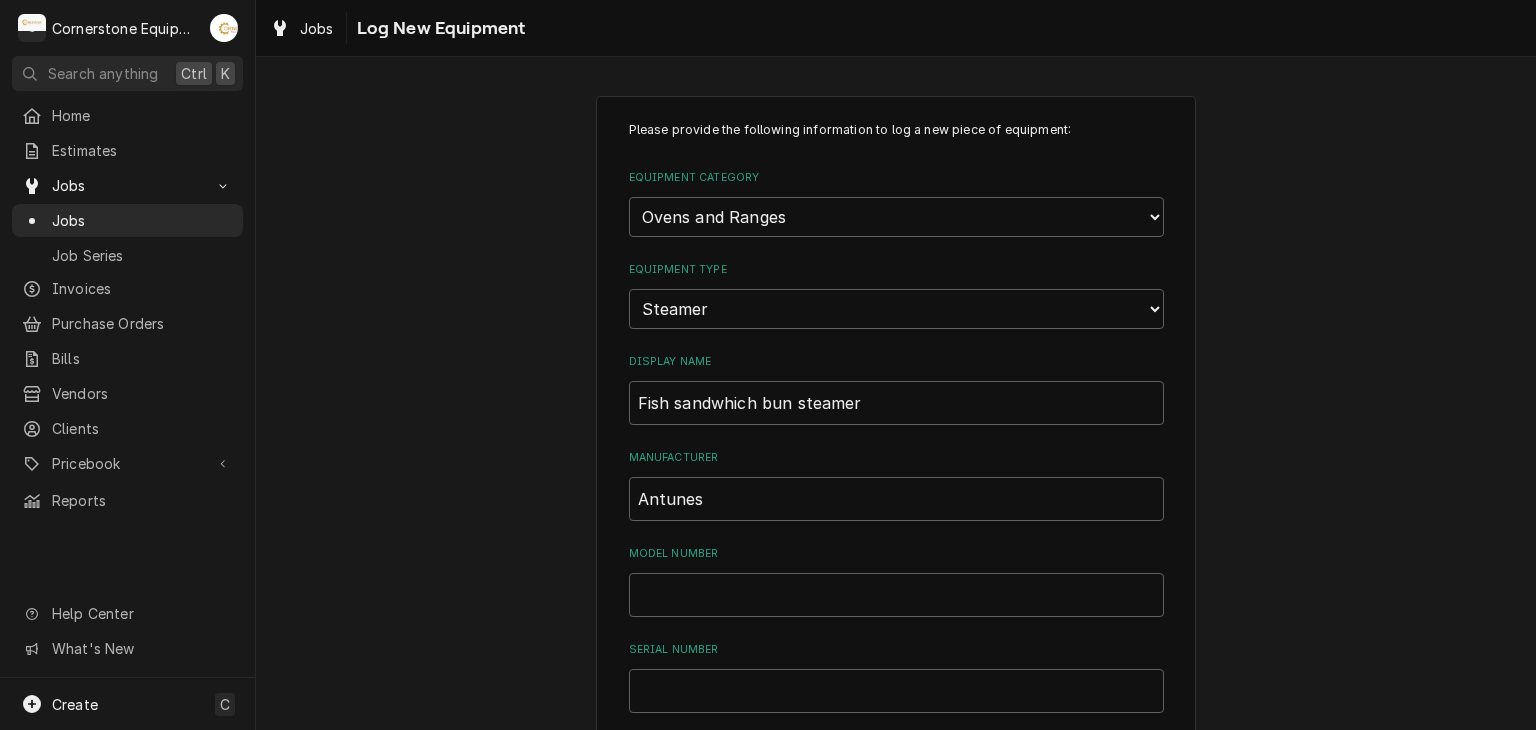 click on "Please provide the following information to log a new piece of equipment: Equipment Category Choose equipment category... Cooking Equipment Fryers Ice Machines Ovens and Ranges Dishwashing Equipment Holding and Warming Equipment Refrigeration Beverage Equipment Food Preparation Equipment HVAC Water Filtration Equipment Type Choose equipment type... Combi Oven Convection Oven Countertop Electric Range Countertop Gas Range Electric Oven Electric Range Gas Oven Gas Range Rotisserie Oven Smoker Steamer Rack and Rotary Oven Conveyor Oven Speed Oven Display Name Fish sandwhich bun steamer Manufacturer Antunes Model Number Serial Number Ownership Type Choose ownsership type... Unknown Owned Leased Rented Location in Building Installation Date Notes  ( optional ) Warranties Add Warranty" at bounding box center (896, 675) 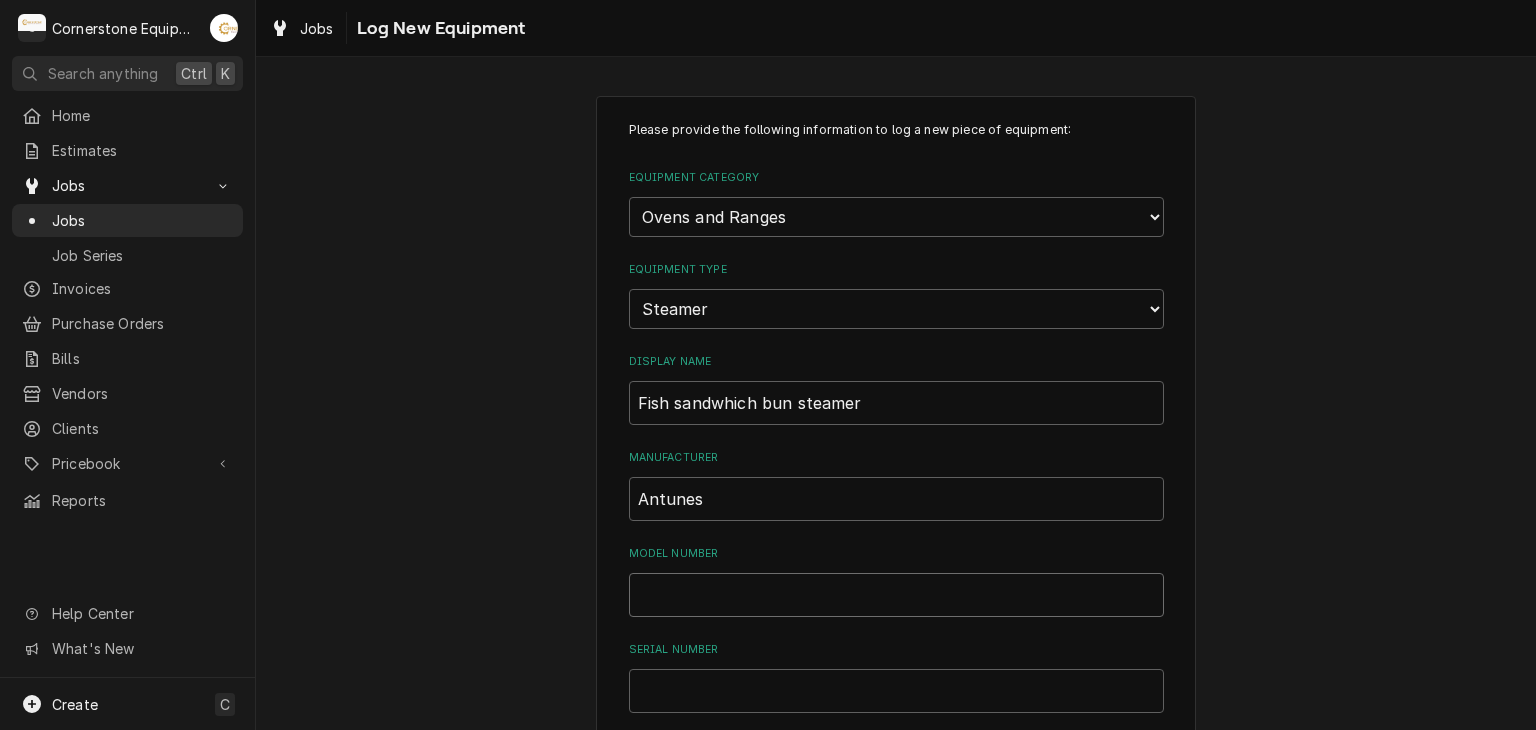 click on "Model Number" at bounding box center [896, 595] 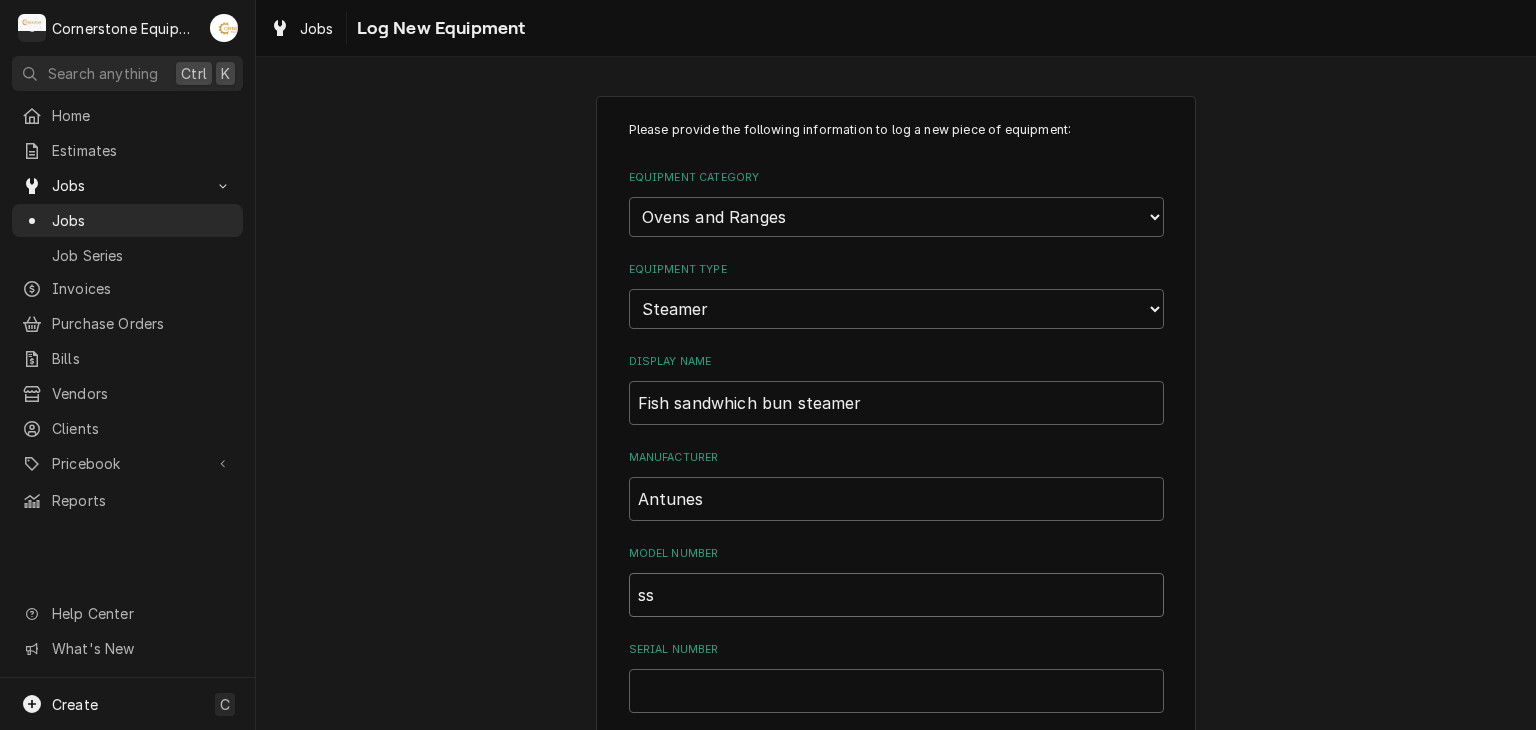 type on "s" 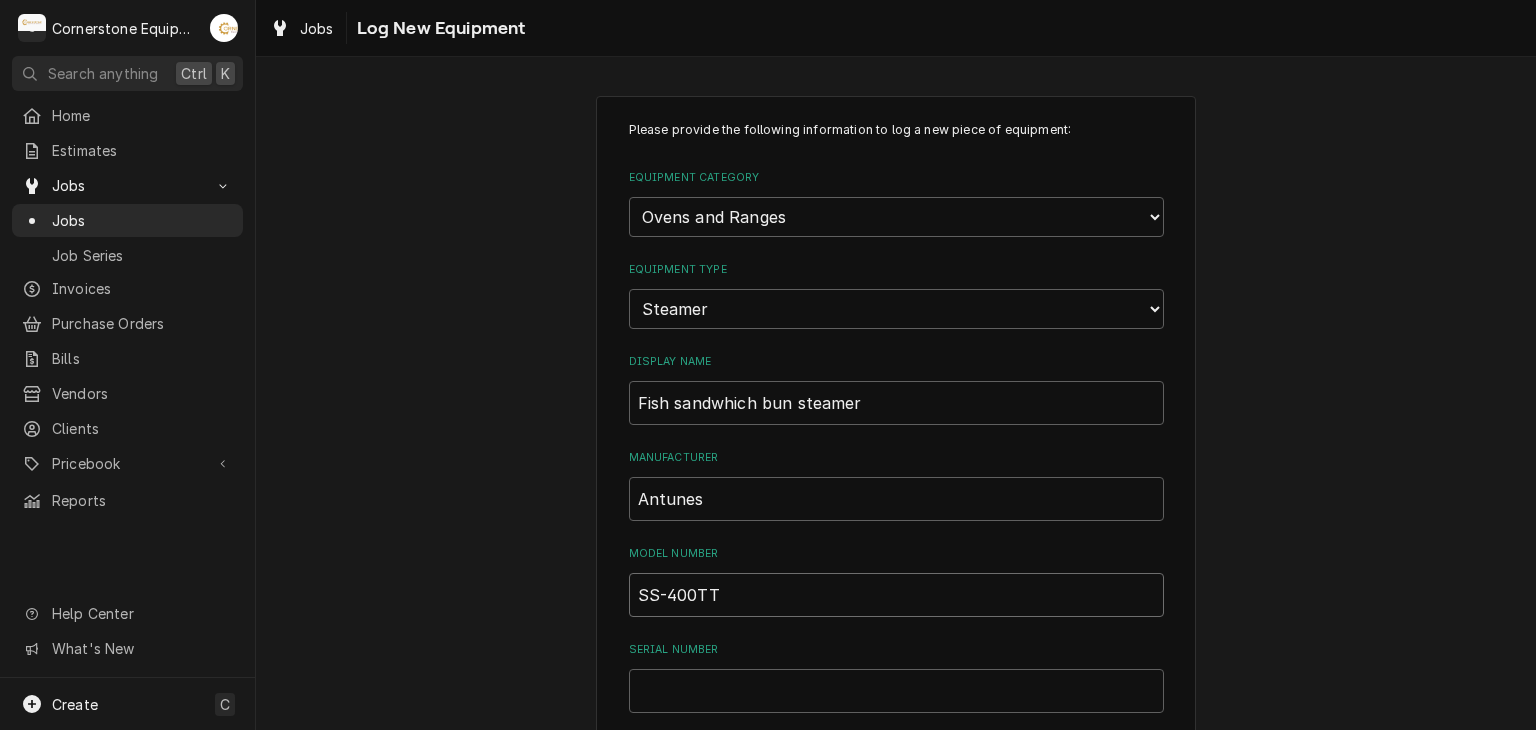 type on "SS-400TT" 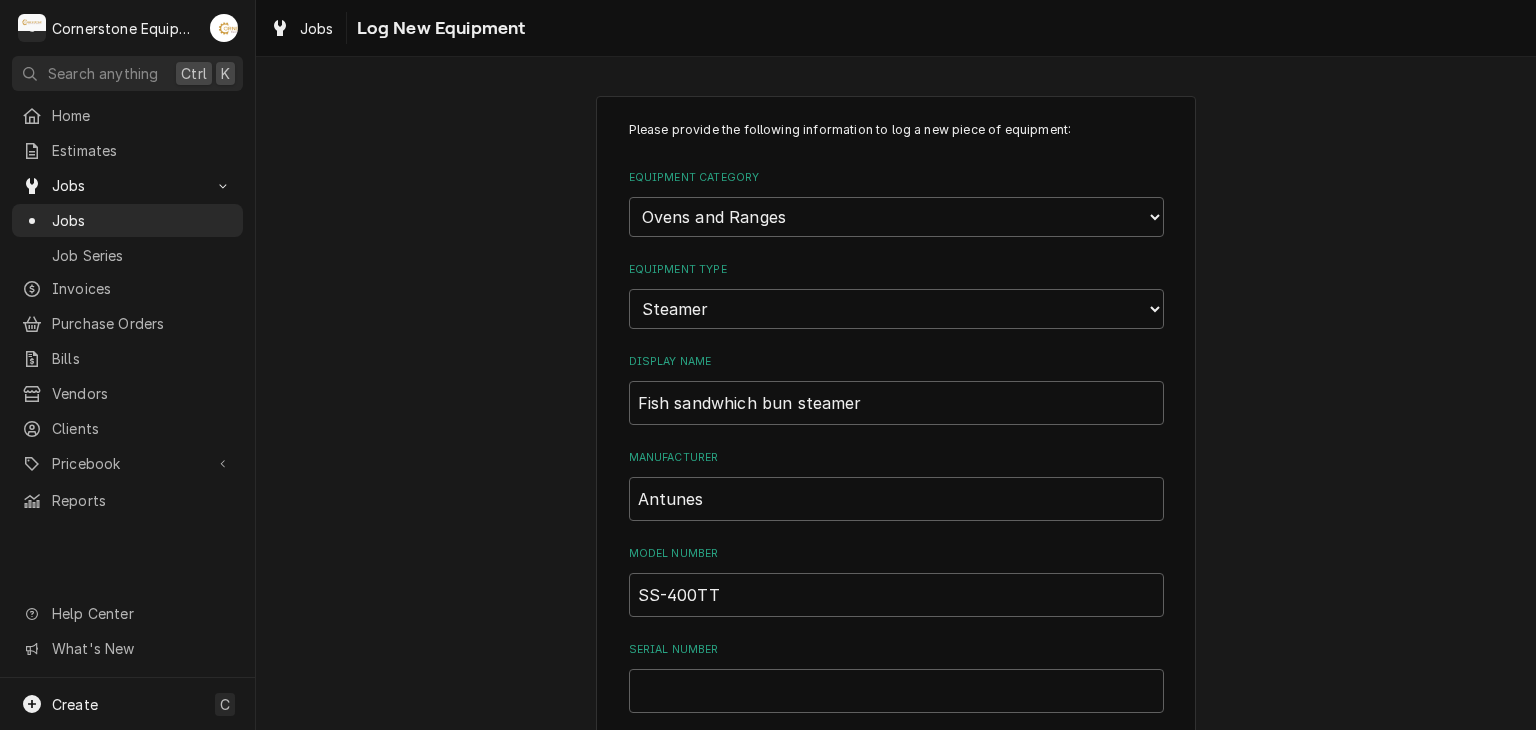 click on "Please provide the following information to log a new piece of equipment: Equipment Category Choose equipment category... Cooking Equipment Fryers Ice Machines Ovens and Ranges Dishwashing Equipment Holding and Warming Equipment Refrigeration Beverage Equipment Food Preparation Equipment HVAC Water Filtration Equipment Type Choose equipment type... Combi Oven Convection Oven Countertop Electric Range Countertop Gas Range Electric Oven Electric Range Gas Oven Gas Range Rotisserie Oven Smoker Steamer Rack and Rotary Oven Conveyor Oven Speed Oven Display Name Fish sandwhich bun steamer Manufacturer Antunes Model Number SS-400TT Serial Number Ownership Type Choose ownsership type... Unknown Owned Leased Rented Location in Building Installation Date Notes  ( optional ) Warranties Add Warranty" at bounding box center (896, 675) 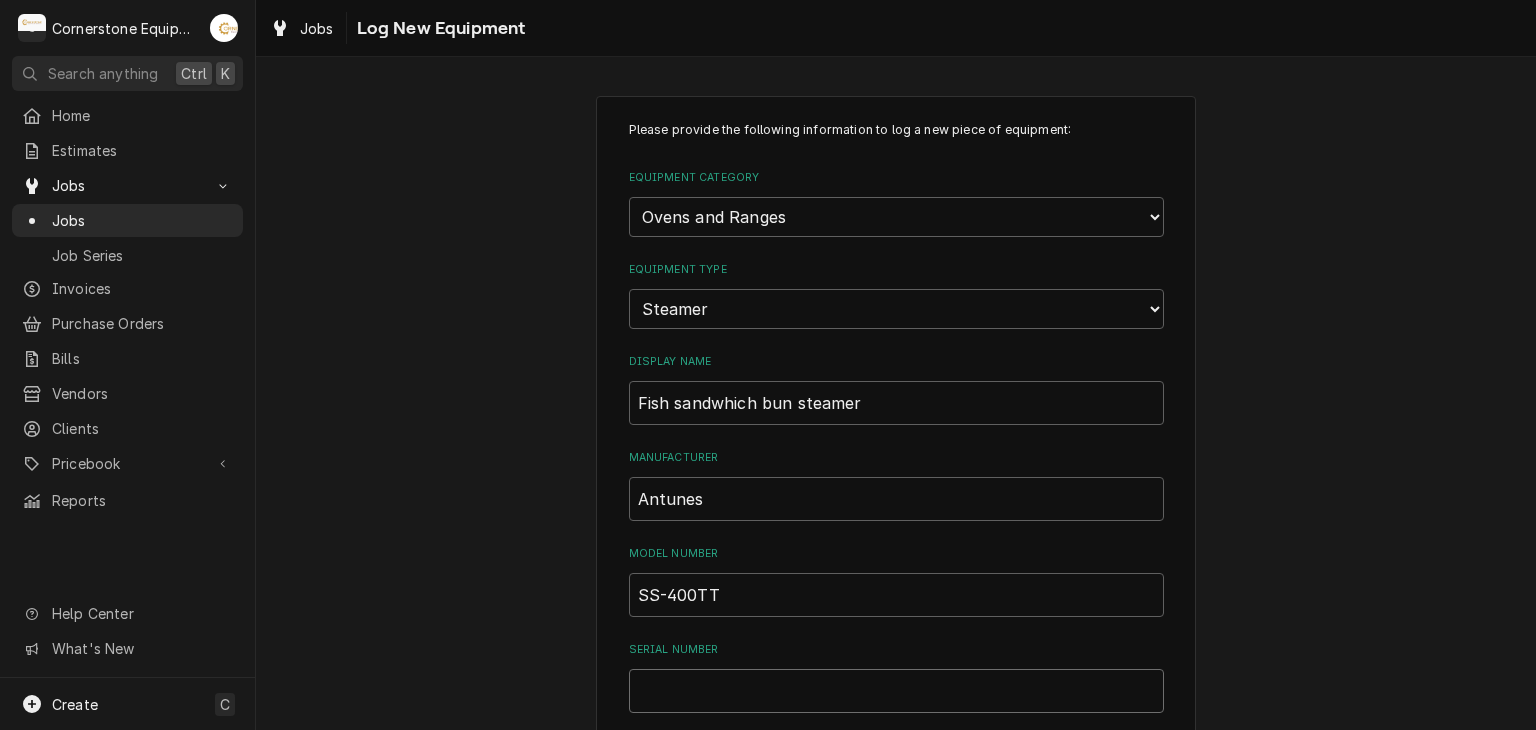 click on "Serial Number" at bounding box center (896, 691) 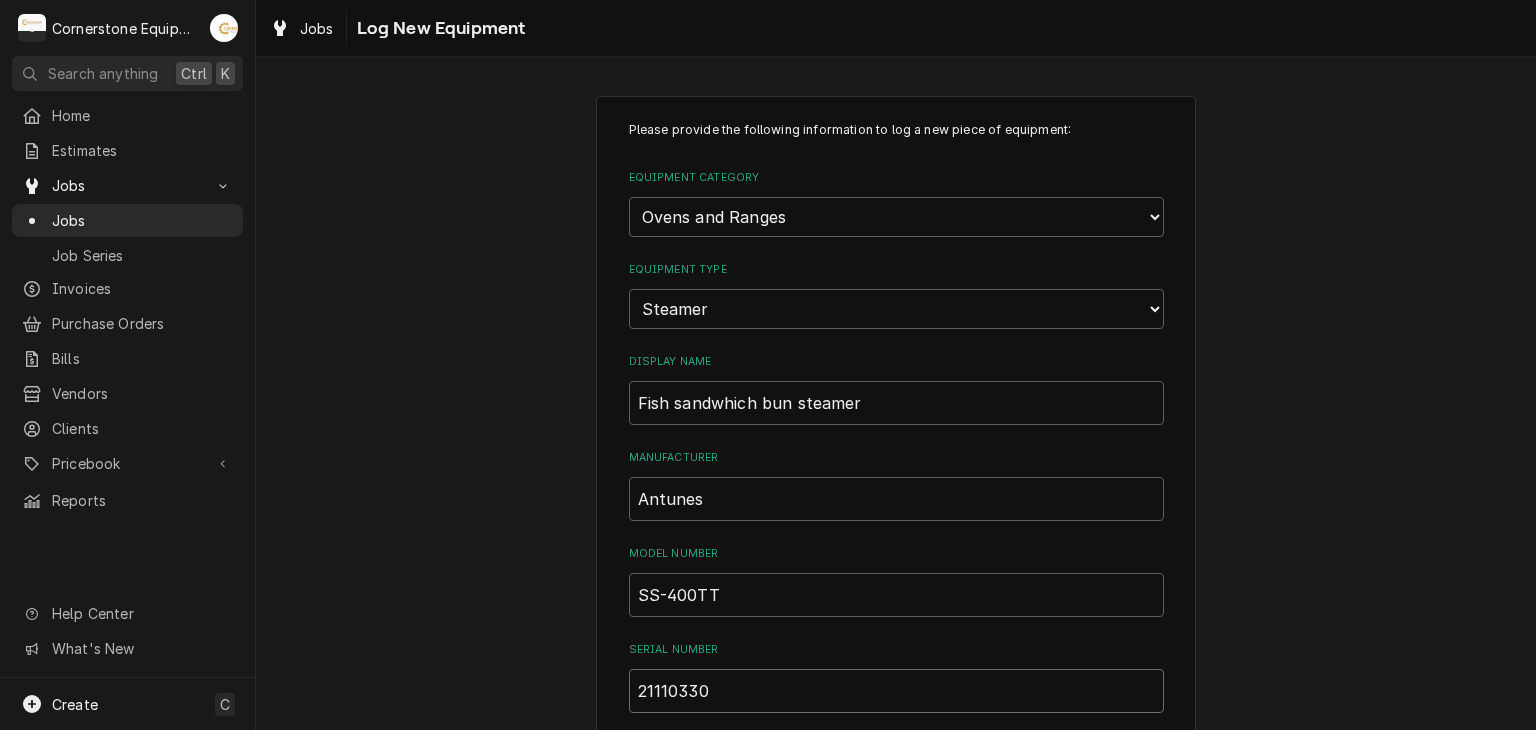 type on "21110330" 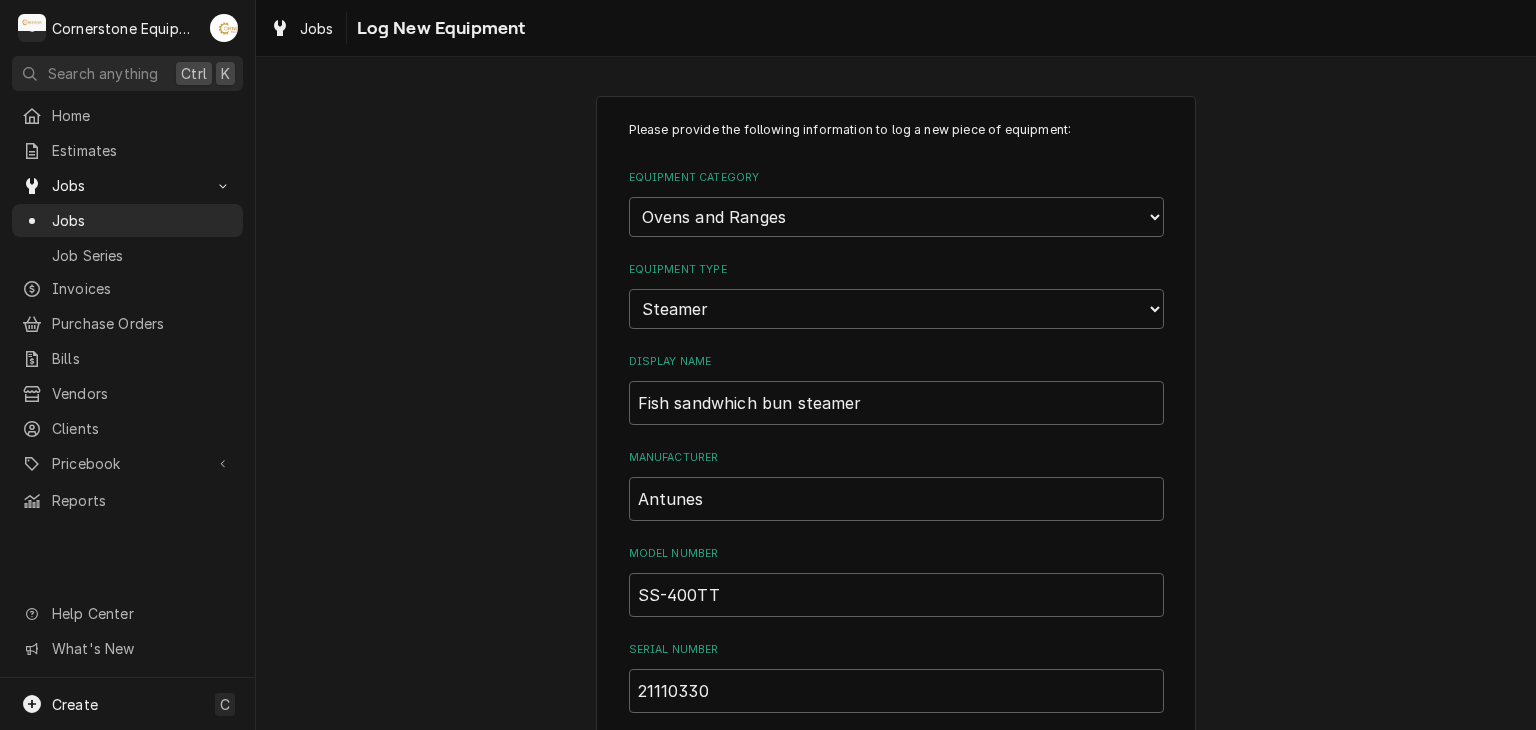 click on "Please provide the following information to log a new piece of equipment: Equipment Category Choose equipment category... Cooking Equipment Fryers Ice Machines Ovens and Ranges Dishwashing Equipment Holding and Warming Equipment Refrigeration Beverage Equipment Food Preparation Equipment HVAC Water Filtration Equipment Type Choose equipment type... Combi Oven Convection Oven Countertop Electric Range Countertop Gas Range Electric Oven Electric Range Gas Oven Gas Range Rotisserie Oven Smoker Steamer Rack and Rotary Oven Conveyor Oven Speed Oven Display Name Fish sandwhich bun steamer Manufacturer Antunes Model Number SS-400TT Serial Number [SERIAL_NUMBER] Ownership Type Choose ownsership type... Unknown Owned Leased Rented Location in Building Installation Date Notes  ( optional ) Warranties Add Warranty Add Cancel" at bounding box center (896, 714) 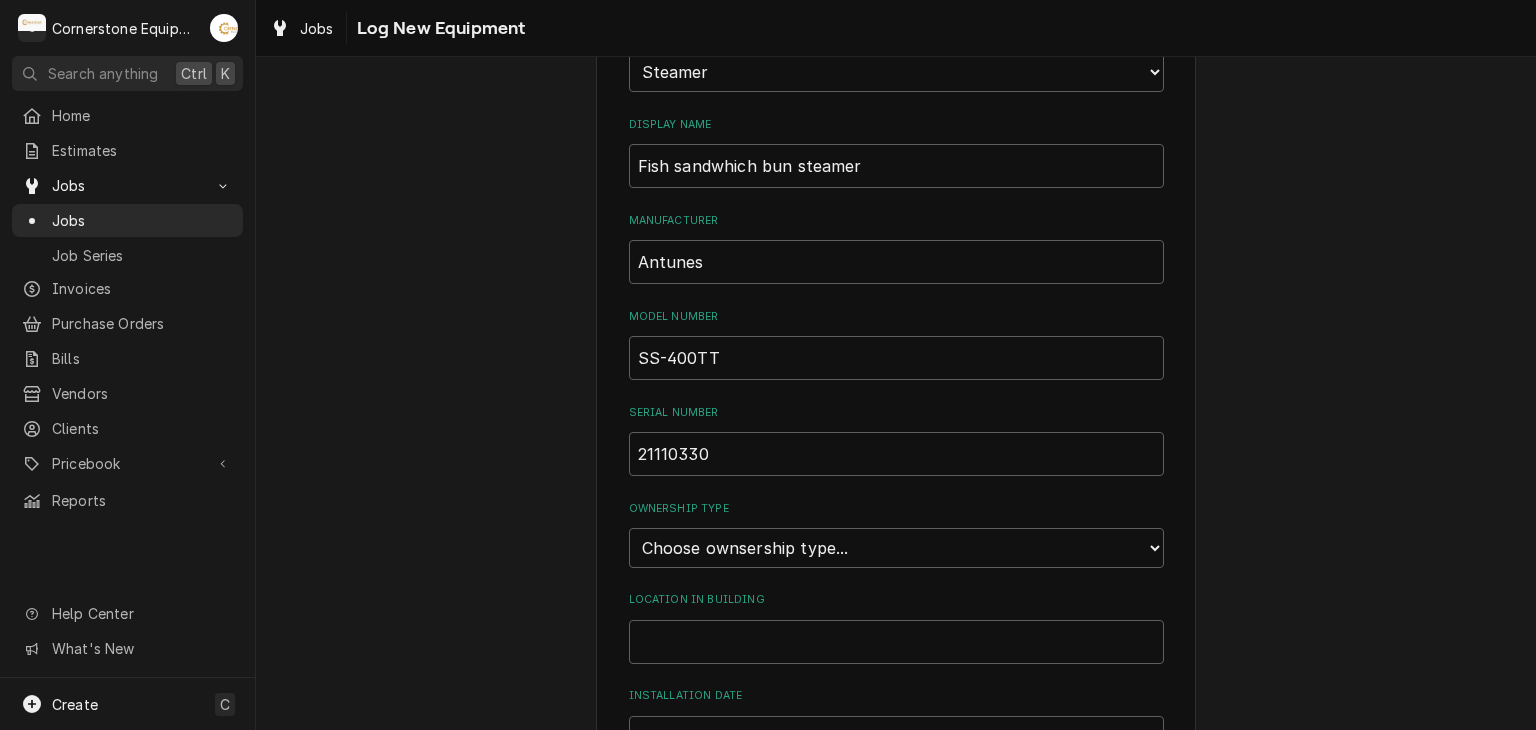 scroll, scrollTop: 280, scrollLeft: 0, axis: vertical 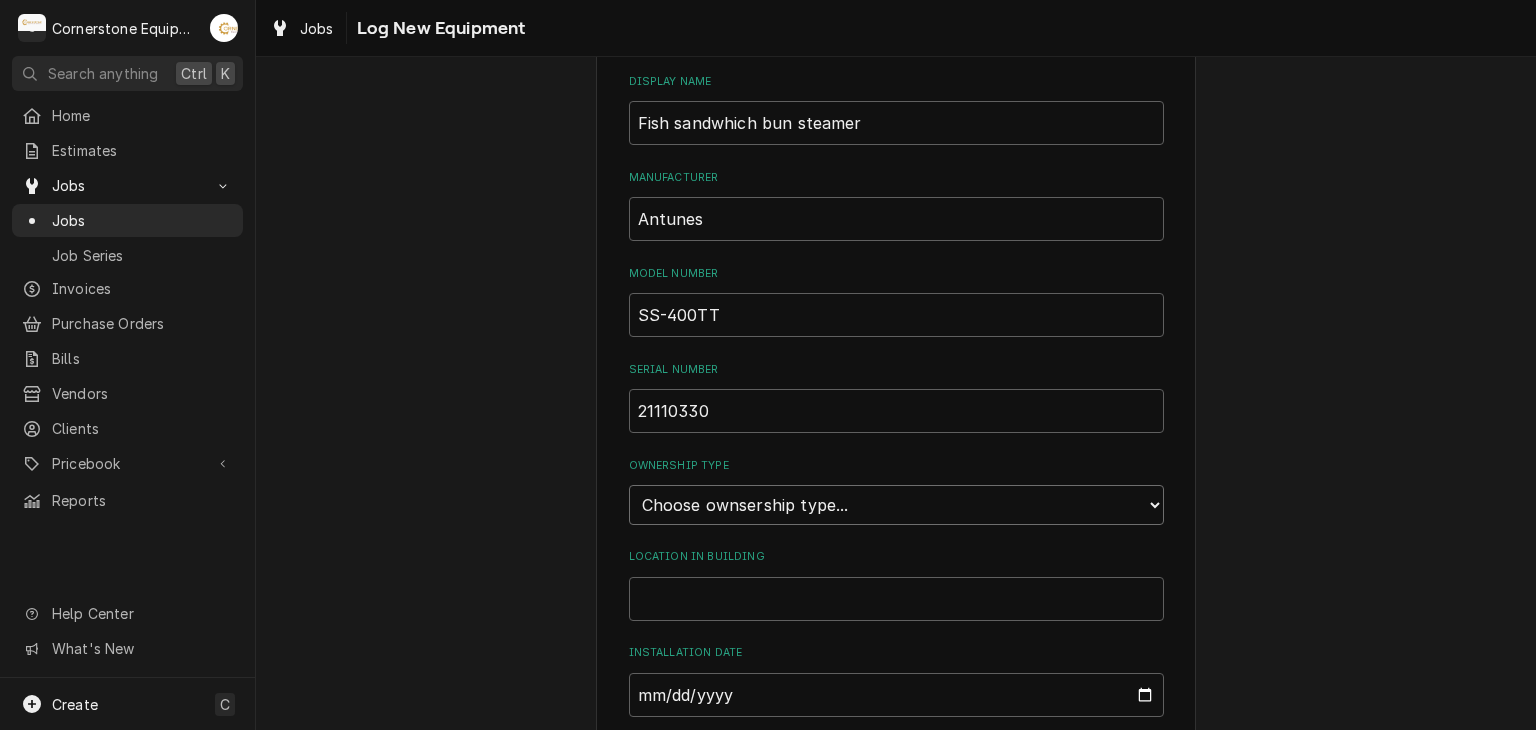 click on "Choose ownsership type... Unknown Owned Leased Rented" at bounding box center (896, 505) 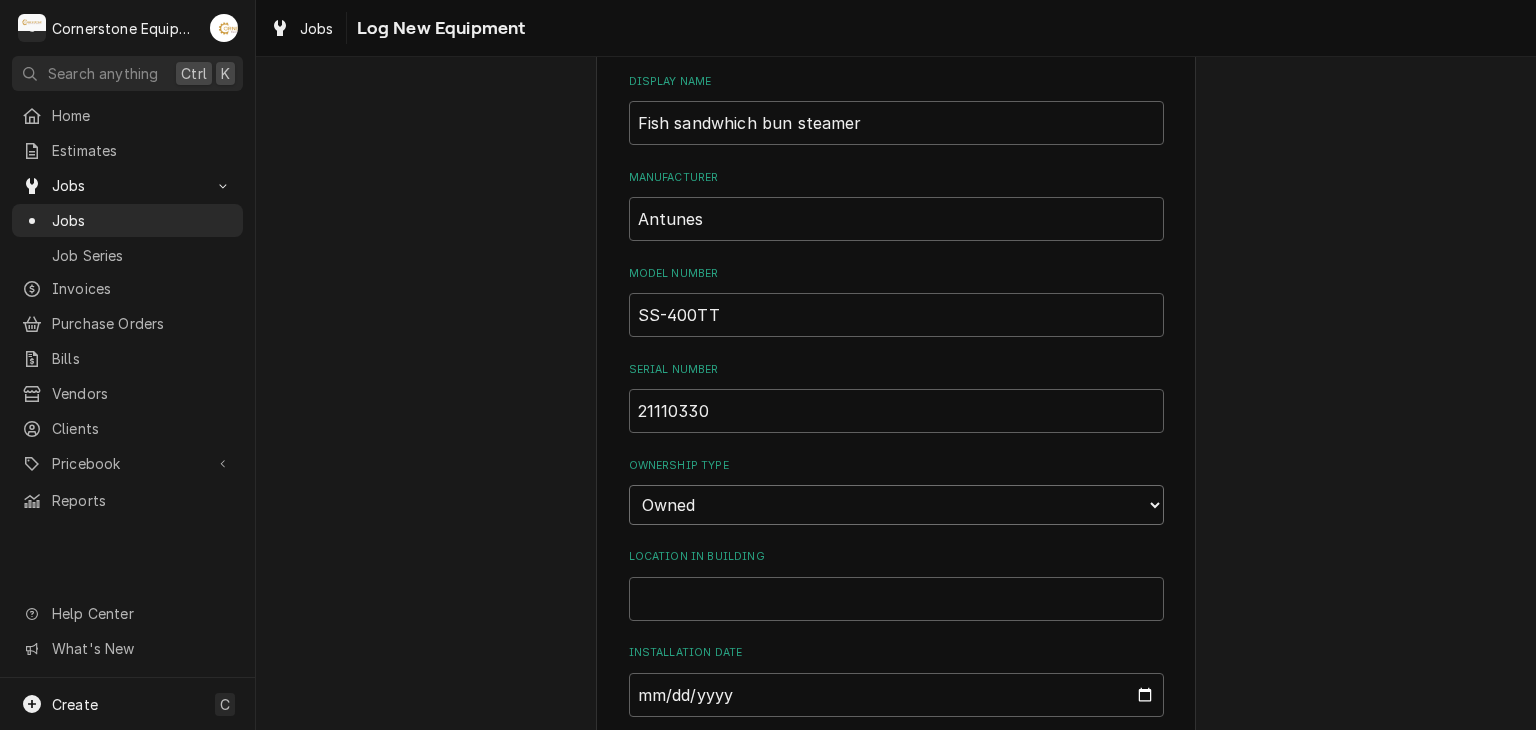 click on "Choose ownsership type... Unknown Owned Leased Rented" at bounding box center [896, 505] 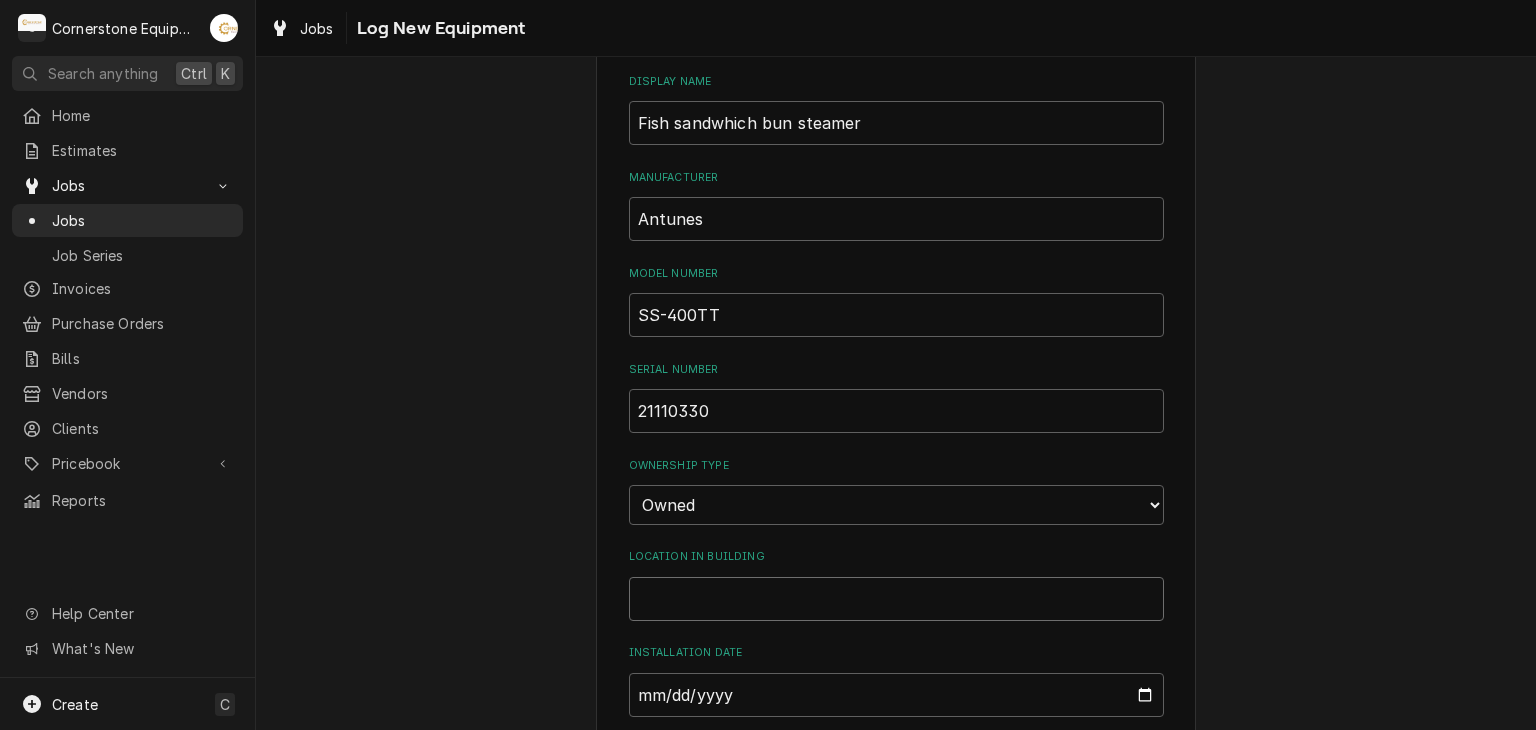 click on "Location in Building" at bounding box center [896, 599] 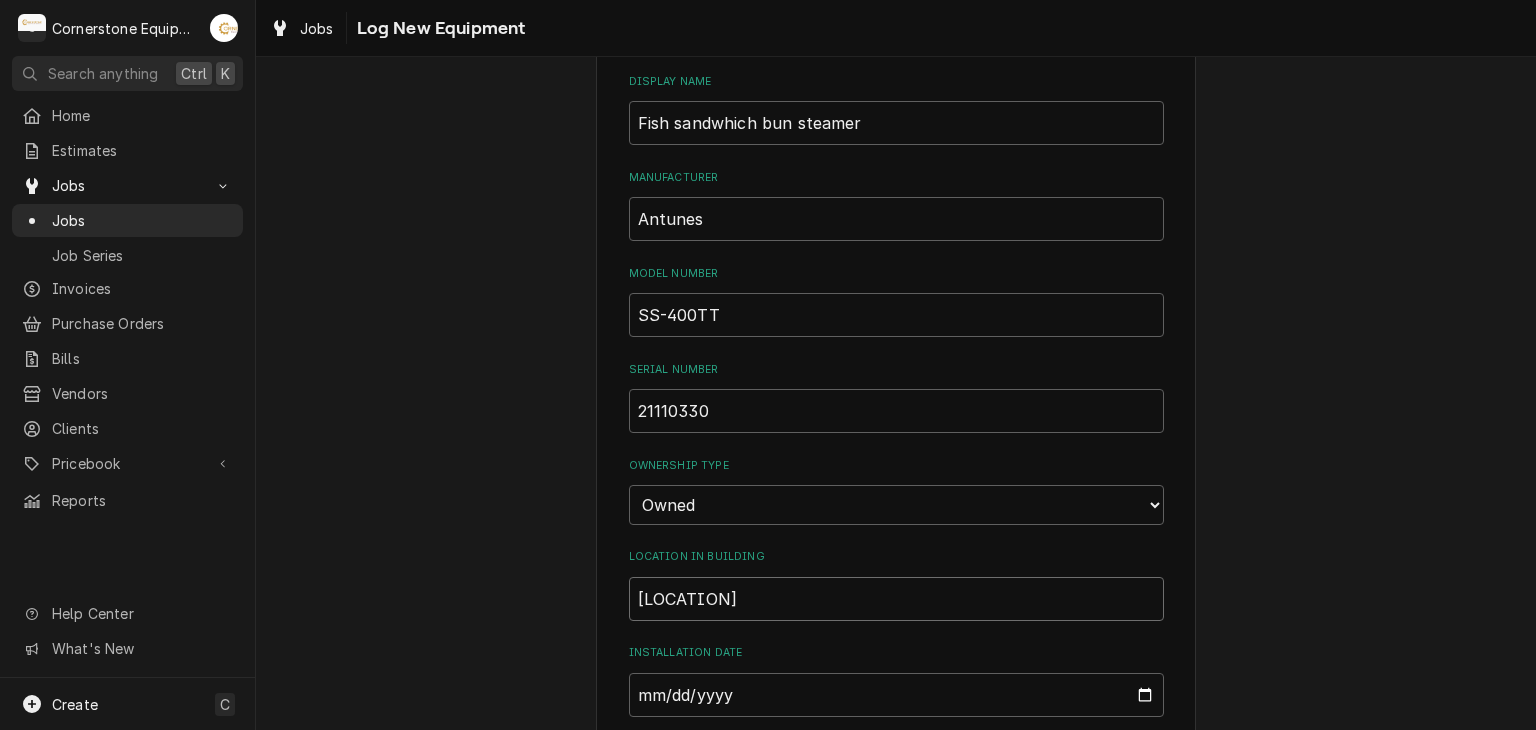 type on "L" 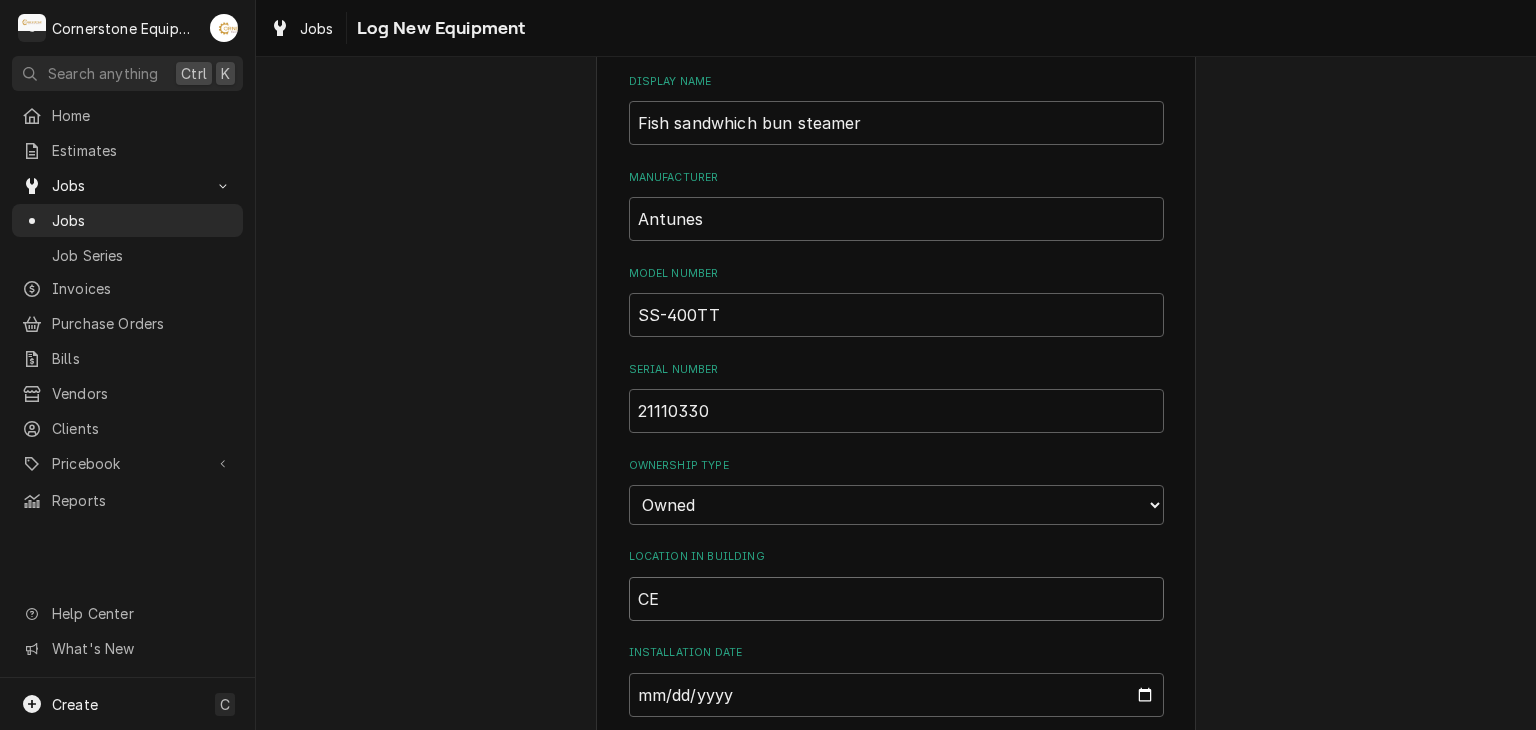 type on "C" 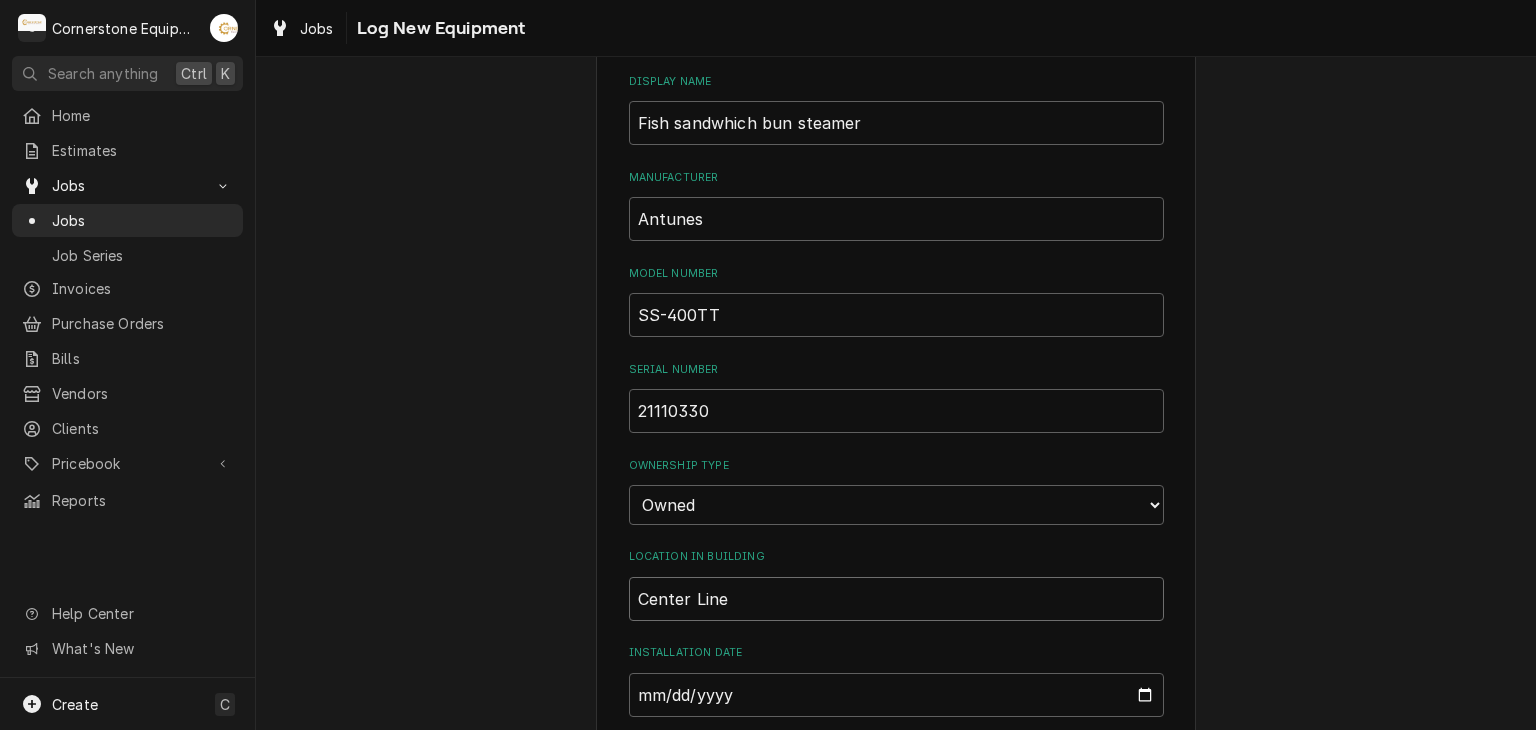 type on "Center Line" 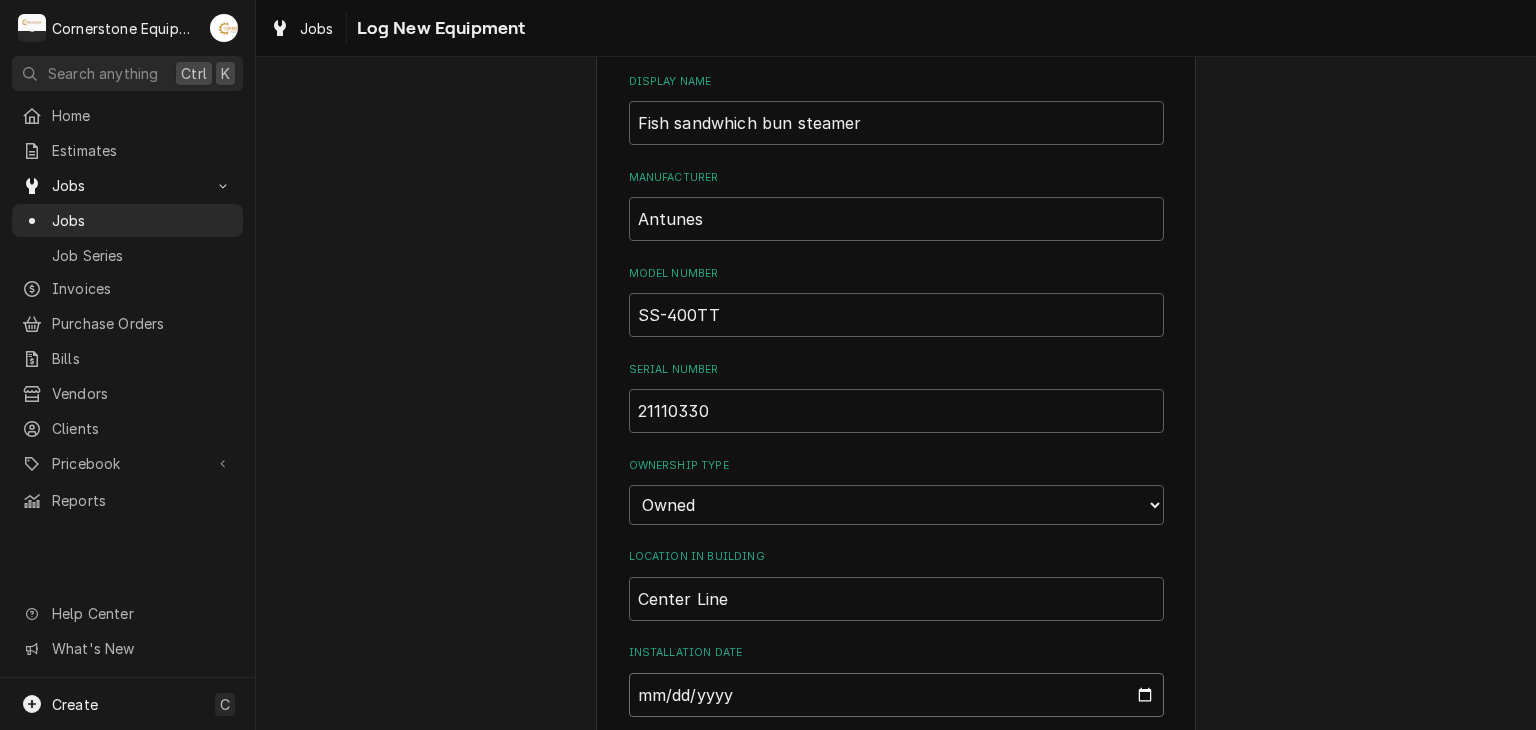 click on "Installation Date" at bounding box center [896, 695] 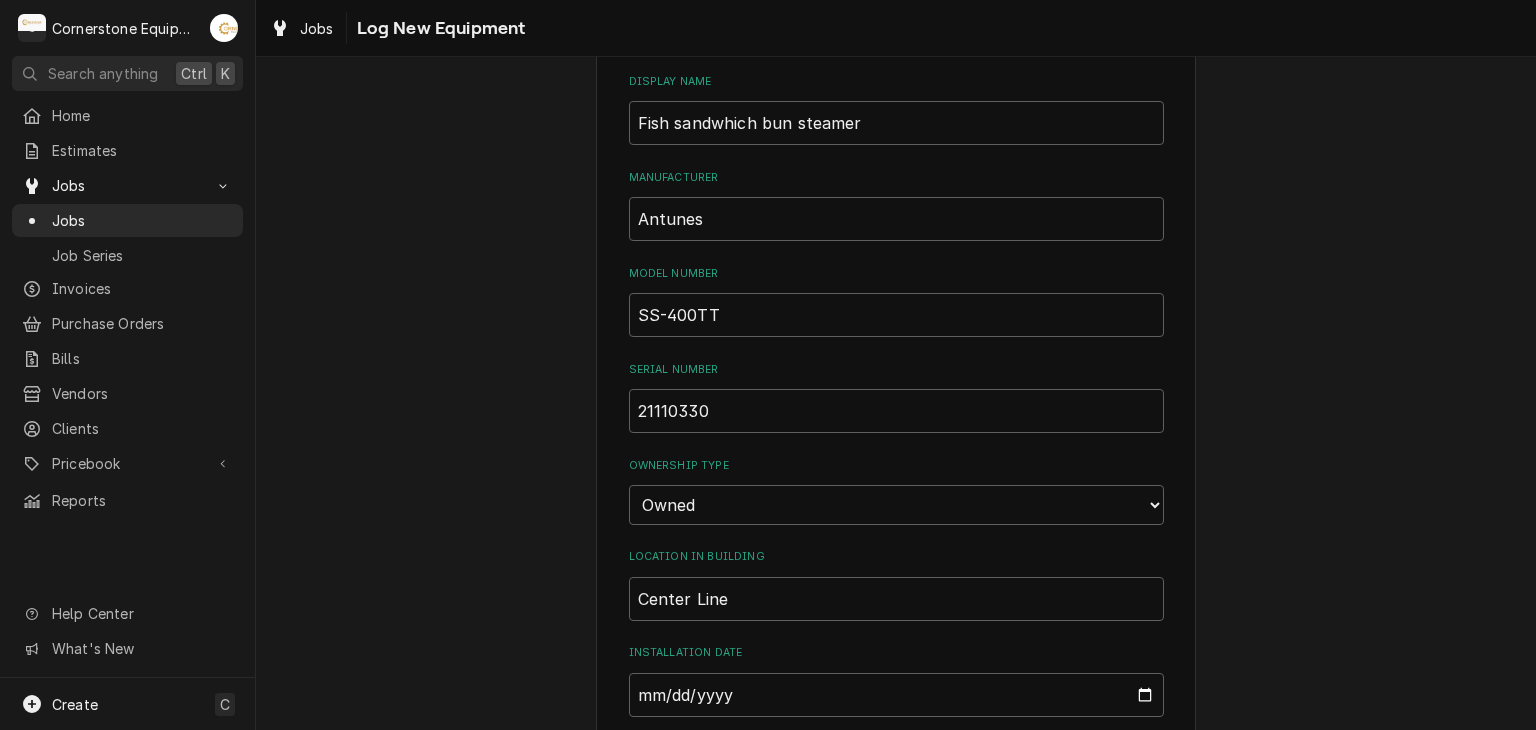 click on "Please provide the following information to log a new piece of equipment: Equipment Category Choose equipment category... Cooking Equipment Fryers Ice Machines Ovens and Ranges Dishwashing Equipment Holding and Warming Equipment Refrigeration Beverage Equipment Food Preparation Equipment HVAC Water Filtration Equipment Type Choose equipment type... Combi Oven Convection Oven Countertop Electric Range Countertop Gas Range Electric Oven Electric Range Gas Oven Gas Range Rotisserie Oven Smoker Steamer Rack and Rotary Oven Conveyor Oven Speed Oven Display Name Fish sandwhich bun steamer Manufacturer Antunes Model Number [SERIAL_NUMBER] Serial Number [NUMBER] Ownership Type Choose ownsership type... Unknown Owned Leased Rented Location in Building Center Line Installation Date Notes  ( optional ) Warranties Add Warranty Add Cancel" at bounding box center [896, 434] 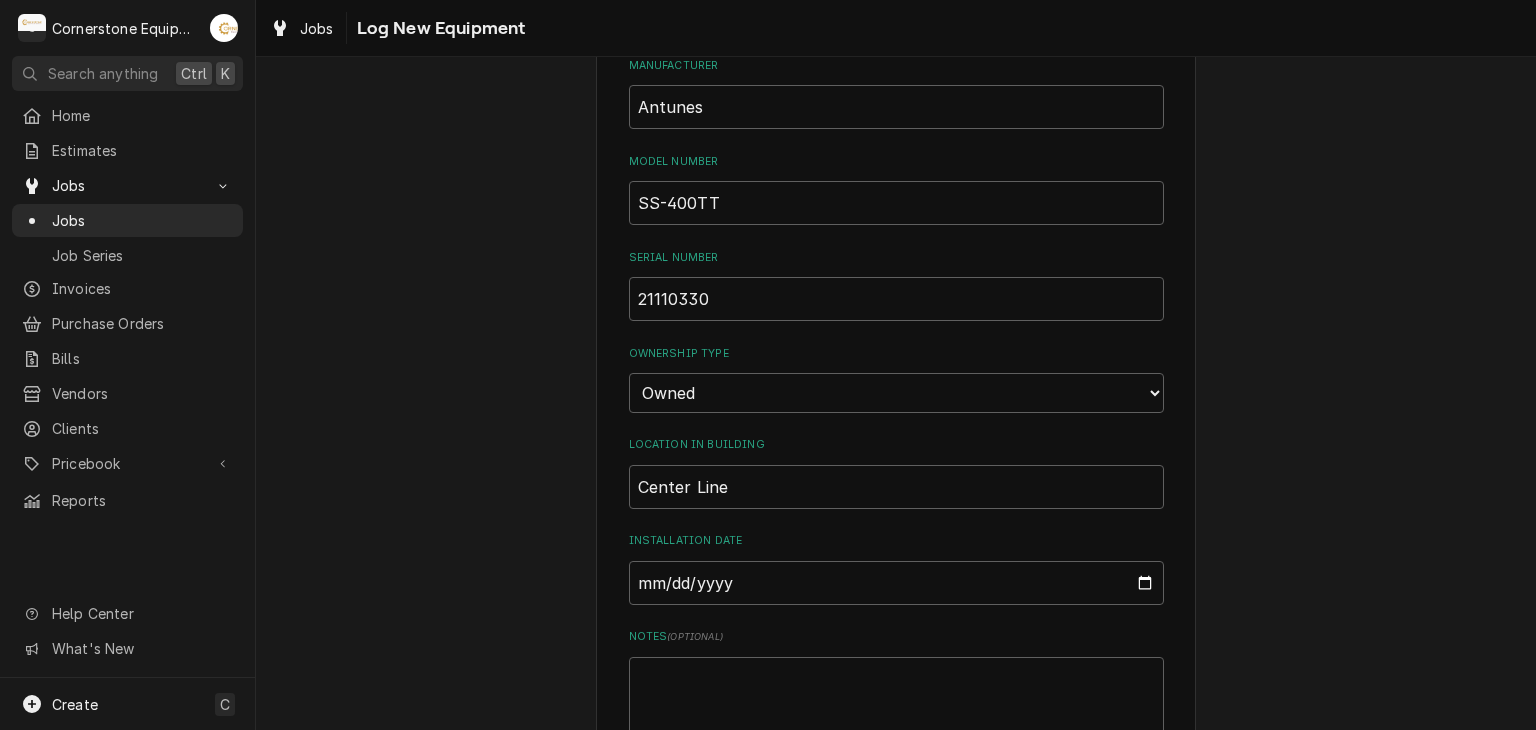 scroll, scrollTop: 400, scrollLeft: 0, axis: vertical 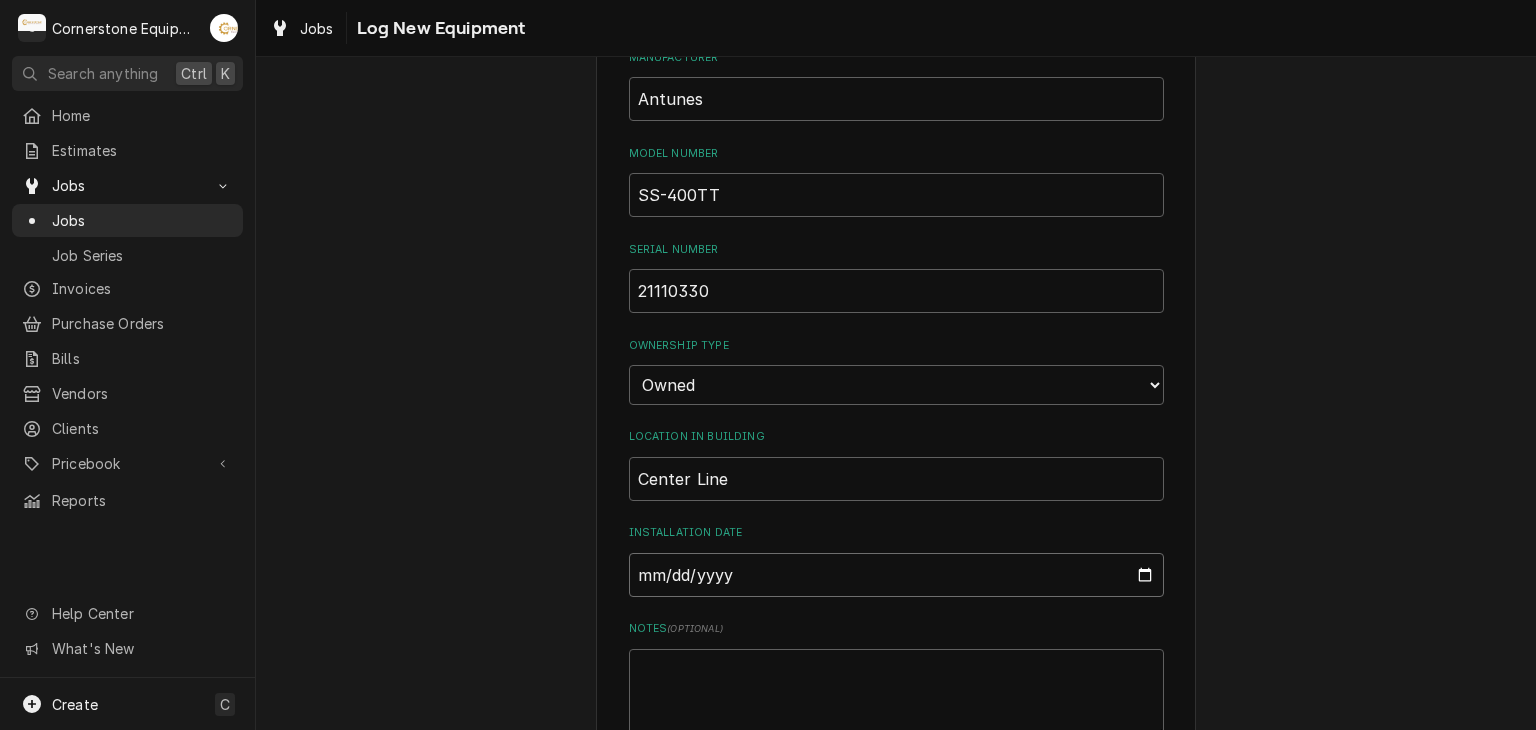 click on "Installation Date" at bounding box center (896, 575) 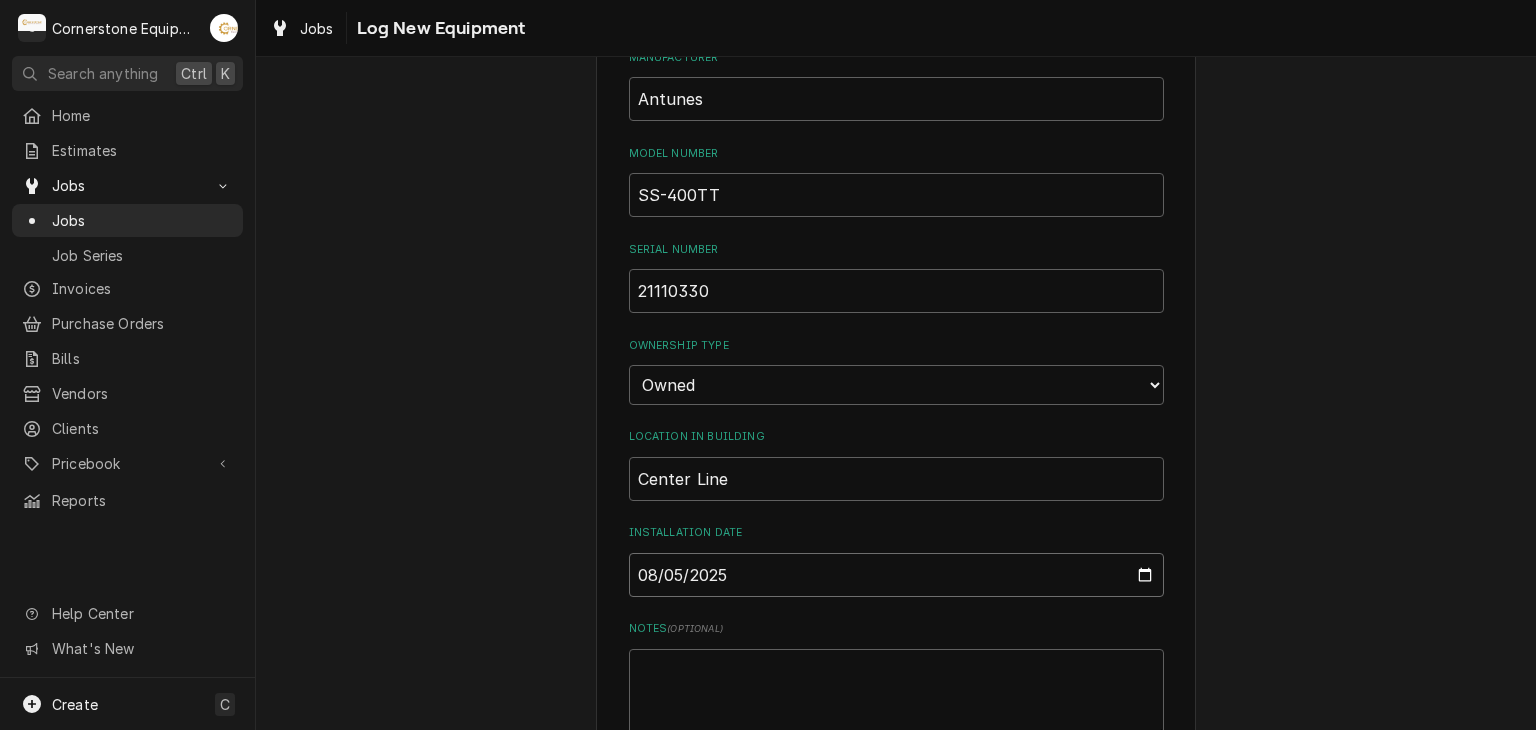 type on "2025-08-05" 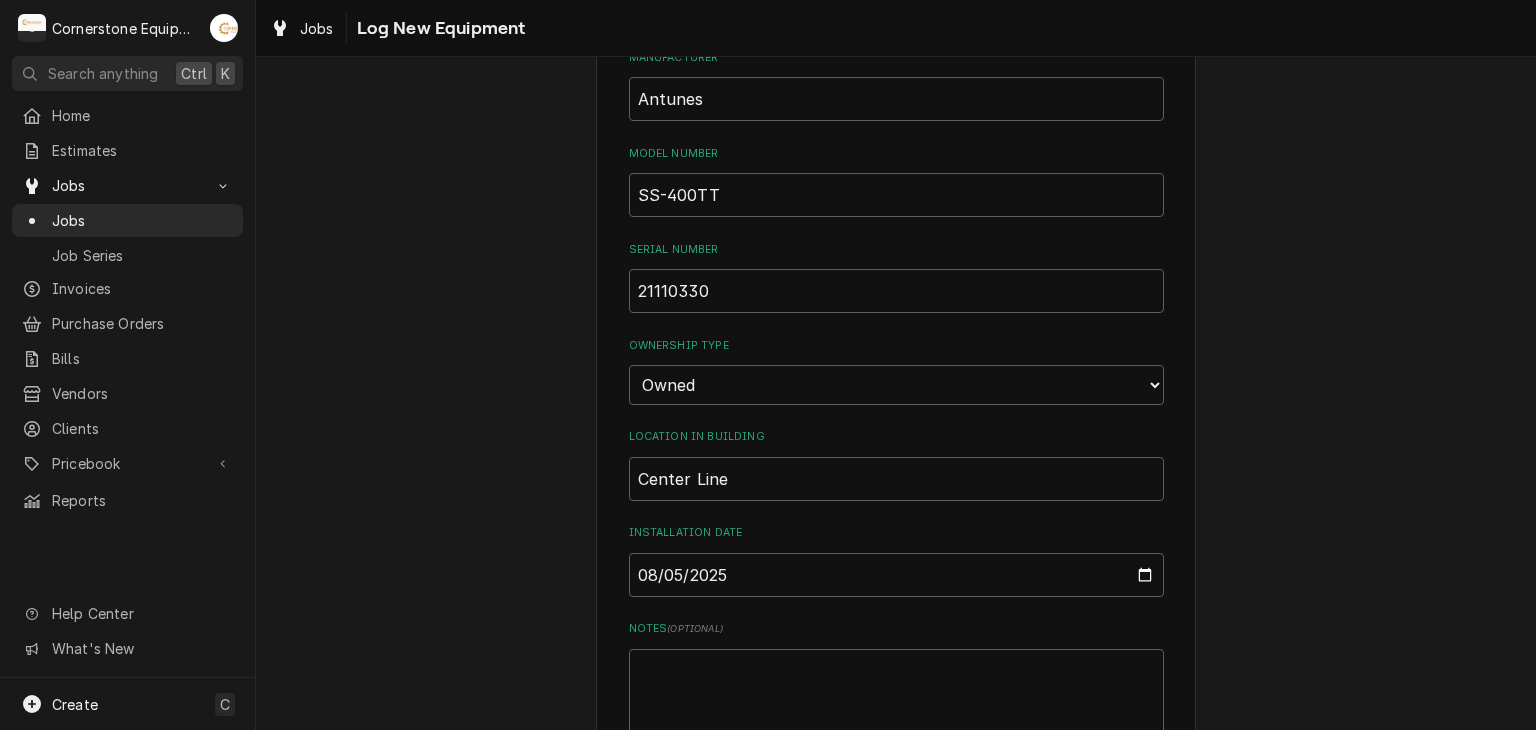 click on "Please provide the following information to log a new piece of equipment: Equipment Category Choose equipment category... Cooking Equipment Fryers Ice Machines Ovens and Ranges Dishwashing Equipment Holding and Warming Equipment Refrigeration Beverage Equipment Food Preparation Equipment HVAC Water Filtration Equipment Type Choose equipment type... Combi Oven Convection Oven Countertop Electric Range Countertop Gas Range Electric Oven Electric Range Gas Oven Gas Range Rotisserie Oven Smoker Steamer Rack and Rotary Oven Conveyor Oven Speed Oven Display Name Fish sandwhich bun steamer Manufacturer Antunes Model Number [SERIAL_NUMBER] Ownership Type Choose ownsership type... Unknown Owned Leased Rented Location in Building [LOCATION] Installation Date [DATE] Notes  ( optional ) Warranties Add Warranty Add Cancel" at bounding box center (896, 314) 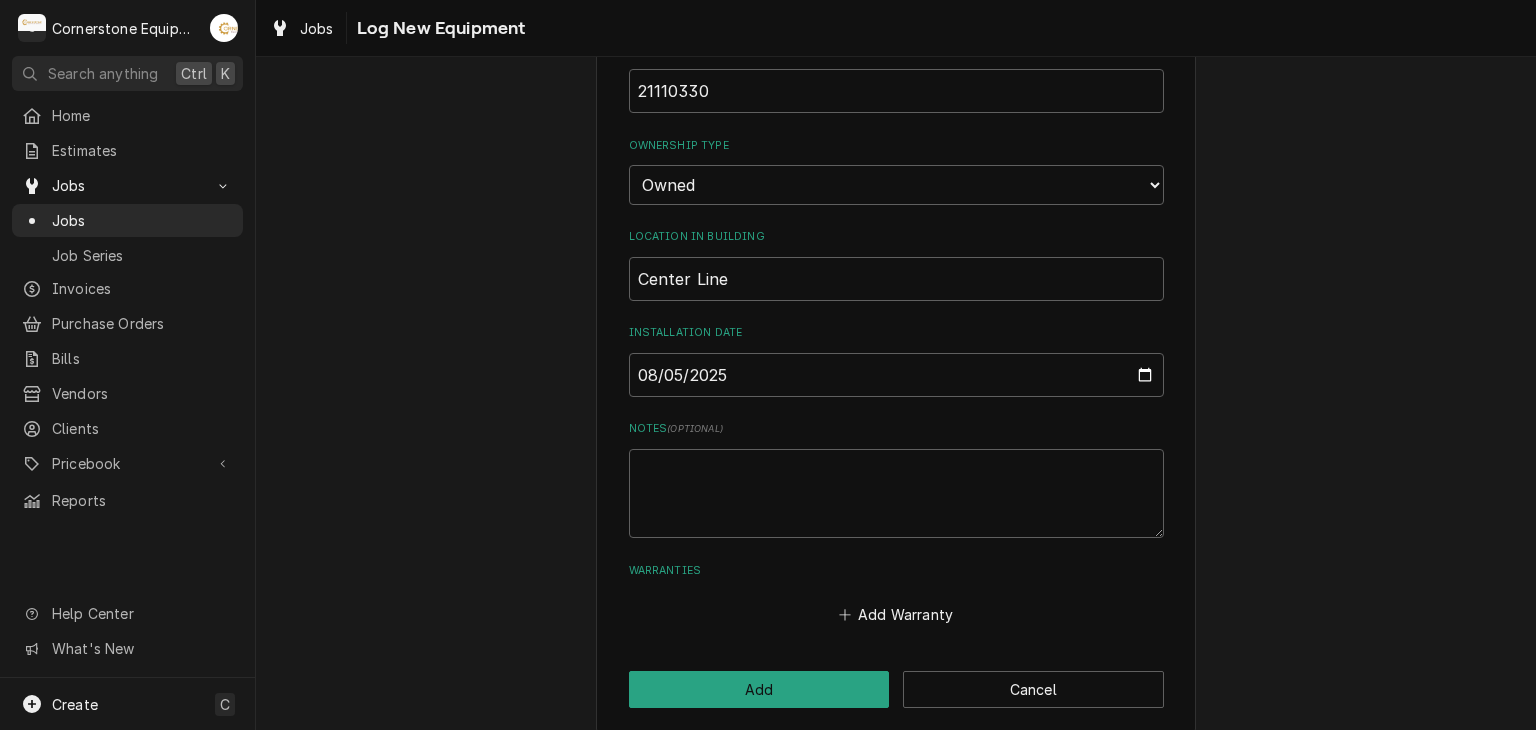 scroll, scrollTop: 615, scrollLeft: 0, axis: vertical 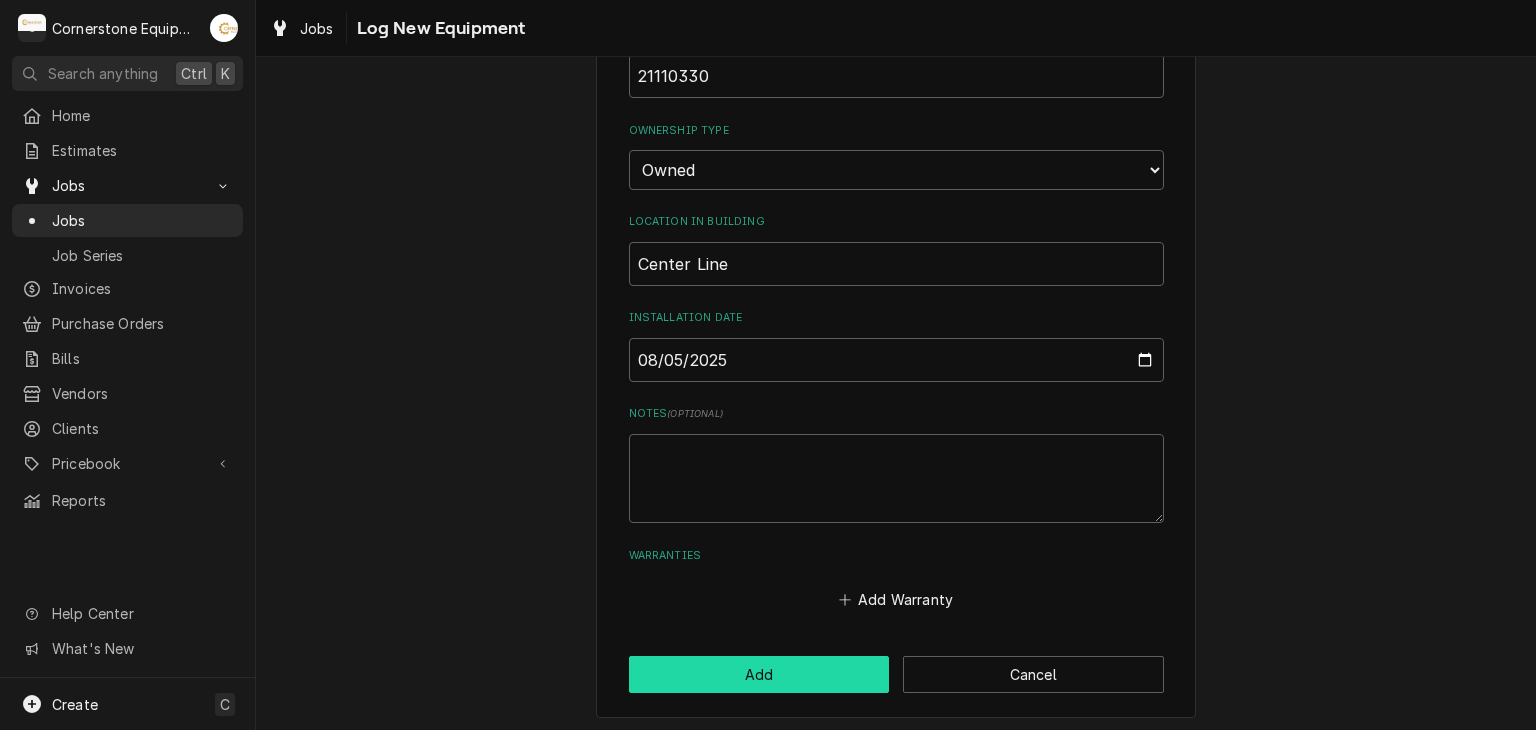 click on "Add" at bounding box center [759, 674] 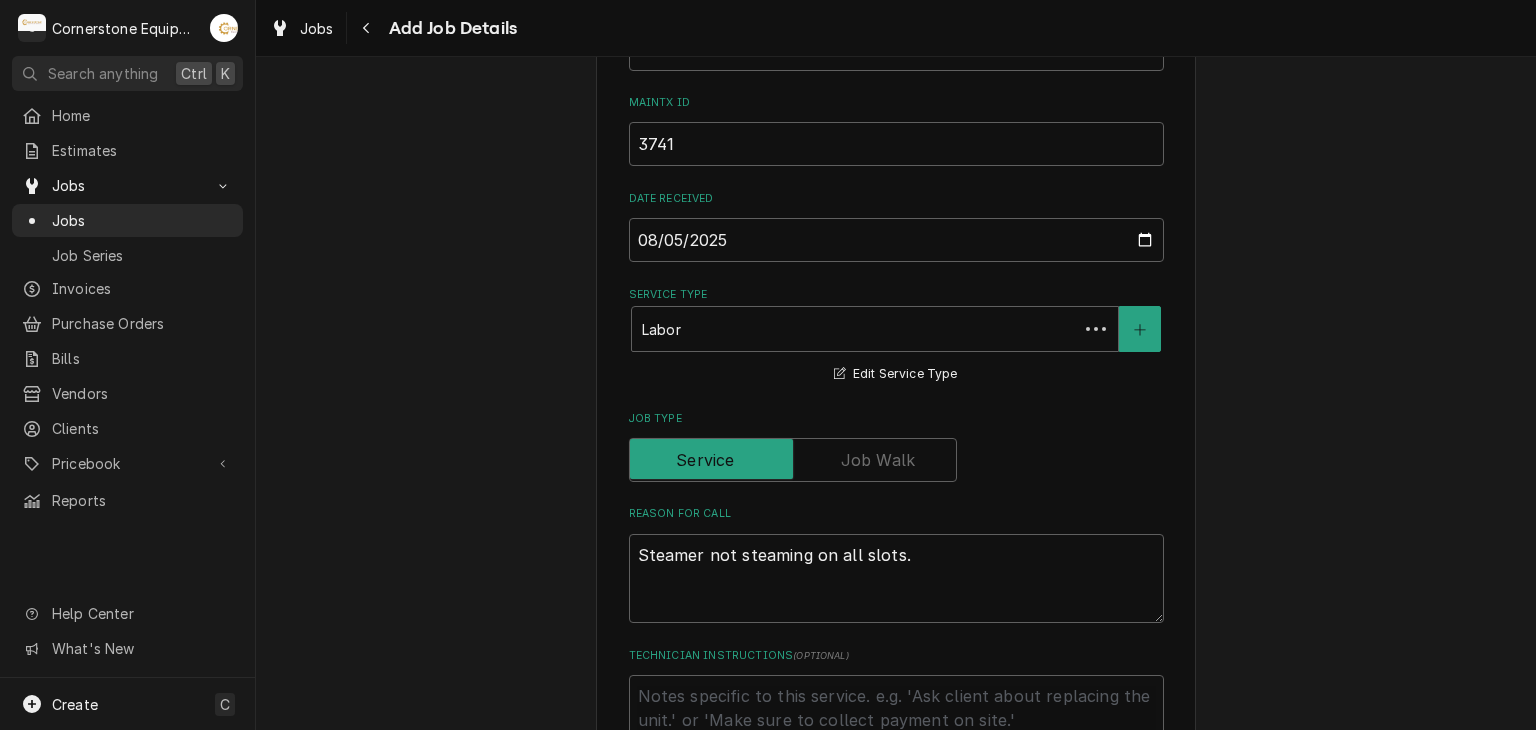 scroll, scrollTop: 1120, scrollLeft: 0, axis: vertical 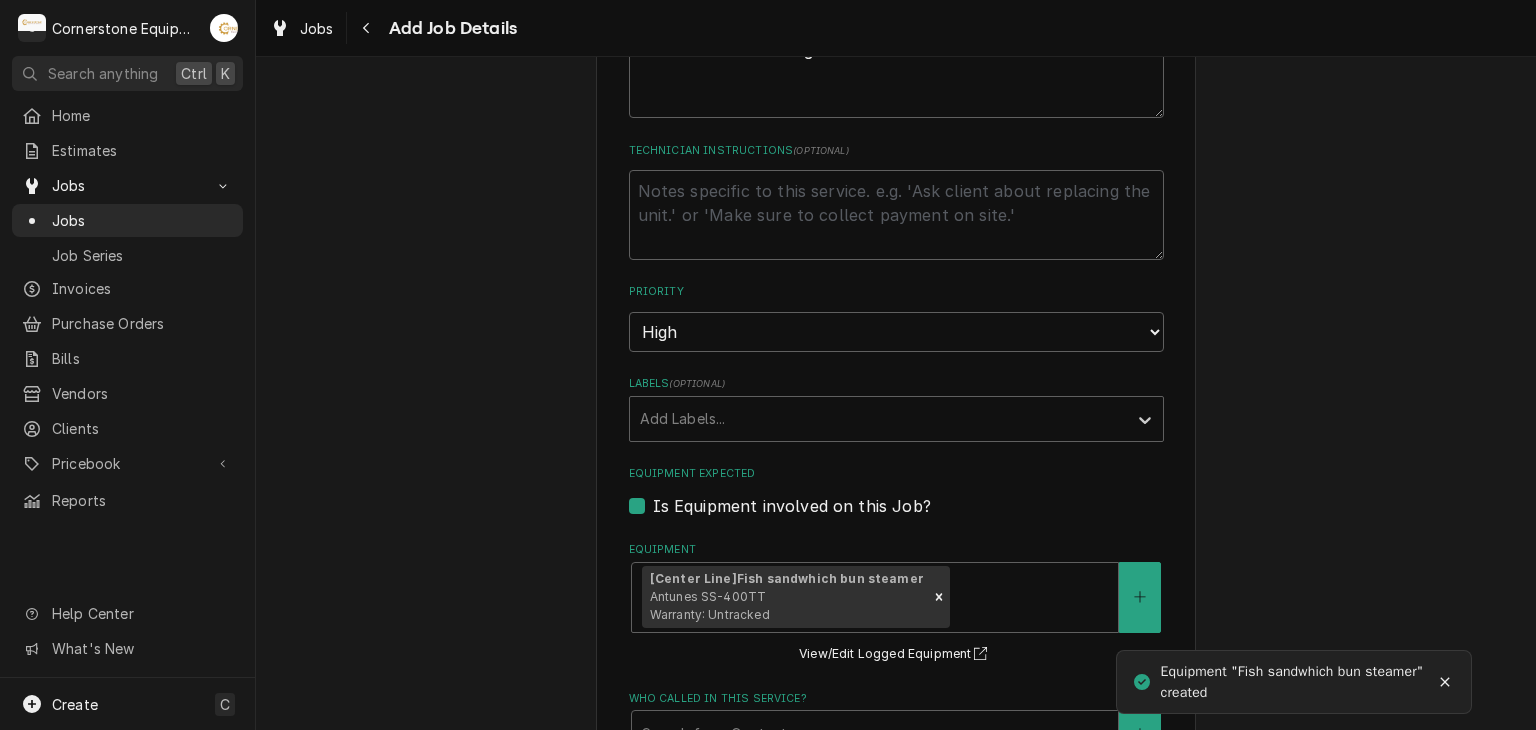 click on "Please provide the following information to create a job: Client Details Client Hill Management - McDonald’s Edit Client Service Location 04798 - [STREET] / [NUMBER] [STREET], [CITY], [STATE] Edit Service Location Job Details Job Source Direct (Phone/Email/etc.) Other Job Source Name MaintX MaintX ID 3741 Date Received [DATE] Service Type Labor Edit Service Type Job Type Reason For Call Steamer not steaming on all slots. Technician Instructions  ( optional ) Priority No Priority Urgent High Medium Low Labels  ( optional ) Add Labels... Equipment Expected Is Equipment involved on this Job? Who called in this service? Search for a Contact... Who should the tech(s) ask for? Search for a Contact... Attachments  ( if any ) Add Attachment Estimated Arrival Time AM / PM 6:00 AM 6:15 AM 6:30 AM 6:45 AM 7:00 AM 7:15 AM 7:30 AM 7:45 AM 8:00 AM 8:15 AM 8:30 AM 8:45 AM 9:00 AM 9:15 AM hours" at bounding box center (896, 325) 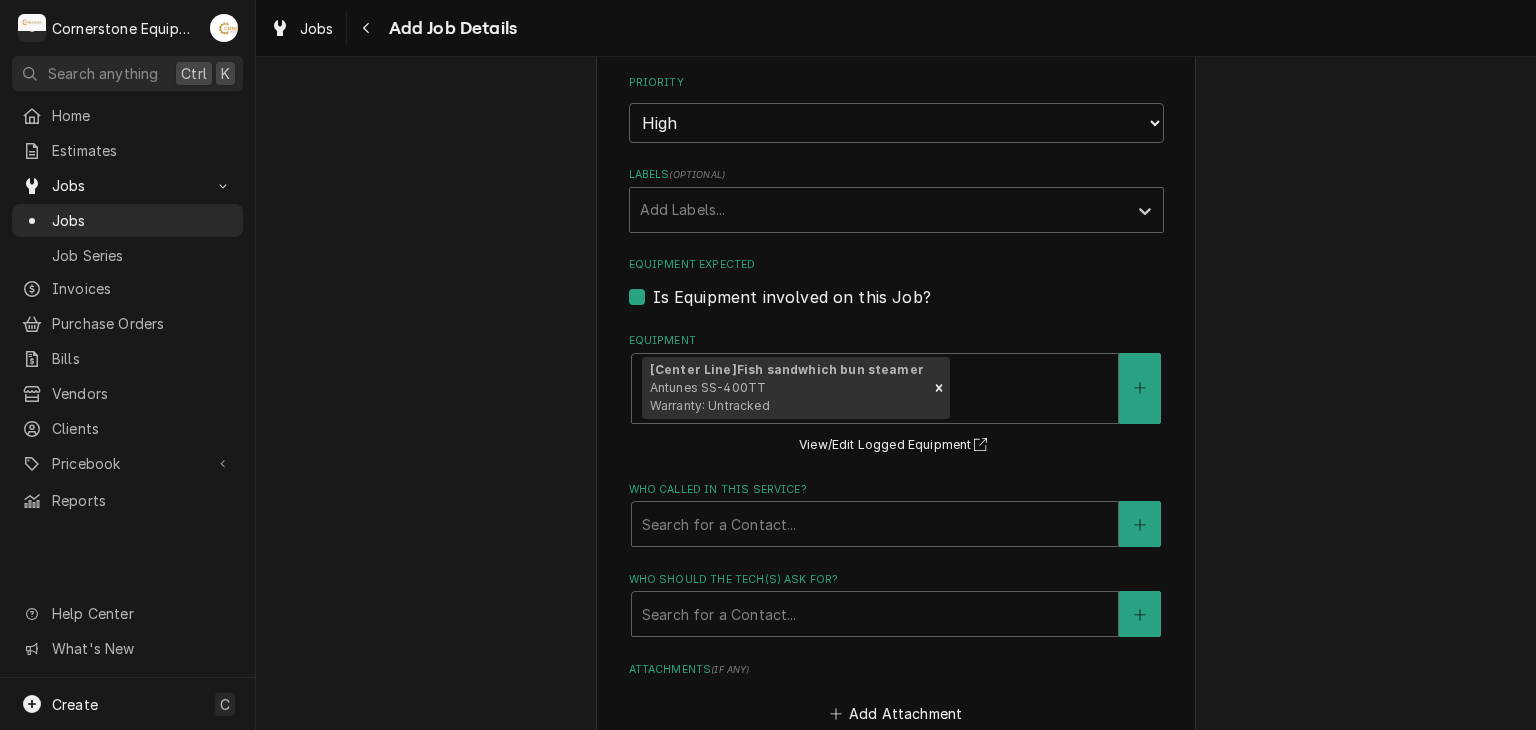 scroll, scrollTop: 1360, scrollLeft: 0, axis: vertical 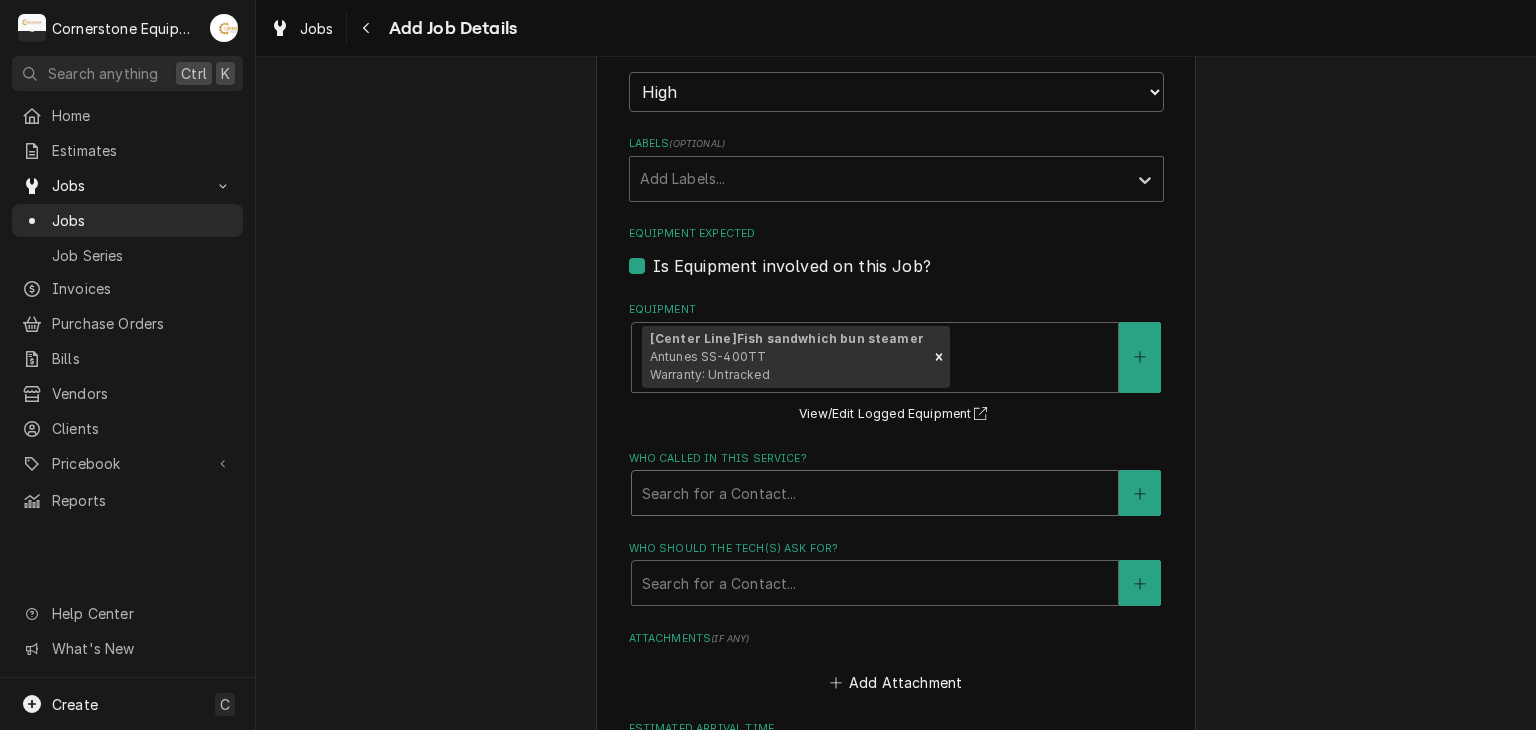 click at bounding box center (875, 493) 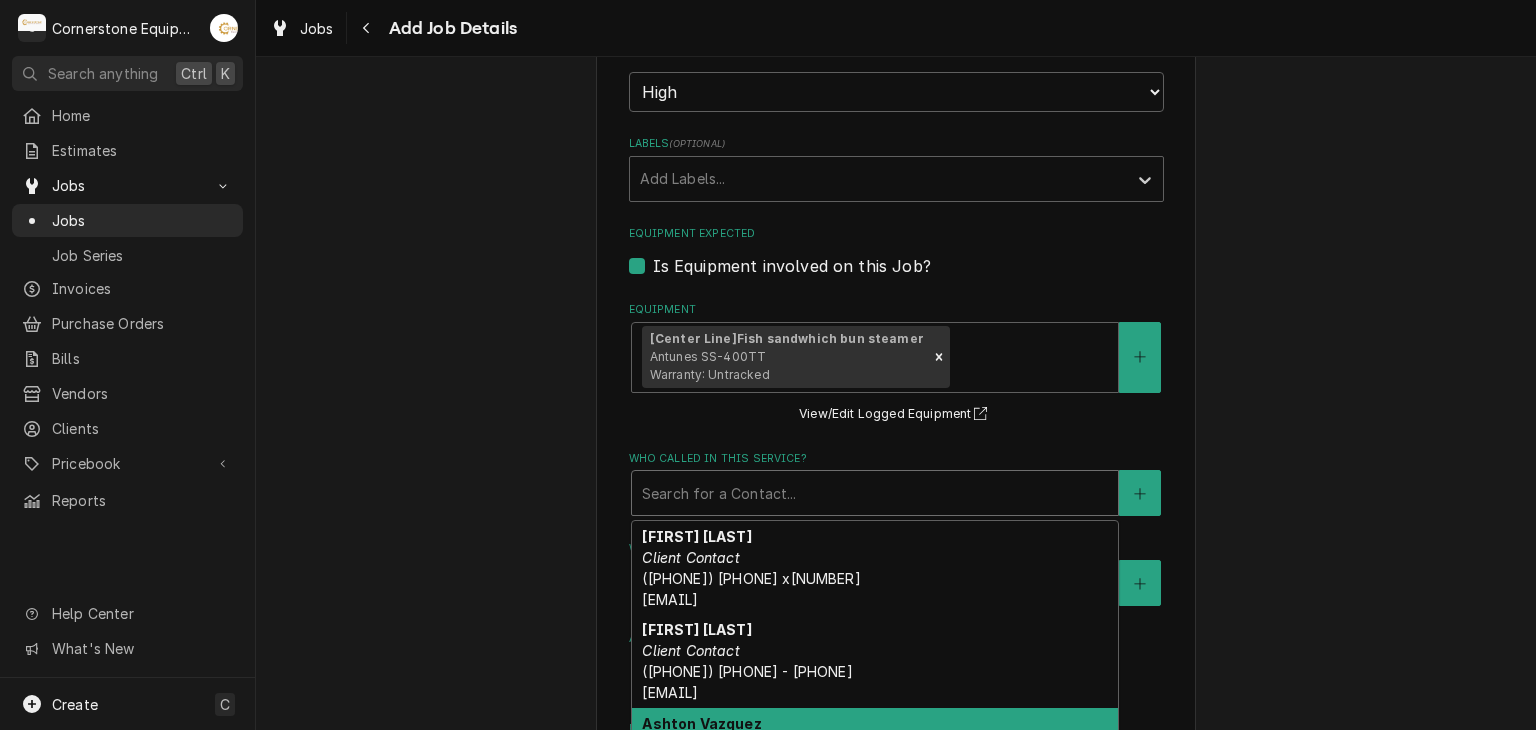 click on "Ashton Vazquez" at bounding box center (701, 723) 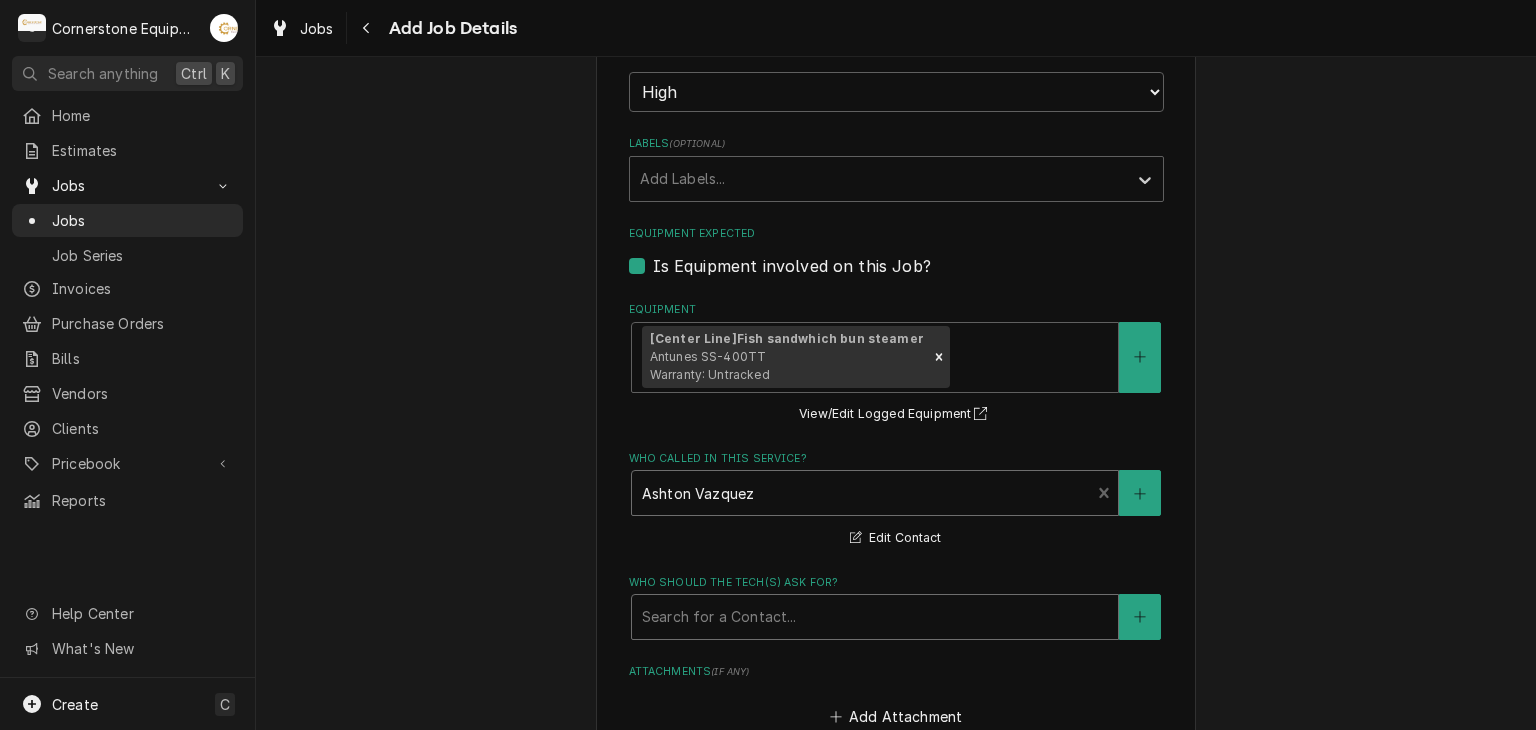 click at bounding box center (875, 617) 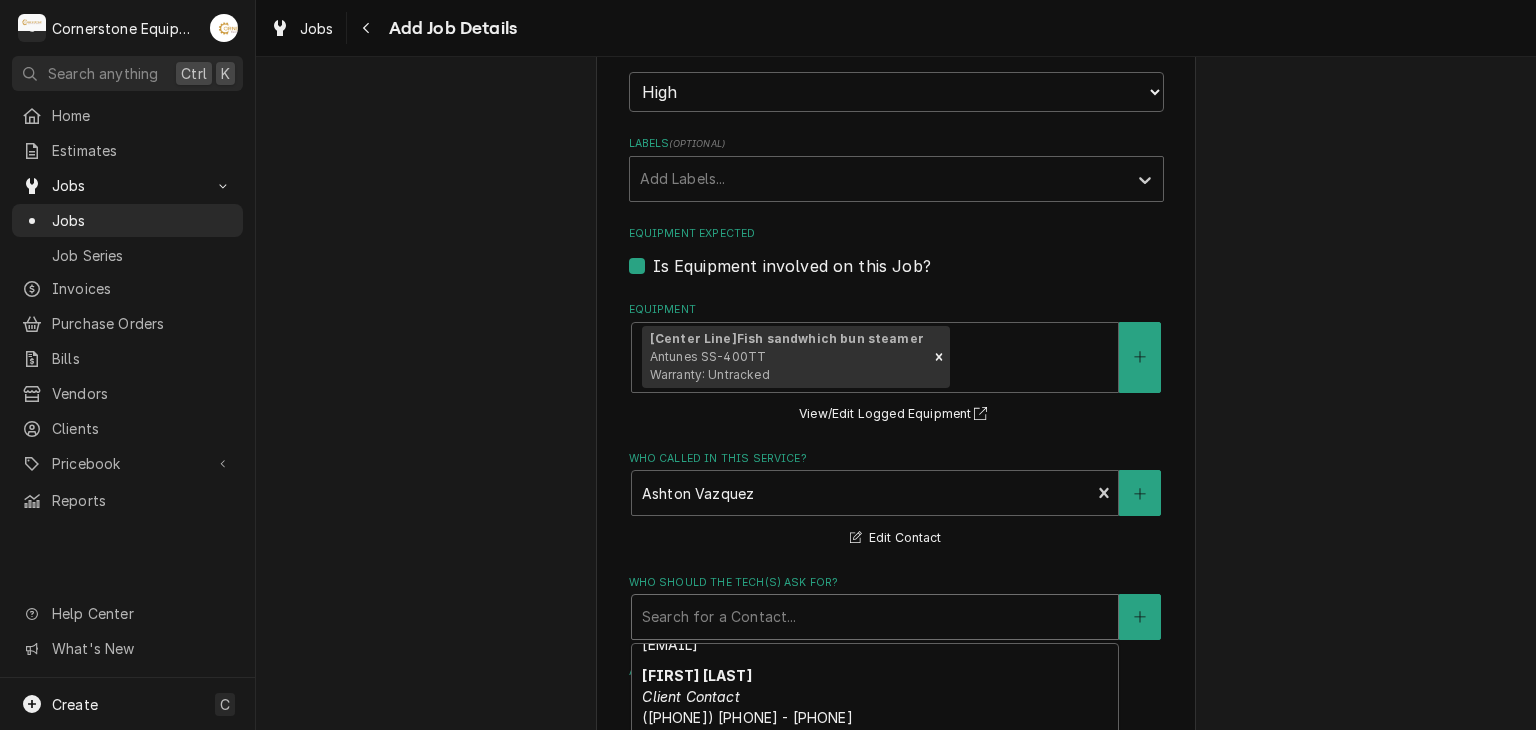 scroll, scrollTop: 126, scrollLeft: 0, axis: vertical 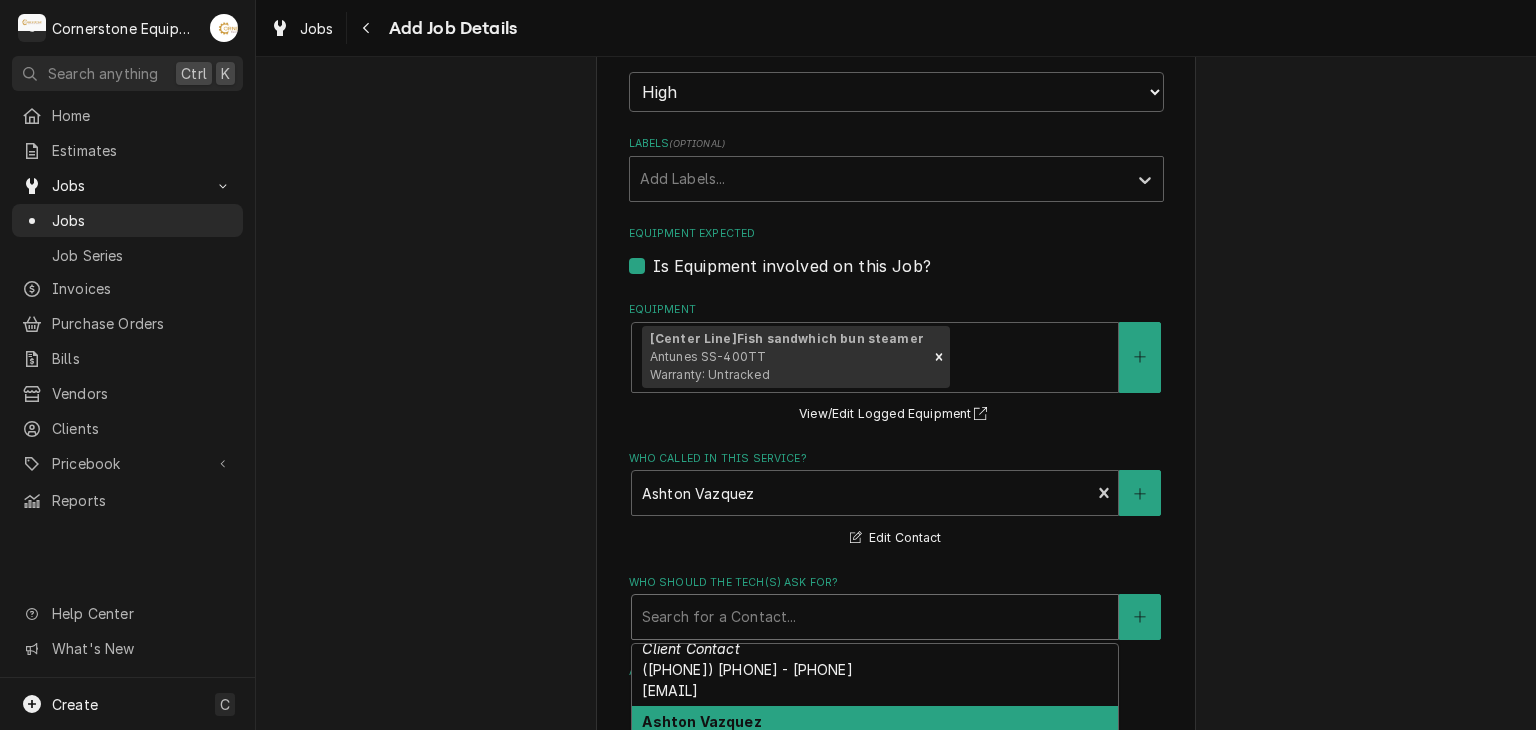 click on "Ashton Vazquez" at bounding box center (701, 721) 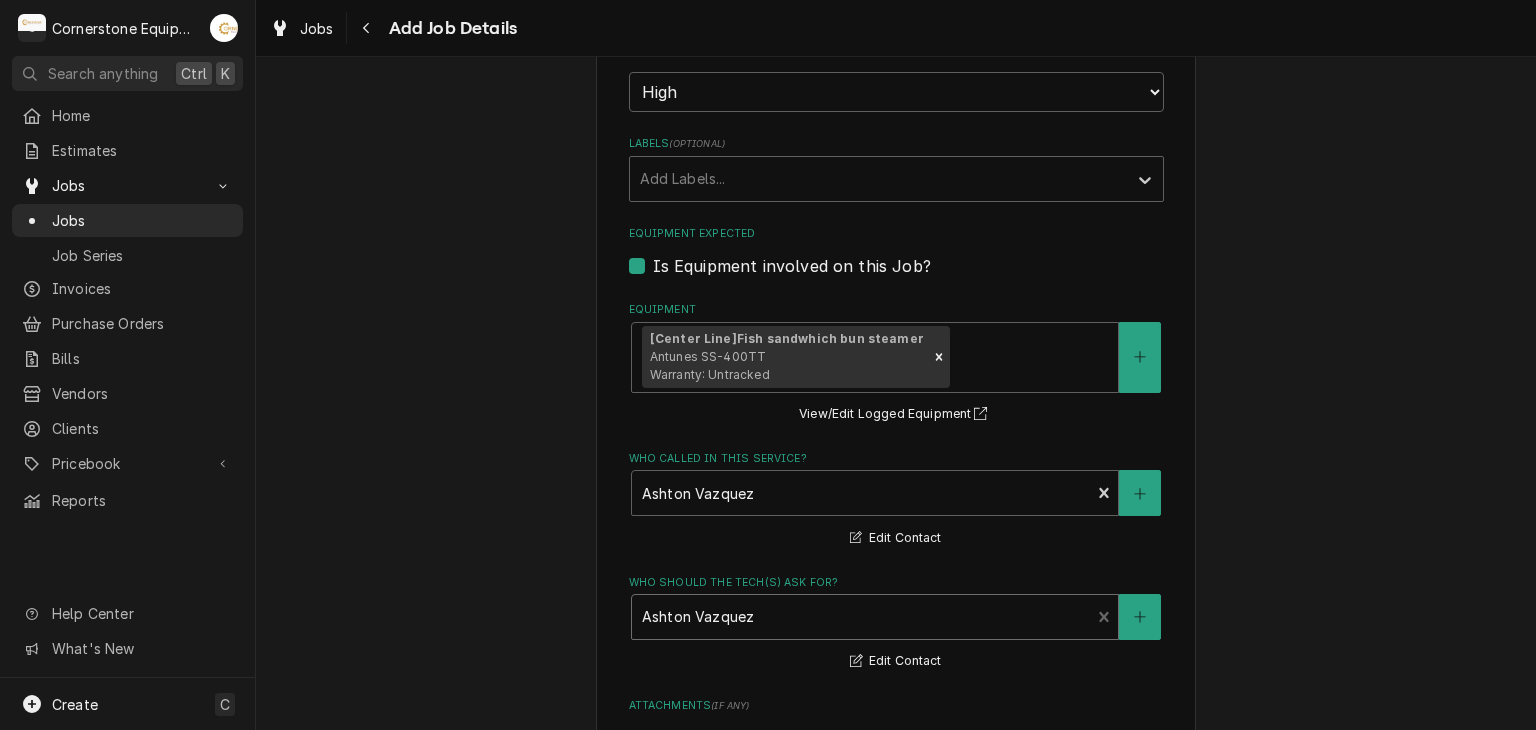 click on "Please provide the following information to create a job: Client Details Client Hill Management - McDonald’s Edit Client Service Location 04798 - [STREET] / [NUMBER] [STREET], [CITY], [STATE] Edit Service Location Job Details Job Source Direct (Phone/Email/etc.) Other Job Source Name MaintX MaintX ID 3741 Date Received [DATE] Service Type Labor Edit Service Type Job Type Reason For Call Steamer not steaming on all slots. Technician Instructions  ( optional ) Priority No Priority Urgent High Medium Low Labels  ( optional ) Add Labels... Equipment Expected Is Equipment involved on this Job? Equipment [Center Line]  Fish sandwhich bun steamer Antunes SS-400TT Warranty: Untracked View/Edit Logged Equipment    Who called in this service? [FIRST] [LAST] Primary Client Contact ([PHONE]) [EMAIL] Edit Contact Who should the tech(s) ask for? option [object Object], selected. [FIRST] [LAST] Primary Client Contact ([PHONE]) [EMAIL] Edit Contact  ( )" at bounding box center [896, 119] 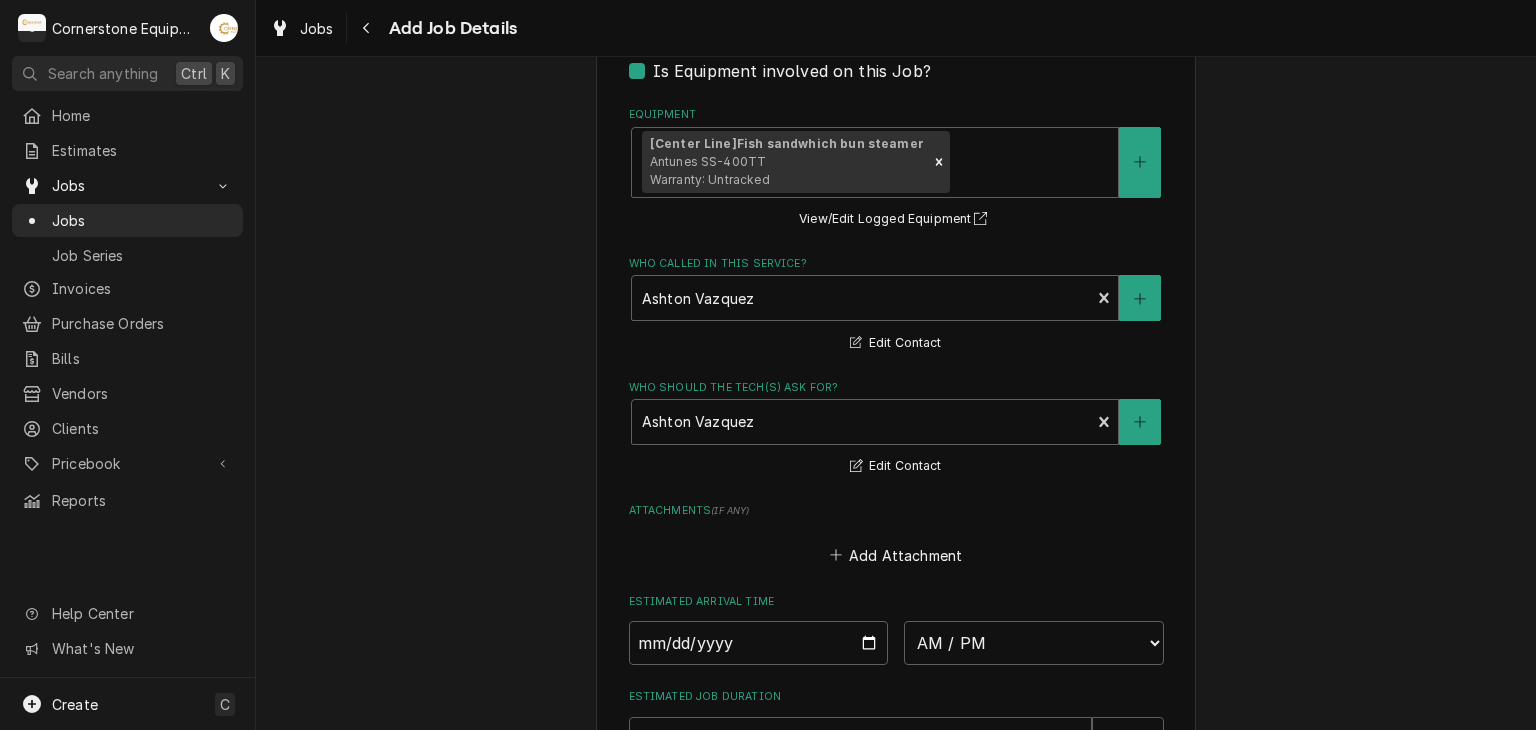 scroll, scrollTop: 1560, scrollLeft: 0, axis: vertical 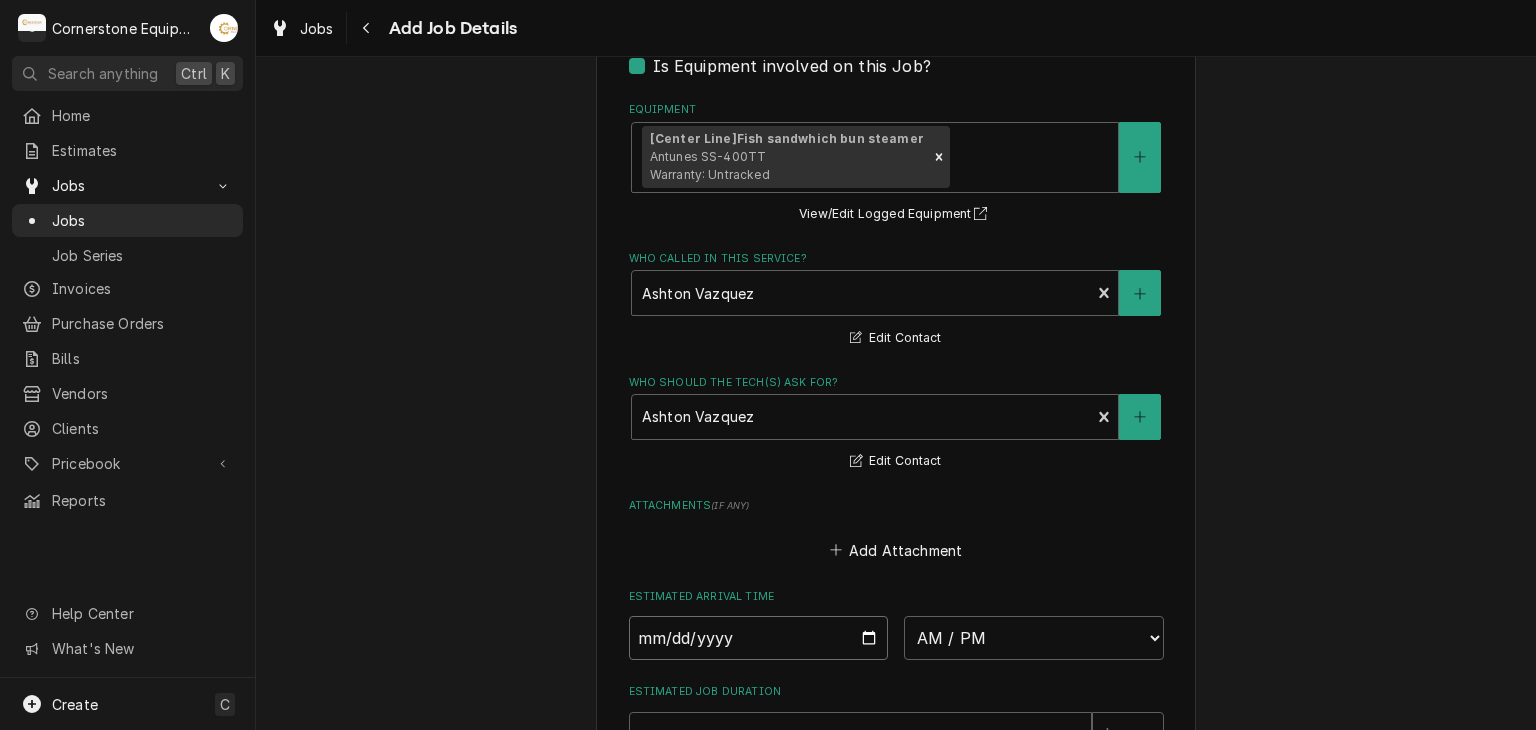 click at bounding box center [759, 638] 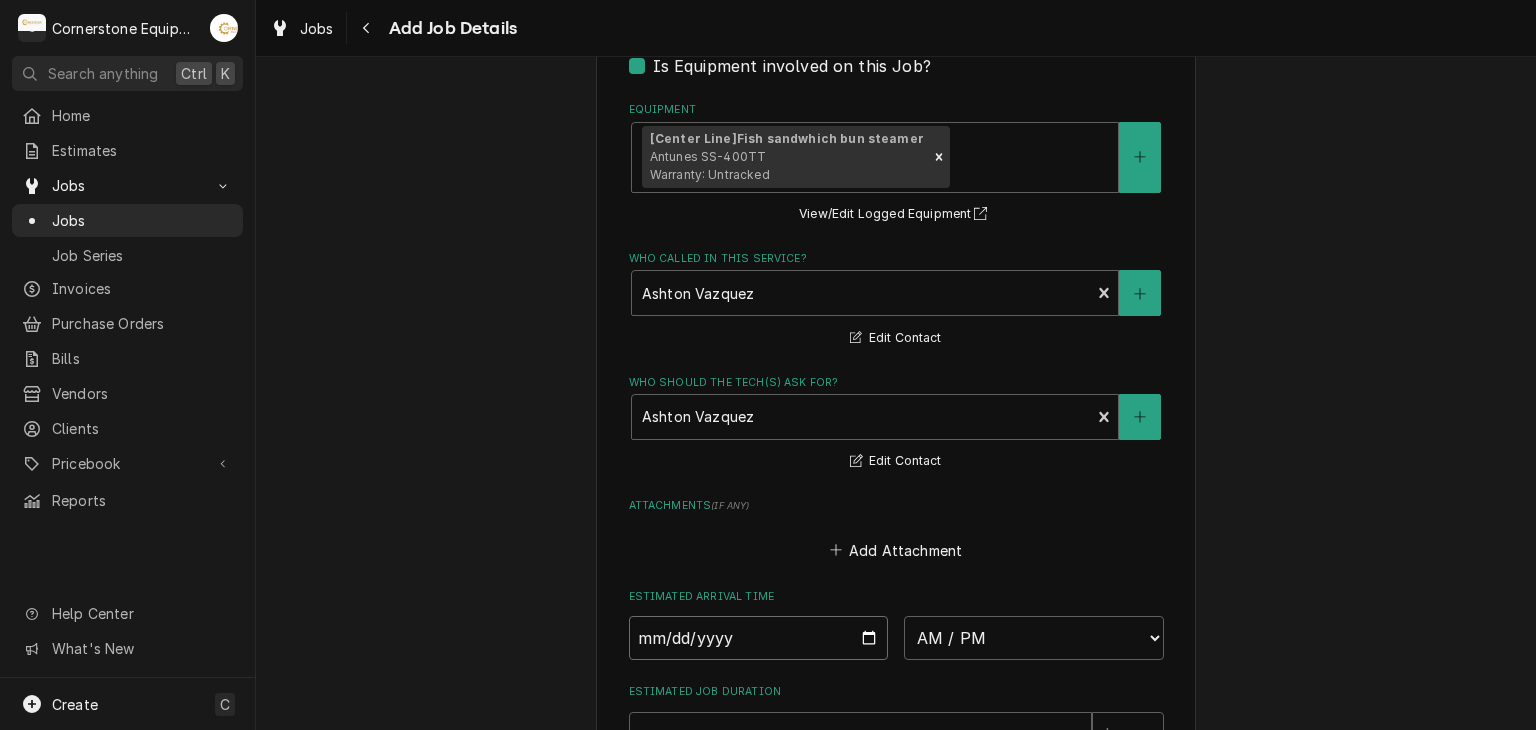 type on "x" 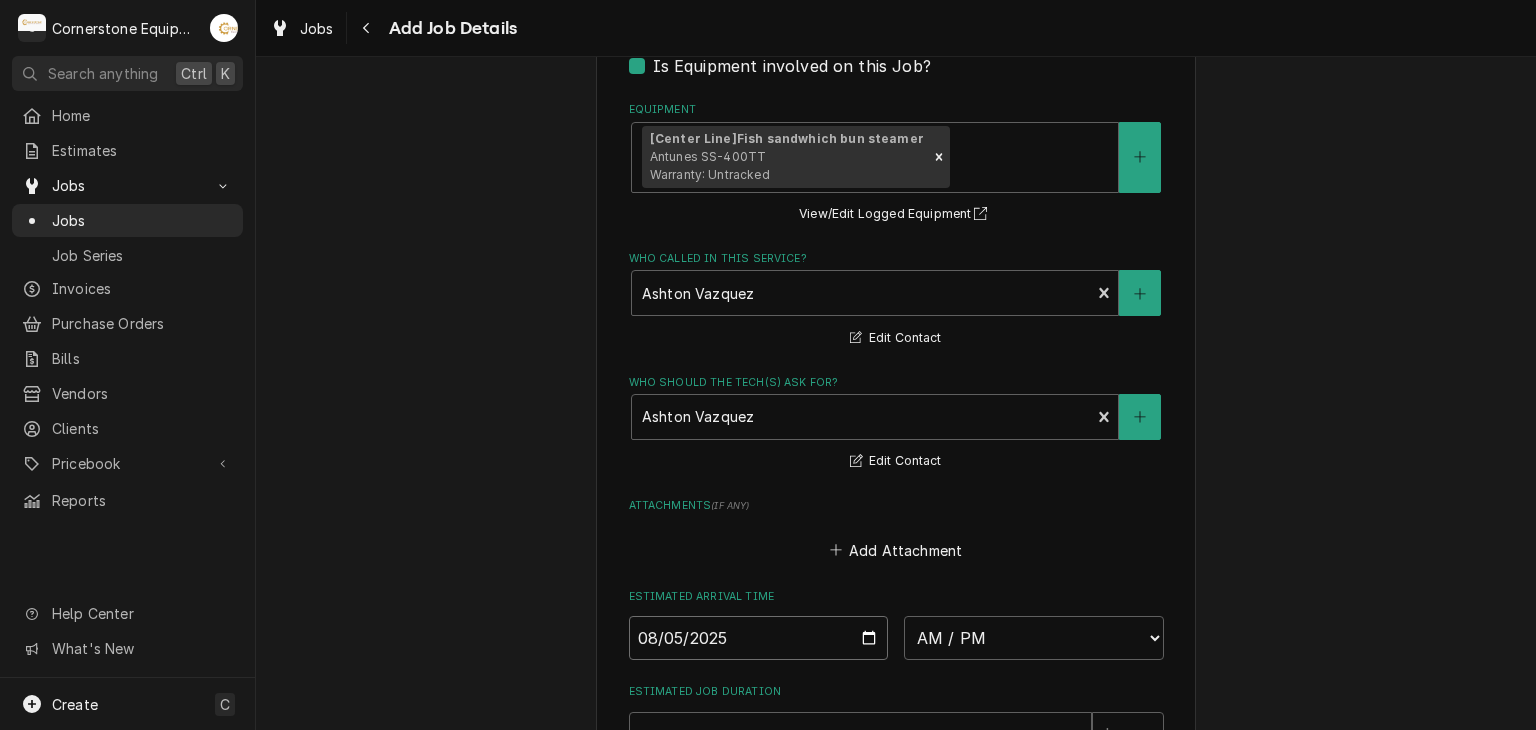 type on "2025-08-05" 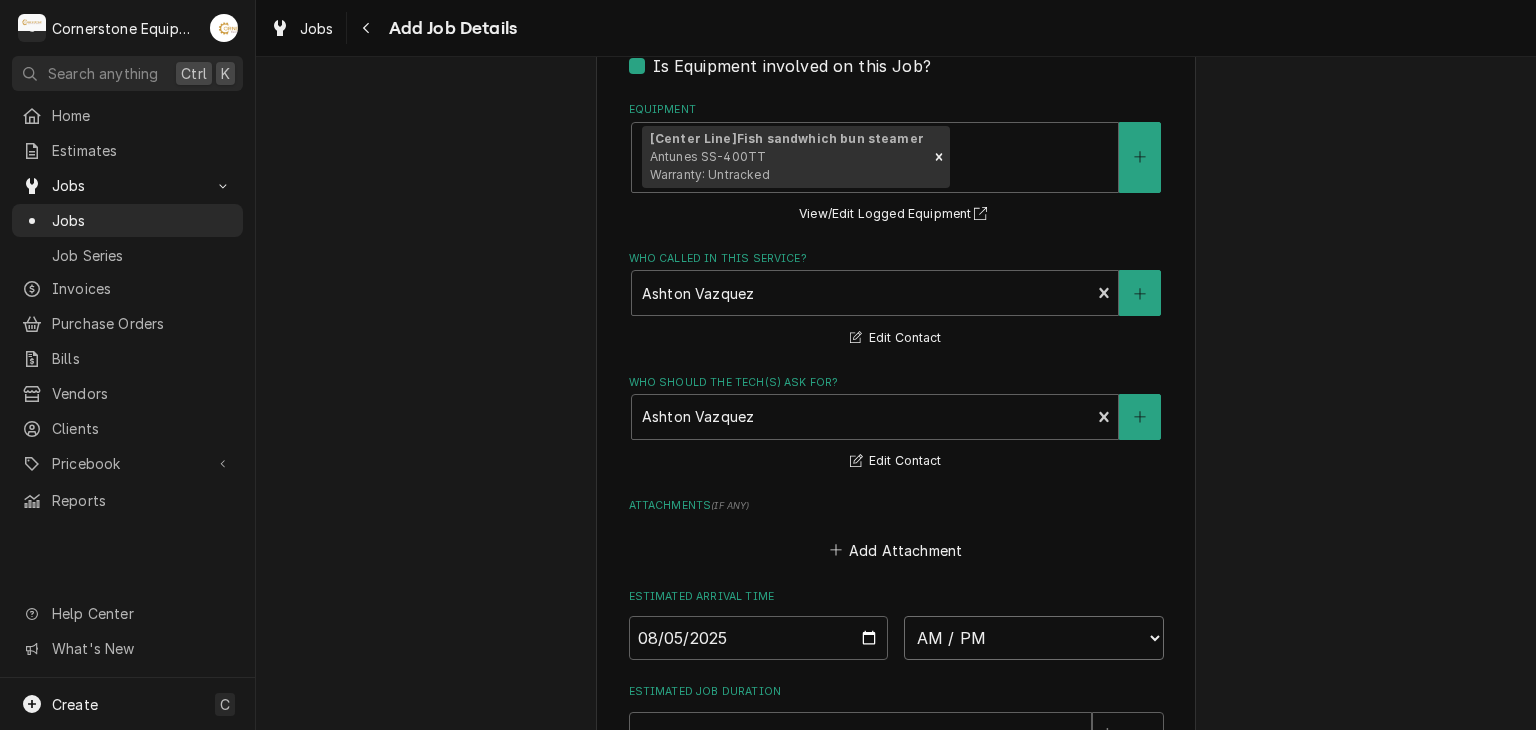 click on "AM / PM 6:00 AM 6:15 AM 6:30 AM 6:45 AM 7:00 AM 7:15 AM 7:30 AM 7:45 AM 8:00 AM 8:15 AM 8:30 AM 8:45 AM 9:00 AM 9:15 AM 9:30 AM 9:45 AM 10:00 AM 10:15 AM 10:30 AM 10:45 AM 11:00 AM 11:15 AM 11:30 AM 11:45 AM 12:00 PM 12:15 PM 12:30 PM 12:45 PM 1:00 PM 1:15 PM 1:30 PM 1:45 PM 2:00 PM 2:15 PM 2:30 PM 2:45 PM 3:00 PM 3:15 PM 3:30 PM 3:45 PM 4:00 PM 4:15 PM 4:30 PM 4:45 PM 5:00 PM 5:15 PM 5:30 PM 5:45 PM 6:00 PM 6:15 PM 6:30 PM 6:45 PM 7:00 PM 7:15 PM 7:30 PM 7:45 PM 8:00 PM 8:15 PM 8:30 PM 8:45 PM 9:00 PM 9:15 PM 9:30 PM 9:45 PM 10:00 PM 10:15 PM 10:30 PM 10:45 PM 11:00 PM 11:15 PM 11:30 PM 11:45 PM 12:00 AM 12:15 AM 12:30 AM 12:45 AM 1:00 AM 1:15 AM 1:30 AM 1:45 AM 2:00 AM 2:15 AM 2:30 AM 2:45 AM 3:00 AM 3:15 AM 3:30 AM 3:45 AM 4:00 AM 4:15 AM 4:30 AM 4:45 AM 5:00 AM 5:15 AM 5:30 AM 5:45 AM" at bounding box center (1034, 638) 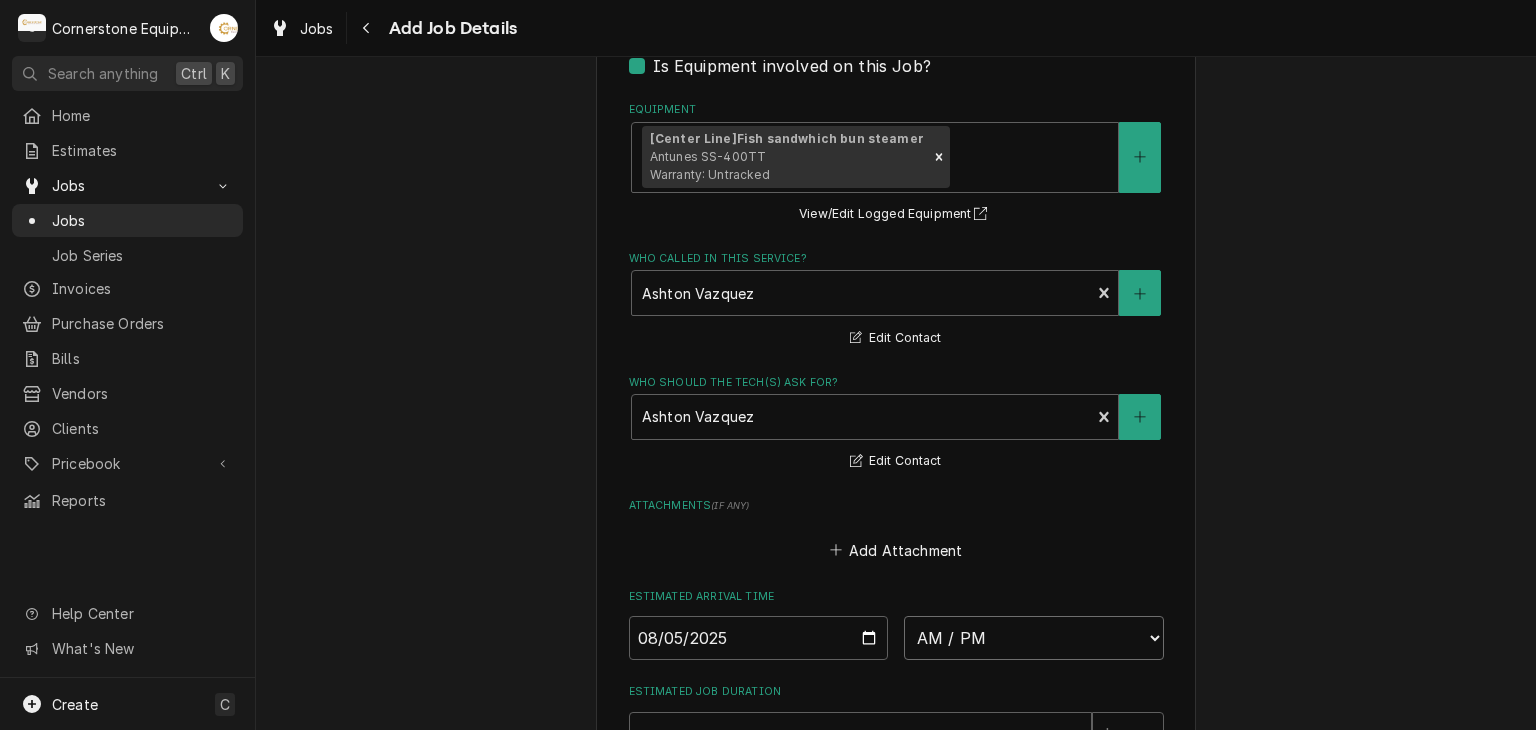 select on "12:00:00" 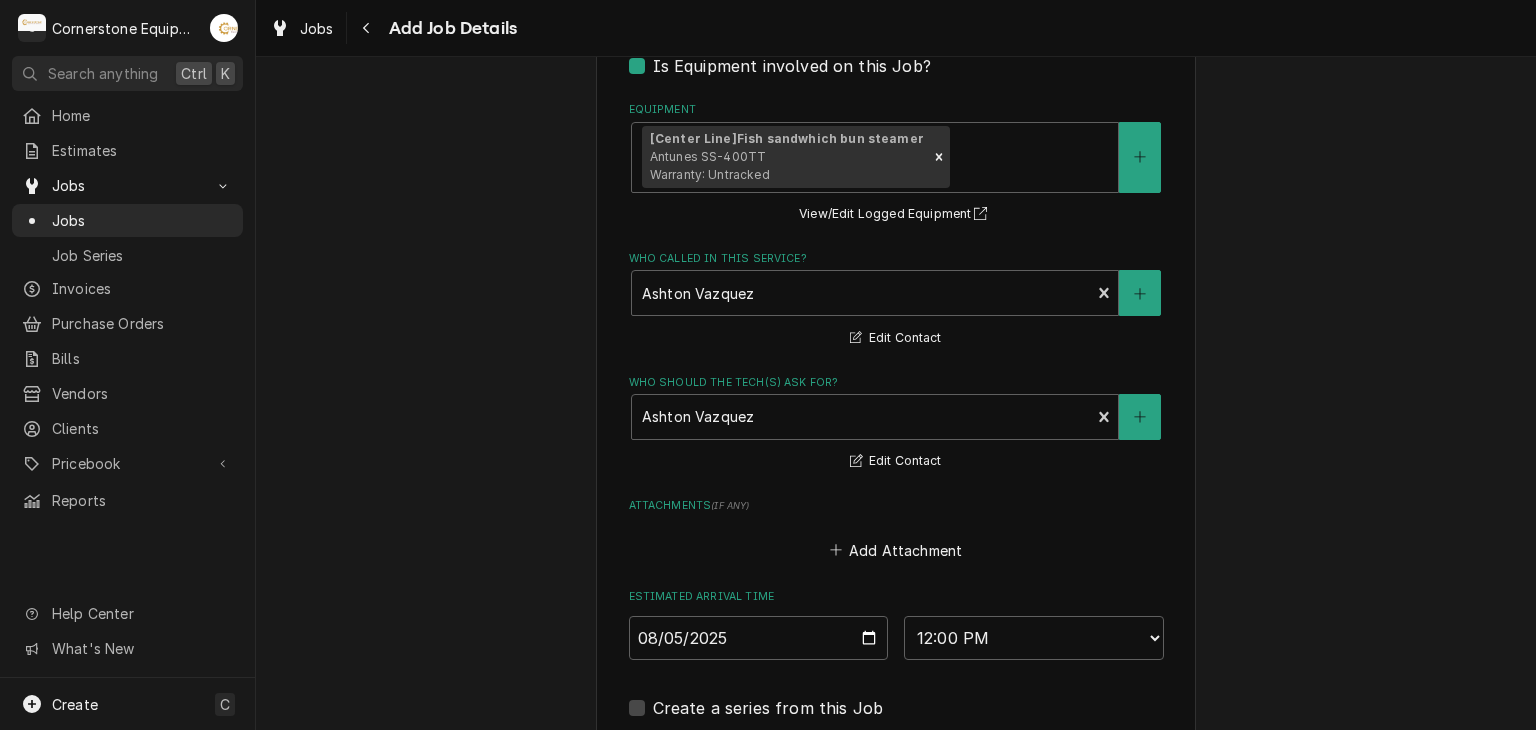 click on "Please provide the following information to create a job: Client Details Client Hill Management - McDonald’s Edit Client Service Location 04798 - [STREET] / [NUMBER] [STREET], [CITY], [STATE] Edit Service Location Job Details Job Source Direct (Phone/Email/etc.) Other Job Source Name MaintX MaintX ID 3741 Date Received [DATE] Service Type Labor Edit Service Type Job Type Reason For Call Steamer not steaming on all slots. Technician Instructions  ( optional ) Priority No Priority Urgent High Medium Low Labels  ( optional ) Add Labels... Equipment Expected Is Equipment involved on this Job? Equipment [Center Line]  Fish sandwhich bun steamer Antunes SS-400TT Warranty: Untracked View/Edit Logged Equipment    Who called in this service? [FIRST] [LAST] Primary Client Contact ([PHONE]) [EMAIL] Edit Contact Who should the tech(s) ask for? [FIRST] [LAST] Primary Client Contact ([PHONE]) [EMAIL] Edit Contact Attachments  ( if any ) Add Attachment" at bounding box center (896, -51) 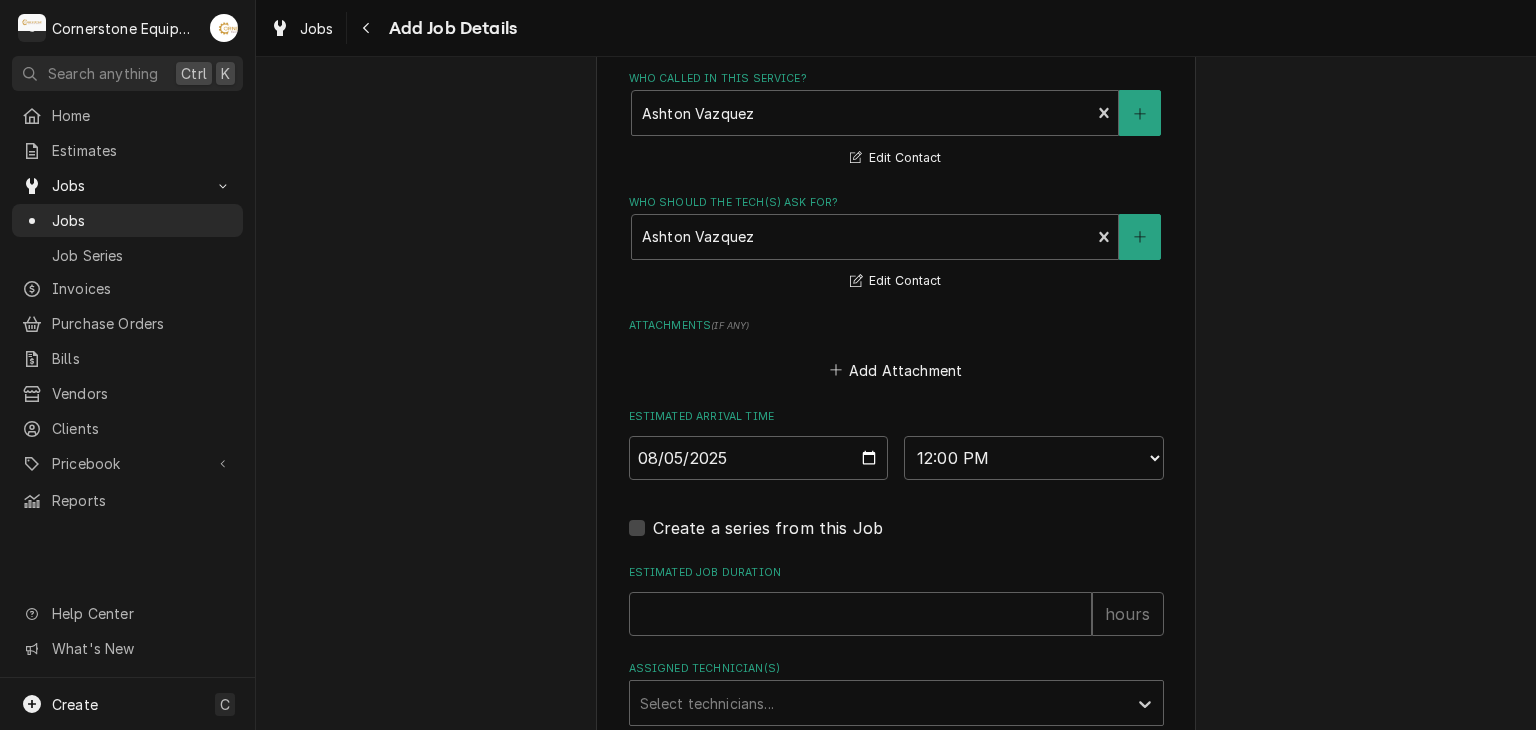 scroll, scrollTop: 1800, scrollLeft: 0, axis: vertical 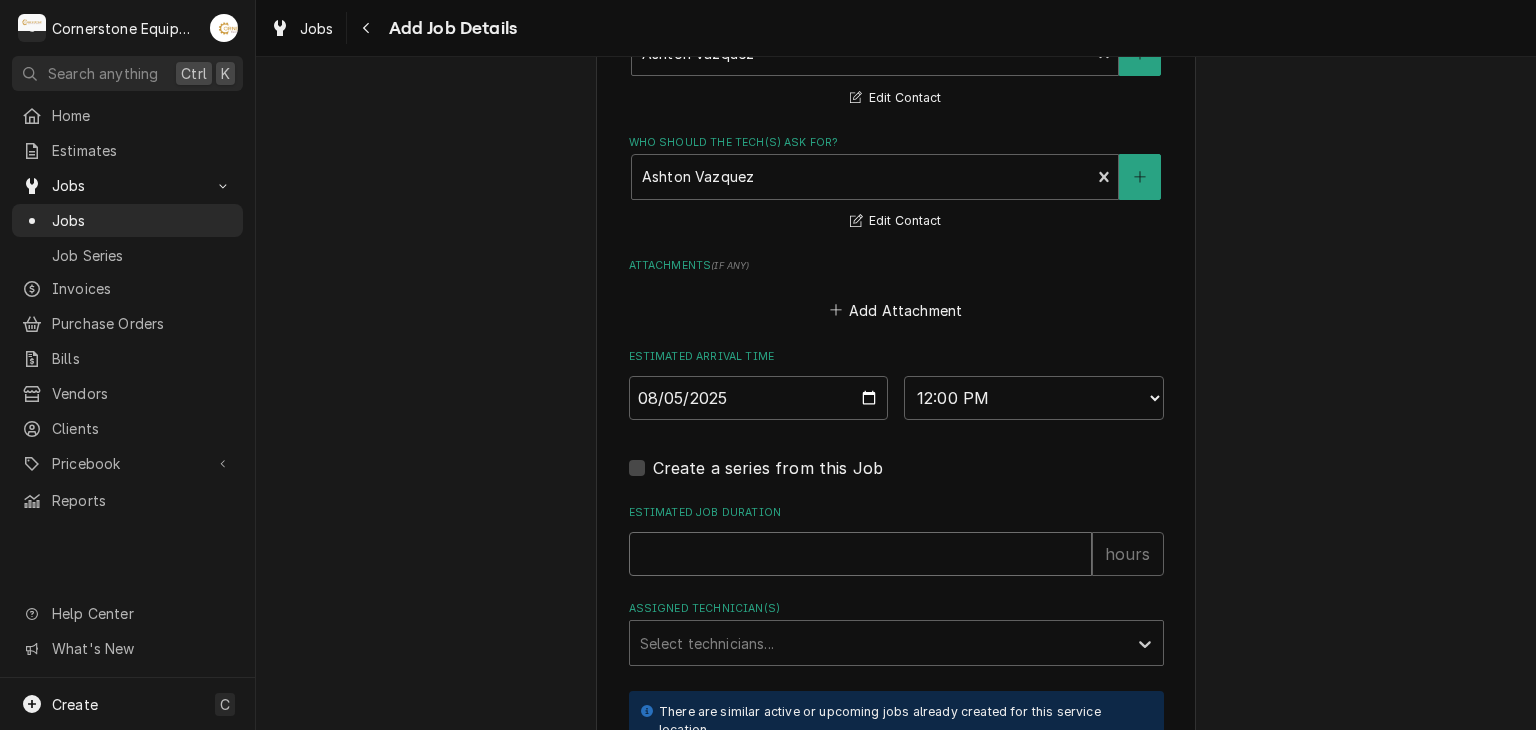 click on "Estimated Job Duration" at bounding box center [860, 554] 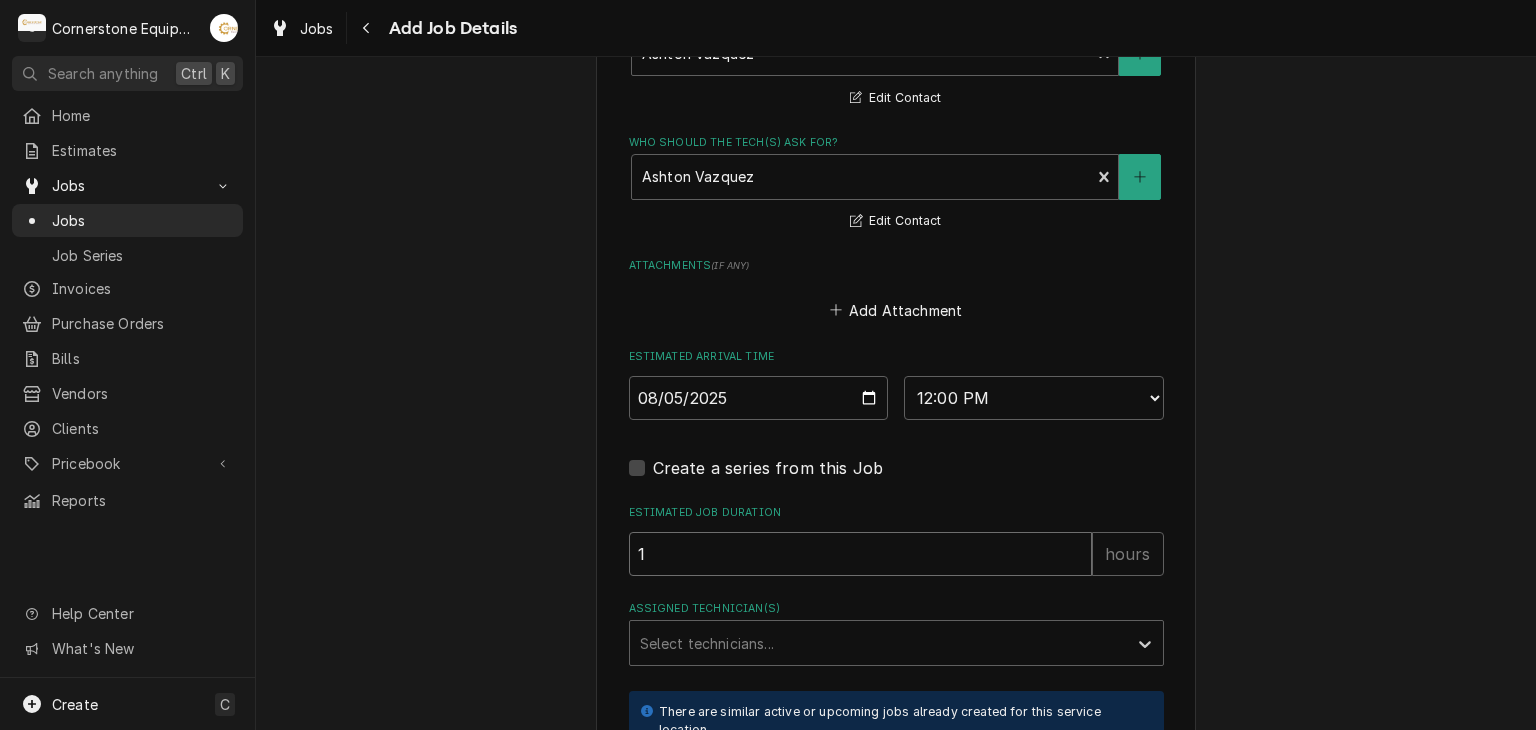 type on "x" 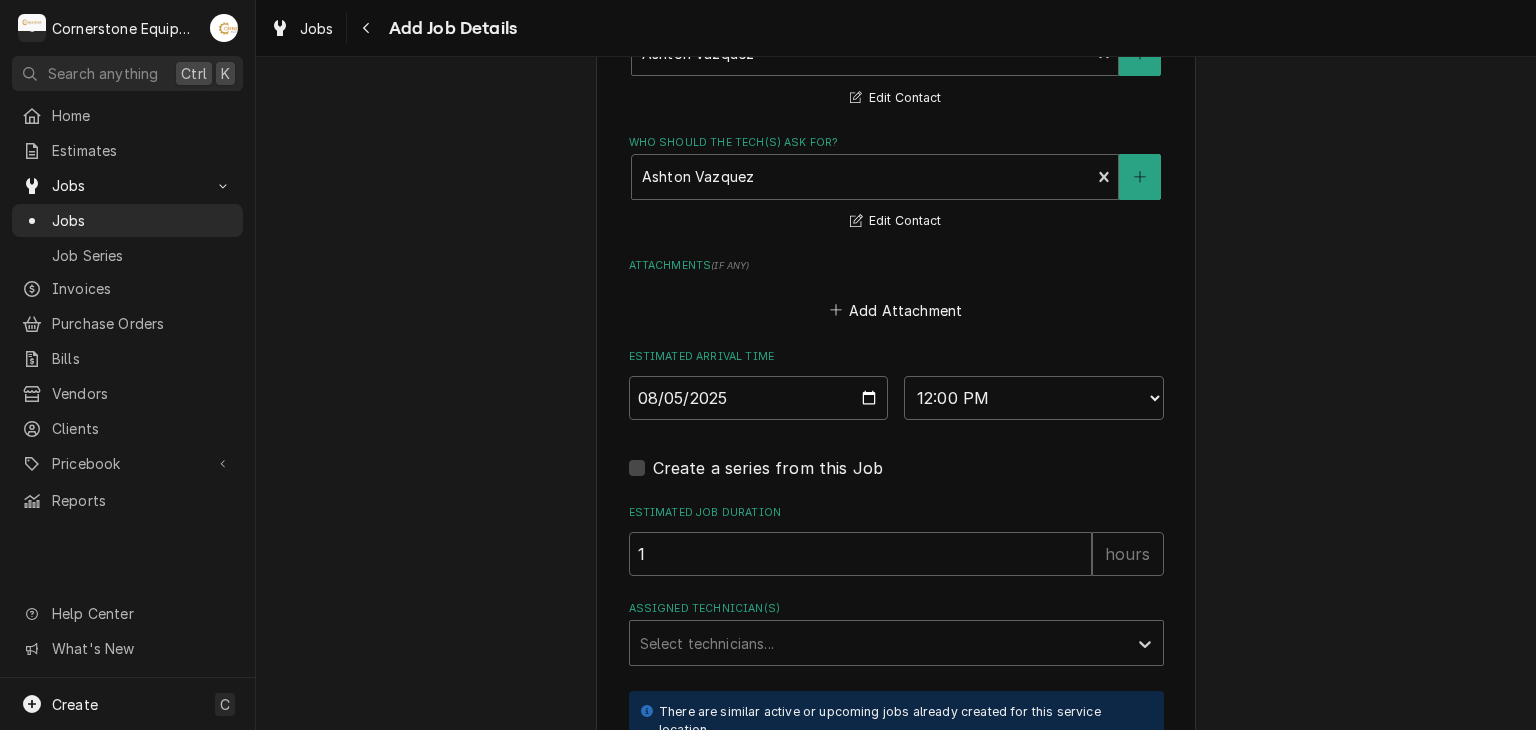click on "Please provide the following information to create a job: Client Details Client Hill Management - McDonald’s Edit Client Service Location 04798 - [STREET] / [NUMBER] [STREET], [CITY], [STATE] Edit Service Location Job Details Job Source Direct (Phone/Email/etc.) Other Job Source Name MaintX MaintX ID 3741 Date Received [DATE] Service Type Labor Edit Service Type Job Type Reason For Call Steamer not steaming on all slots. Technician Instructions  ( optional ) Priority No Priority Urgent High Medium Low Labels  ( optional ) Add Labels... Equipment Expected Is Equipment involved on this Job? Equipment [Center Line]  Fish sandwhich bun steamer Antunes SS-400TT Warranty: Untracked View/Edit Logged Equipment    Who called in this service? [FIRST] [LAST] Primary Client Contact ([PHONE]) [EMAIL] Edit Contact Who should the tech(s) ask for? [FIRST] [LAST] Primary Client Contact ([PHONE]) [EMAIL] Edit Contact Attachments  ( if any ) Add Attachment" at bounding box center [896, -291] 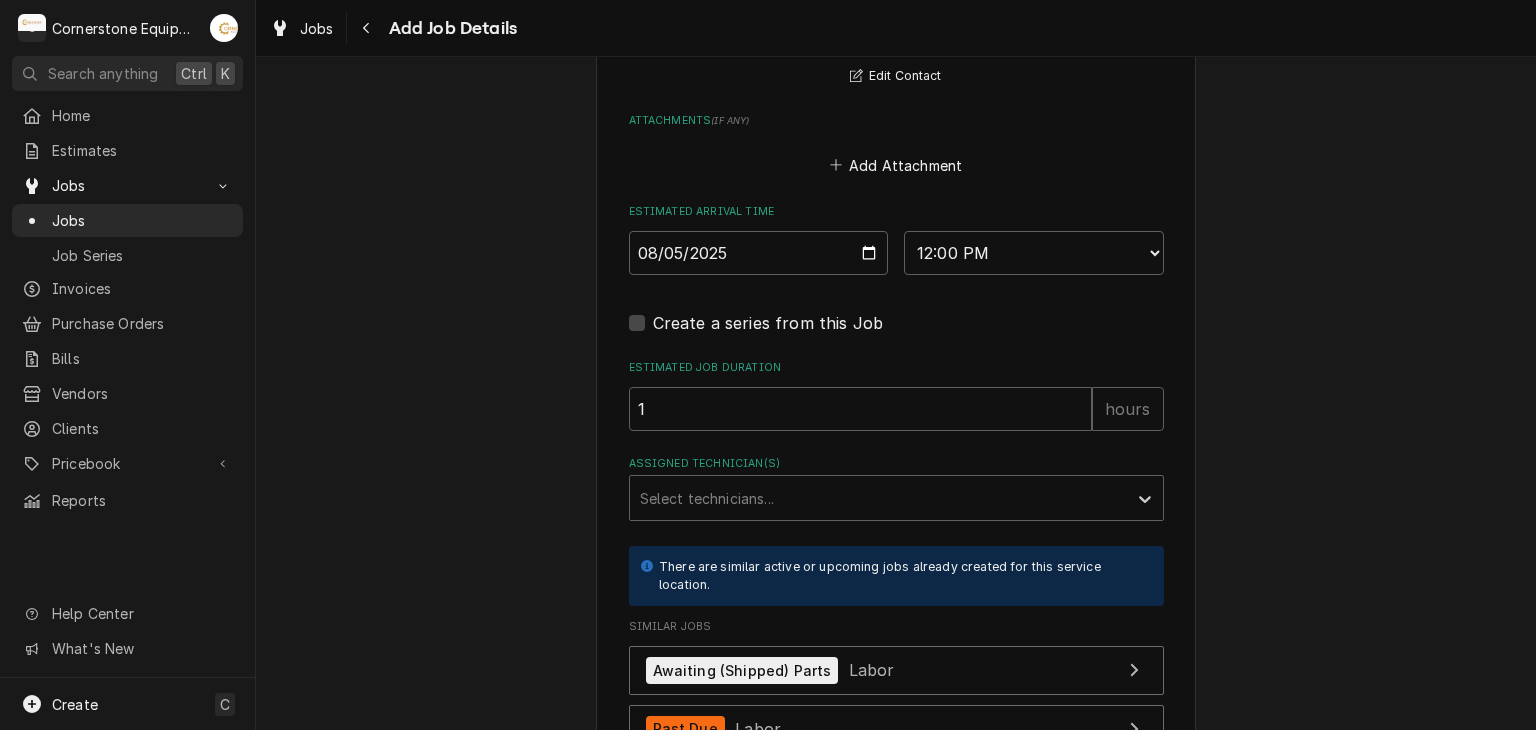 scroll, scrollTop: 1960, scrollLeft: 0, axis: vertical 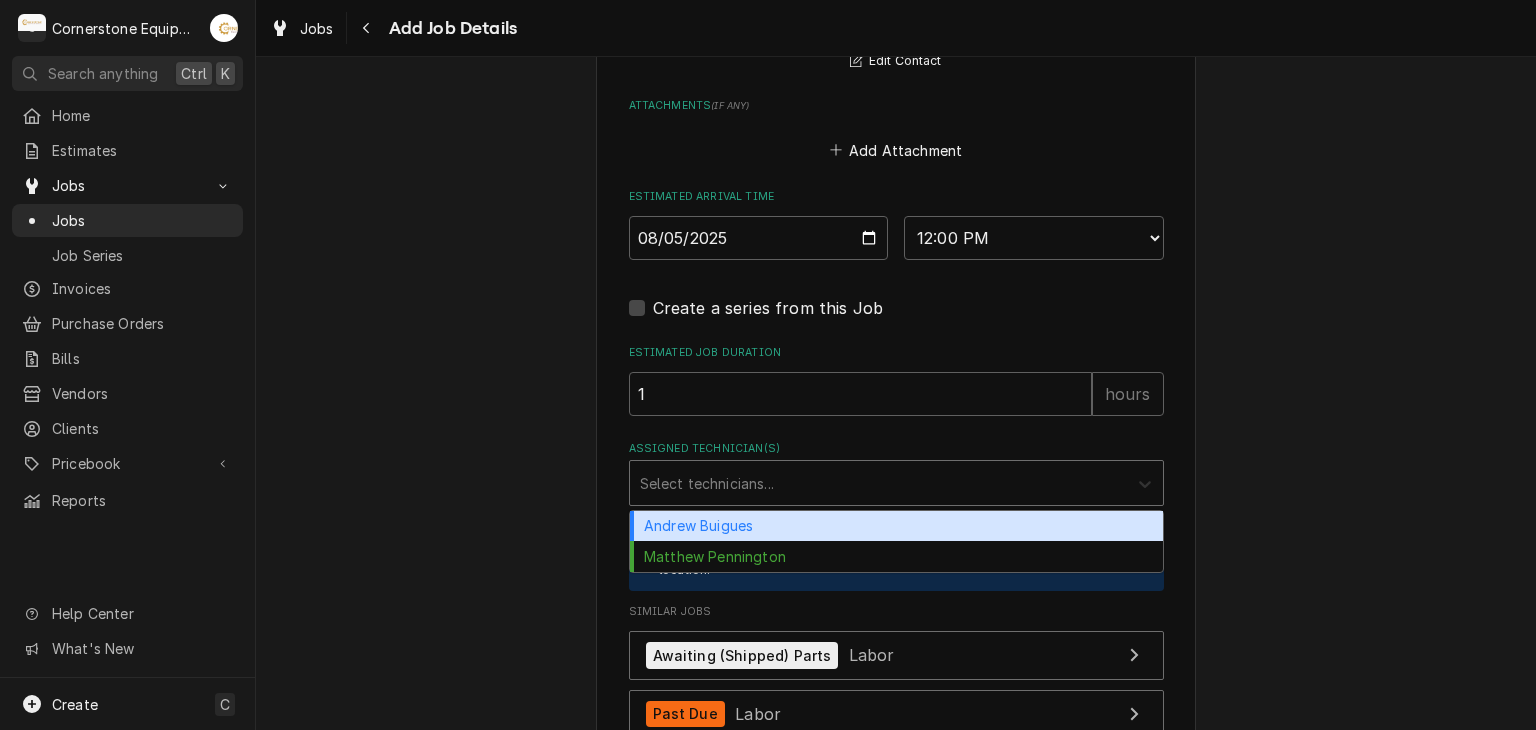 click at bounding box center [1145, 483] 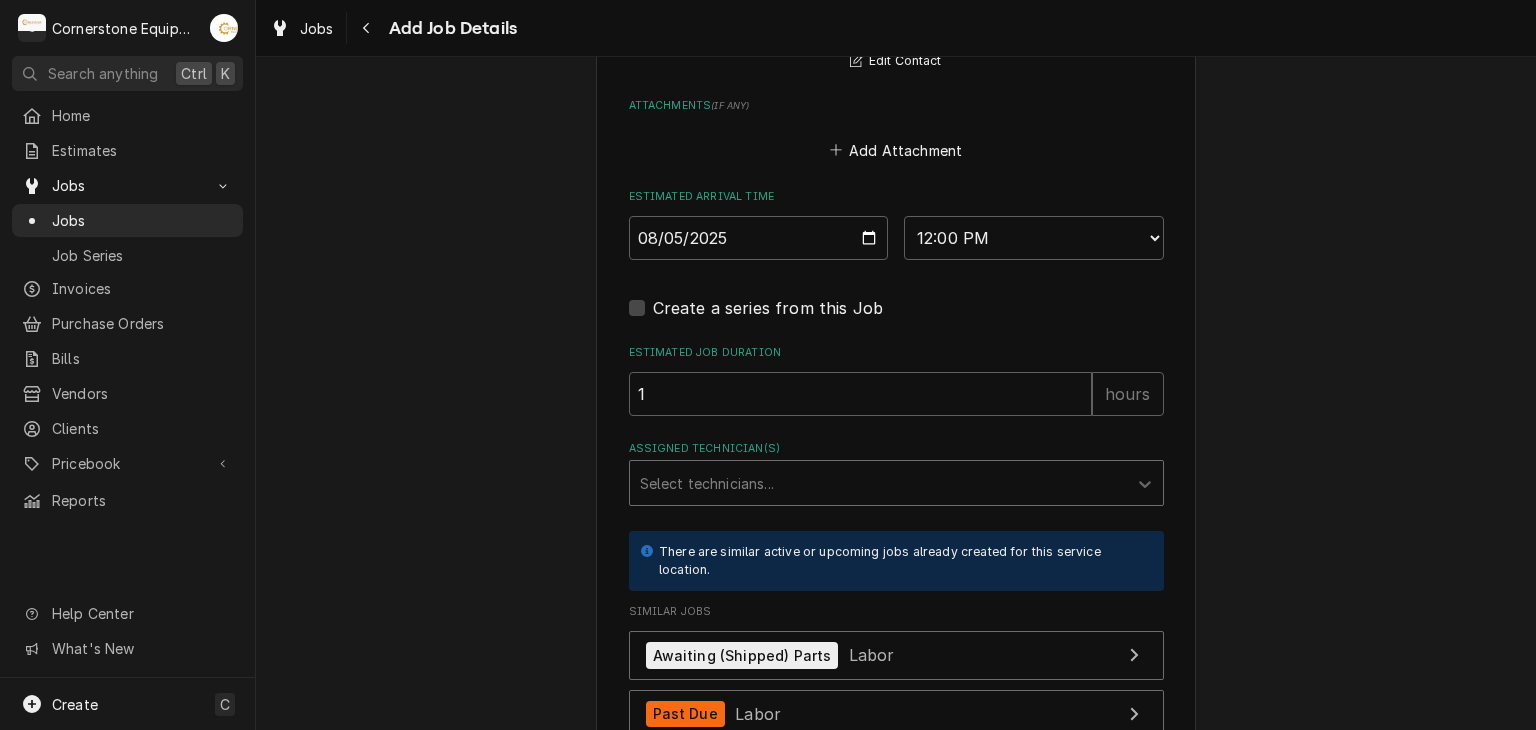 click on "Select technicians..." at bounding box center (878, 483) 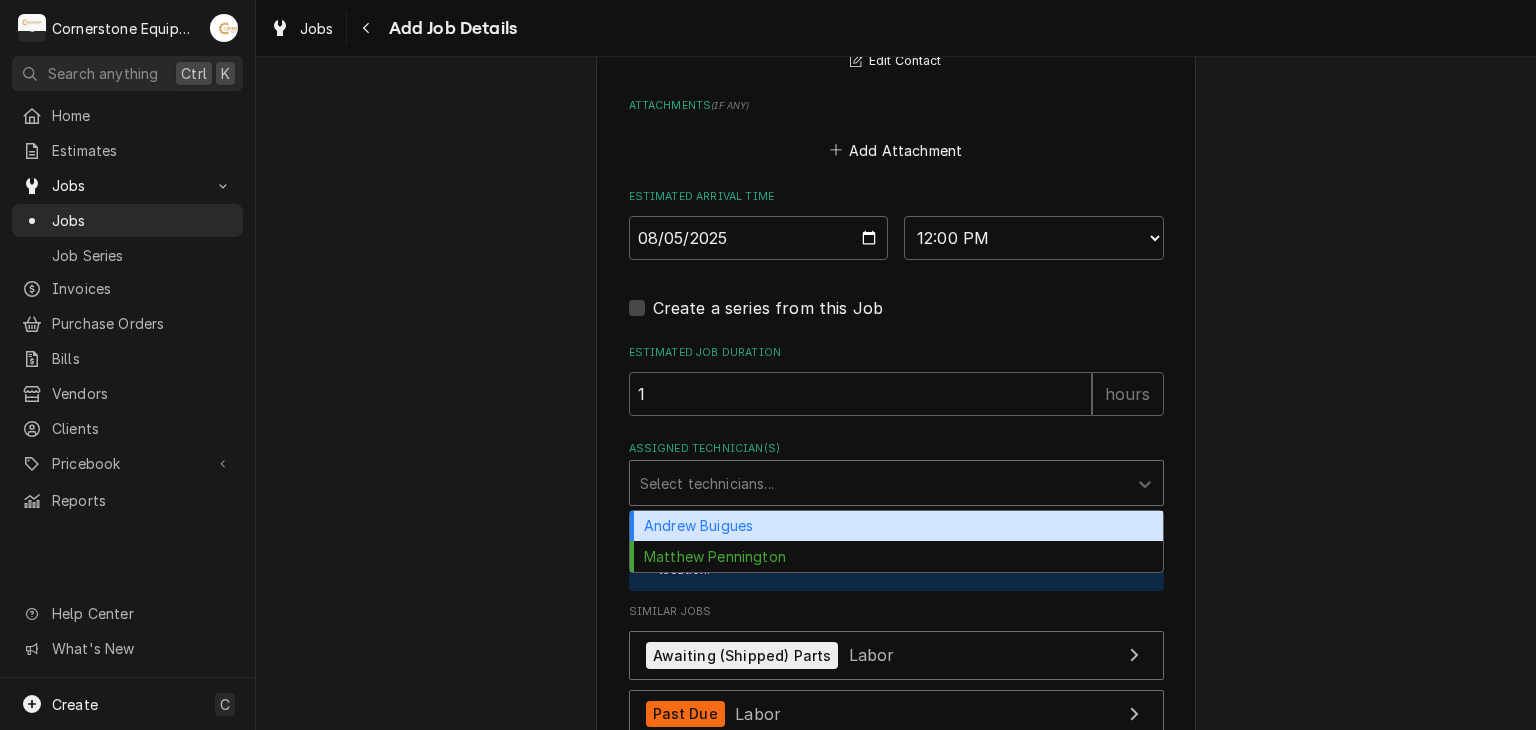 click at bounding box center [878, 483] 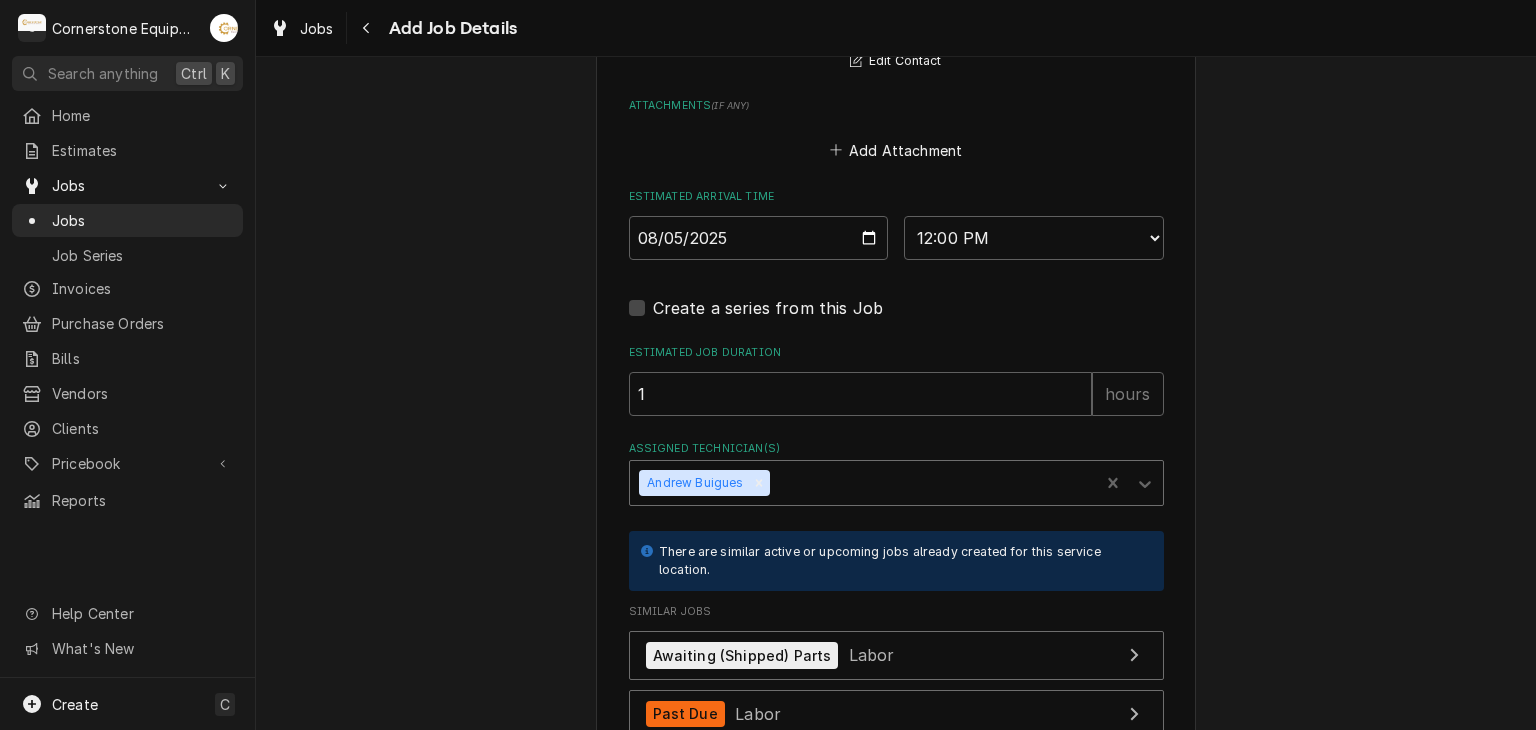 click on "Please provide the following information to create a job: Client Details Client Hill Management - McDonald’s Edit Client Service Location 04798 - [STREET] / [NUMBER] [STREET], [CITY], [STATE] Edit Service Location Job Details Job Source Direct (Phone/Email/etc.) Other Job Source Name MaintX MaintX ID 3741 Date Received [DATE] Service Type Labor Edit Service Type Job Type Reason For Call Steamer not steaming on all slots. Technician Instructions  ( optional ) Priority No Priority Urgent High Medium Low Labels  ( optional ) Add Labels... Equipment Expected Is Equipment involved on this Job? Equipment [Center Line]  Fish sandwhich bun steamer Antunes SS-400TT Warranty: Untracked View/Edit Logged Equipment    Who called in this service? [FIRST] [LAST] Primary Client Contact ([PHONE]) [EMAIL] Edit Contact Who should the tech(s) ask for? [FIRST] [LAST] Primary Client Contact ([PHONE]) [EMAIL] Edit Contact Attachments  ( if any ) Add Attachment" at bounding box center (896, -451) 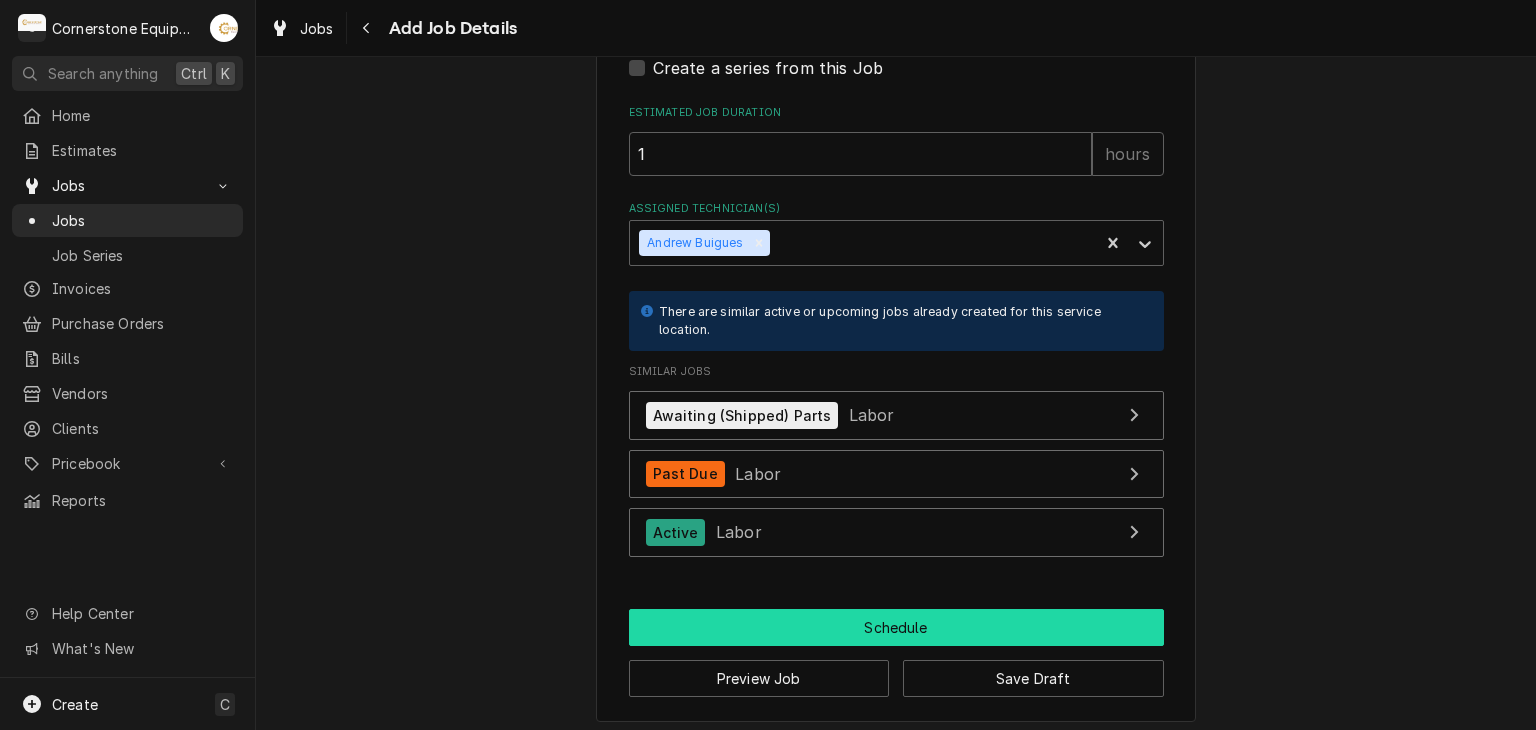 click on "Schedule" at bounding box center [896, 627] 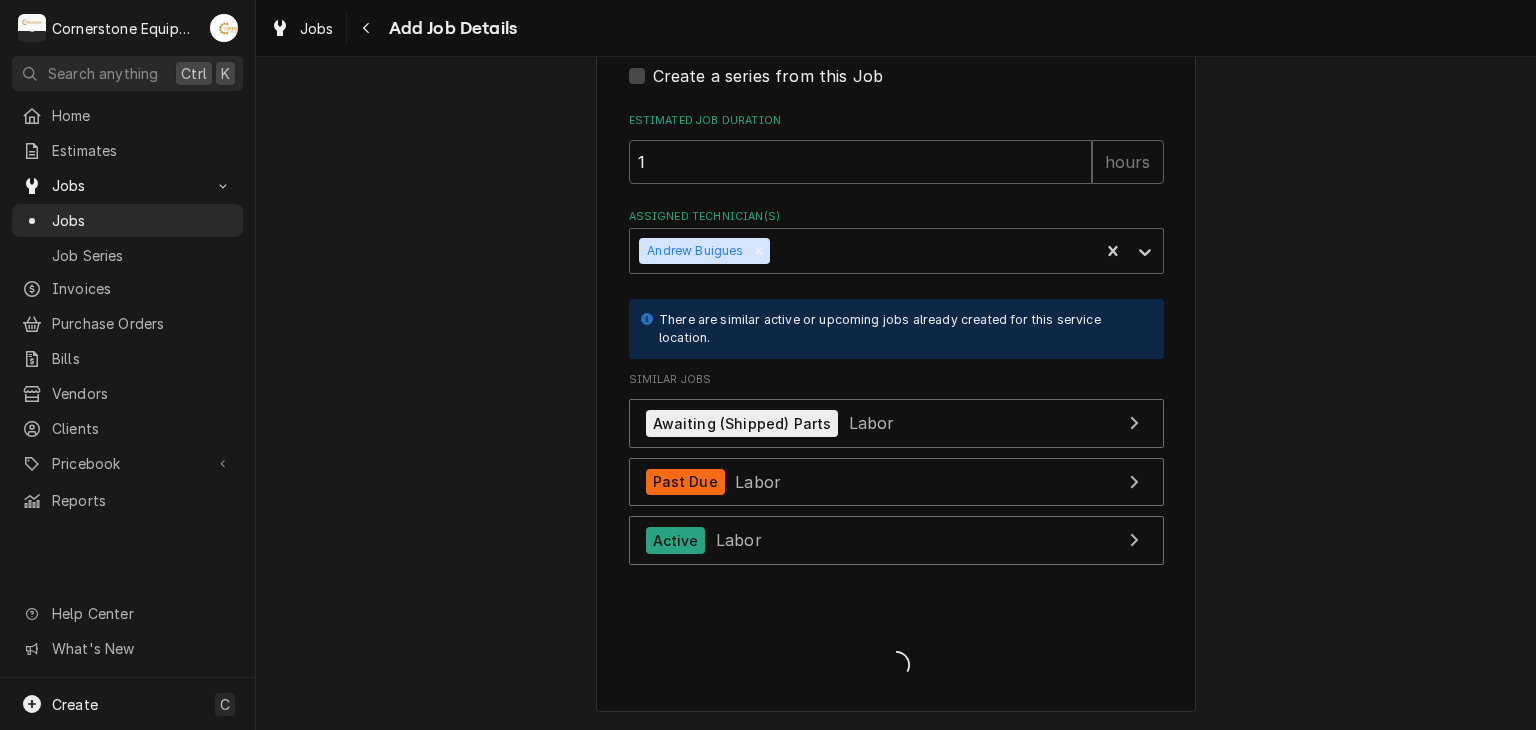 scroll, scrollTop: 2184, scrollLeft: 0, axis: vertical 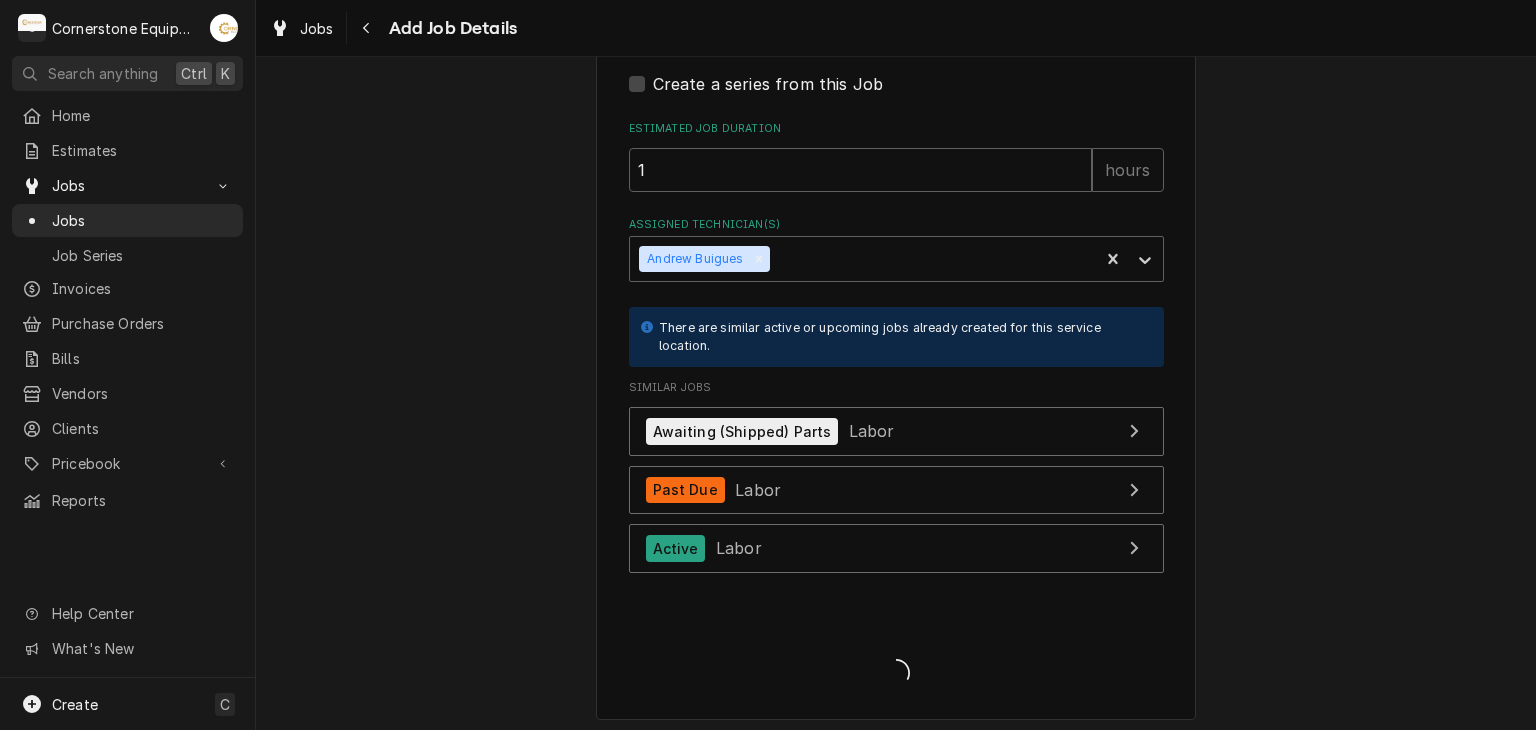 type on "x" 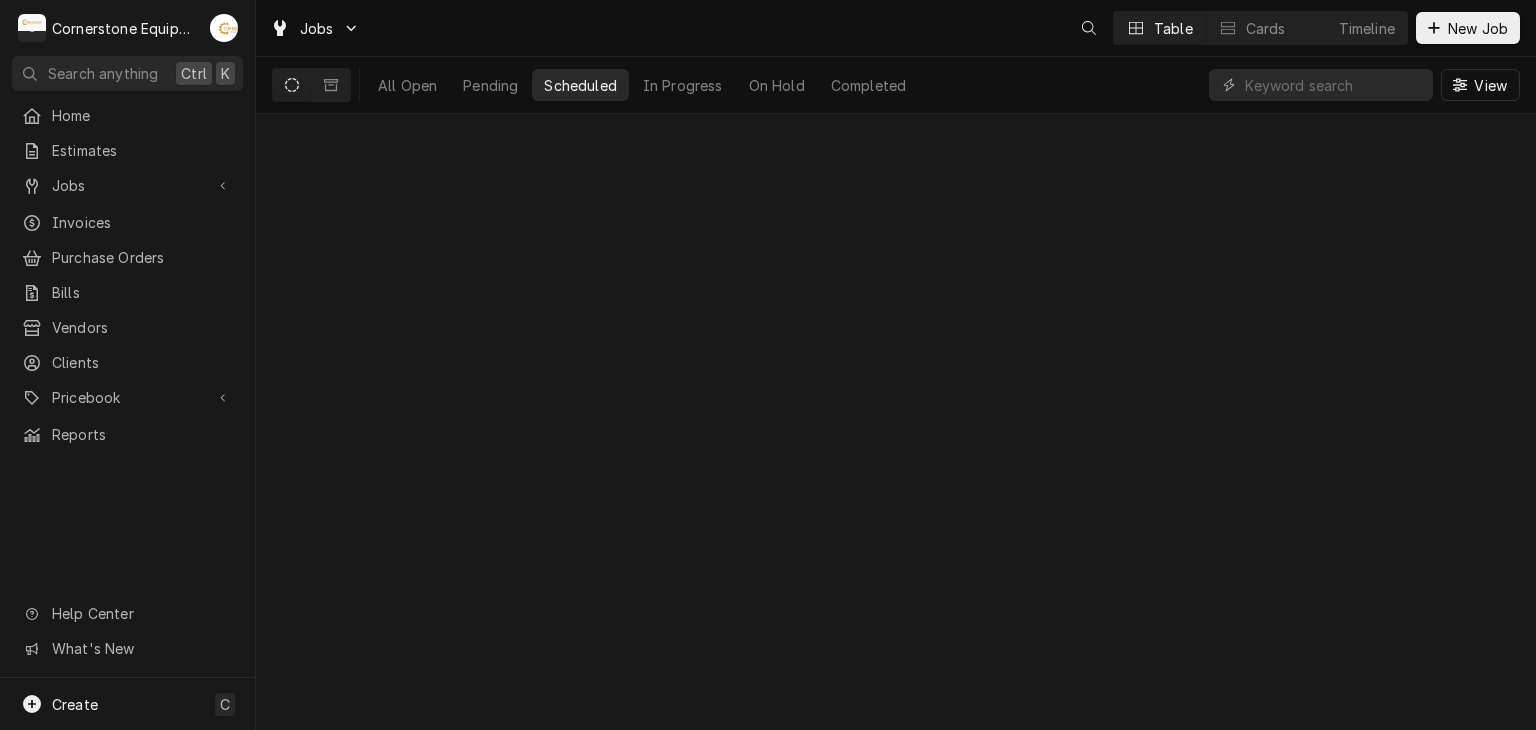 scroll, scrollTop: 0, scrollLeft: 0, axis: both 